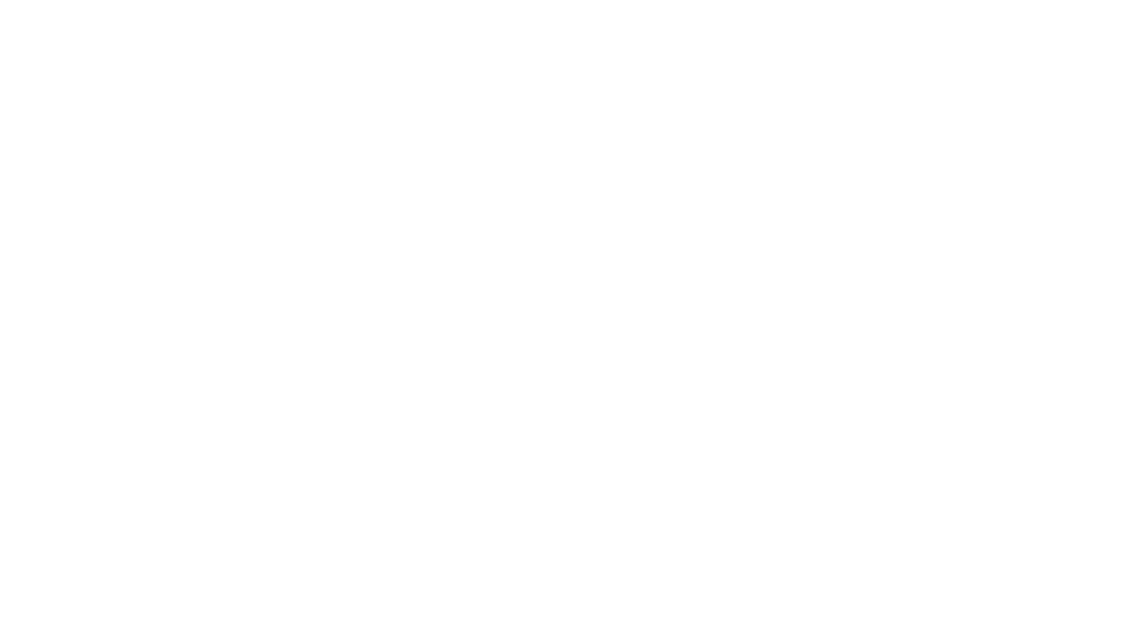 scroll, scrollTop: 0, scrollLeft: 0, axis: both 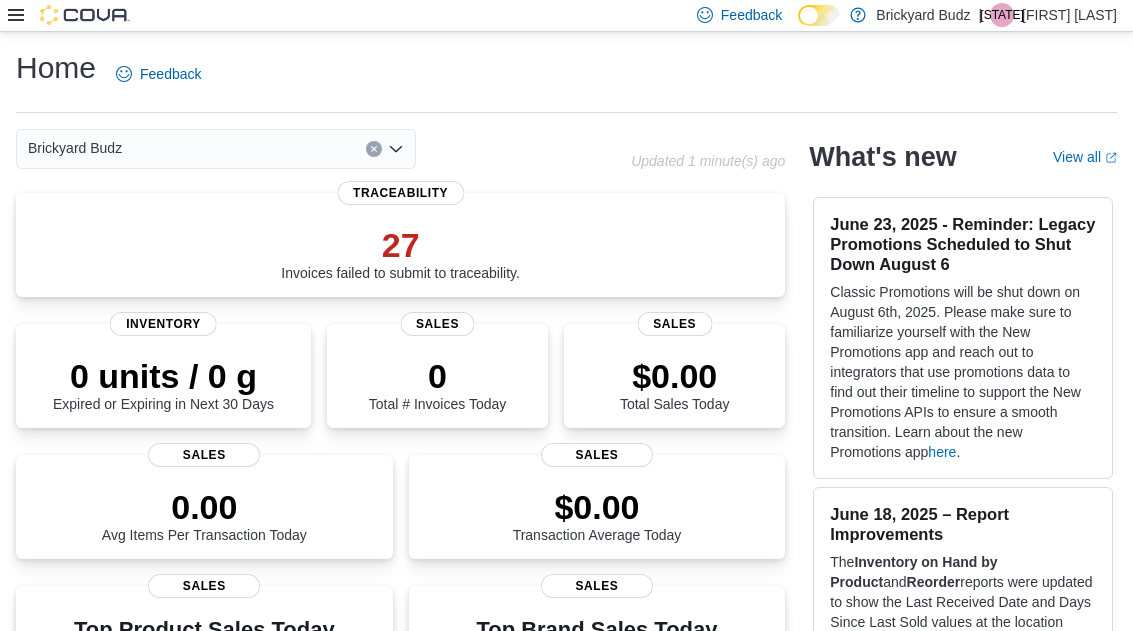 click 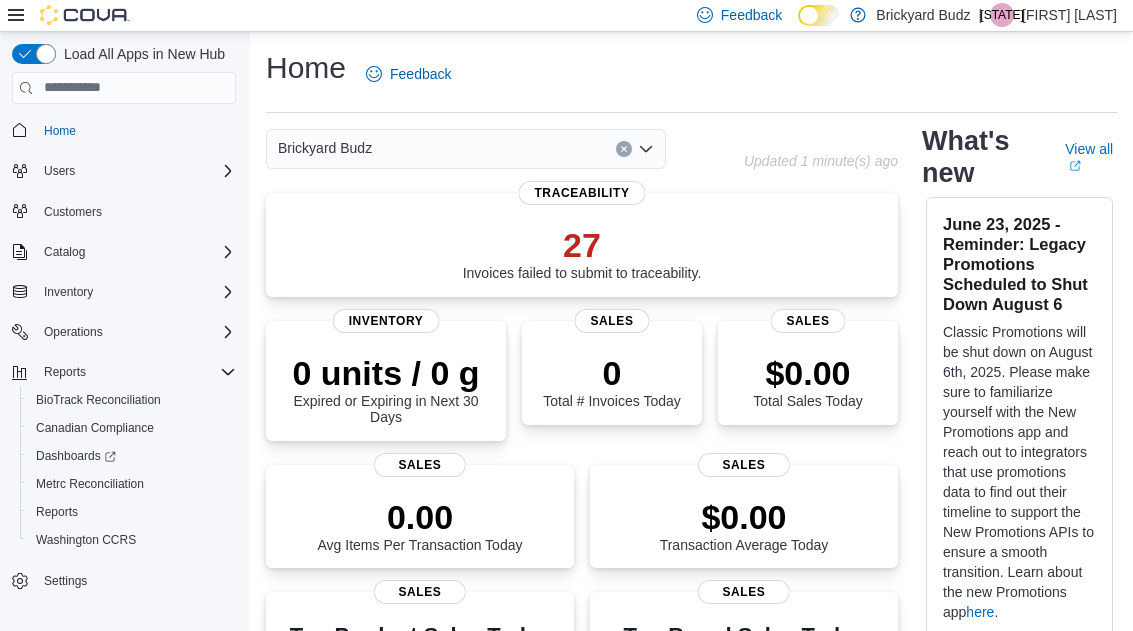 click on "Inventory" at bounding box center (136, 292) 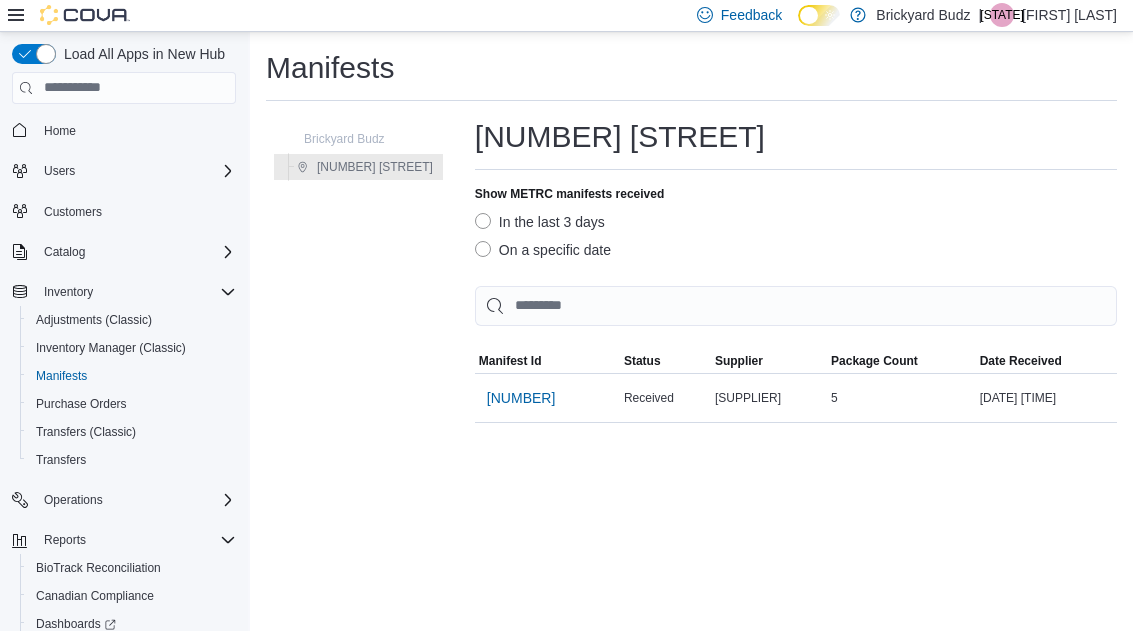 click on "3288324" at bounding box center (521, 398) 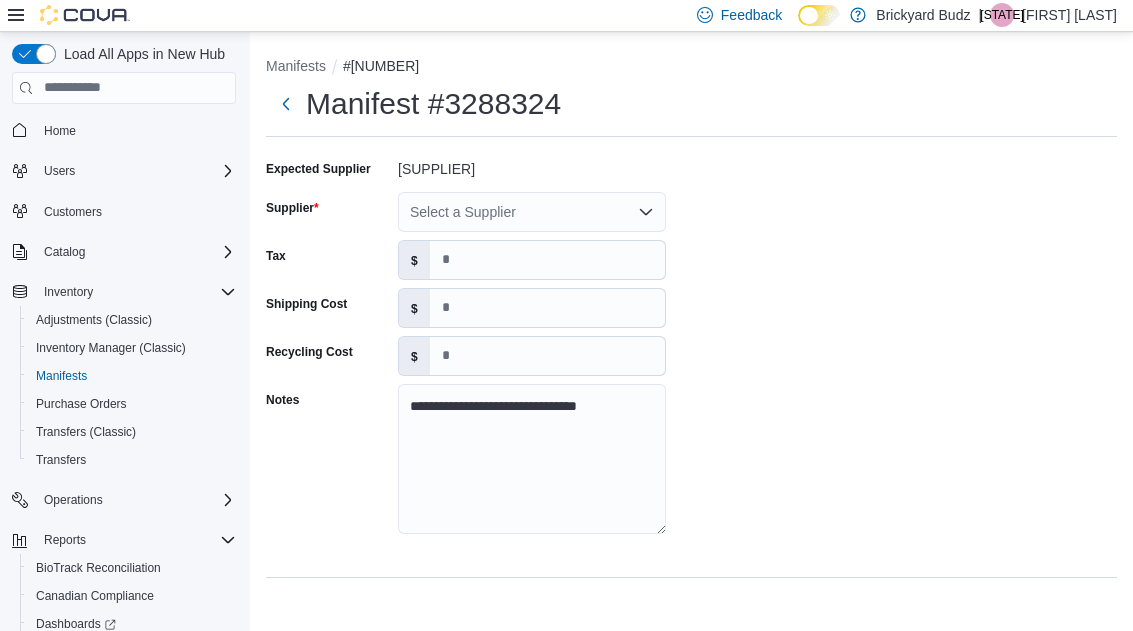 scroll, scrollTop: 37, scrollLeft: 0, axis: vertical 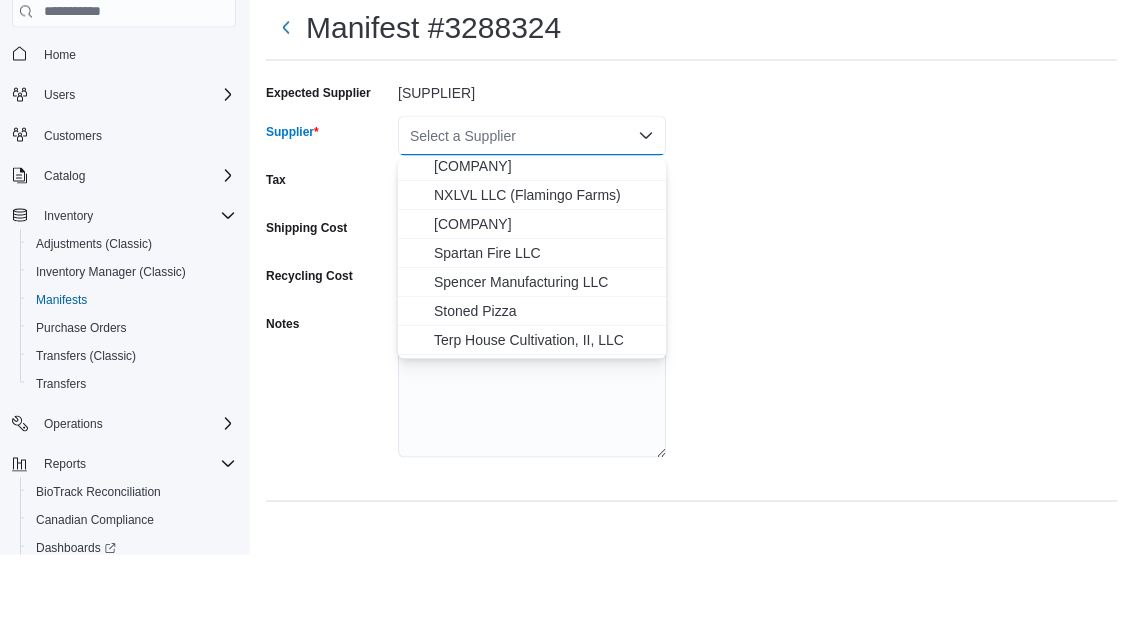 click on "NXLVL LLC (Flamingo Farms)" at bounding box center [544, 272] 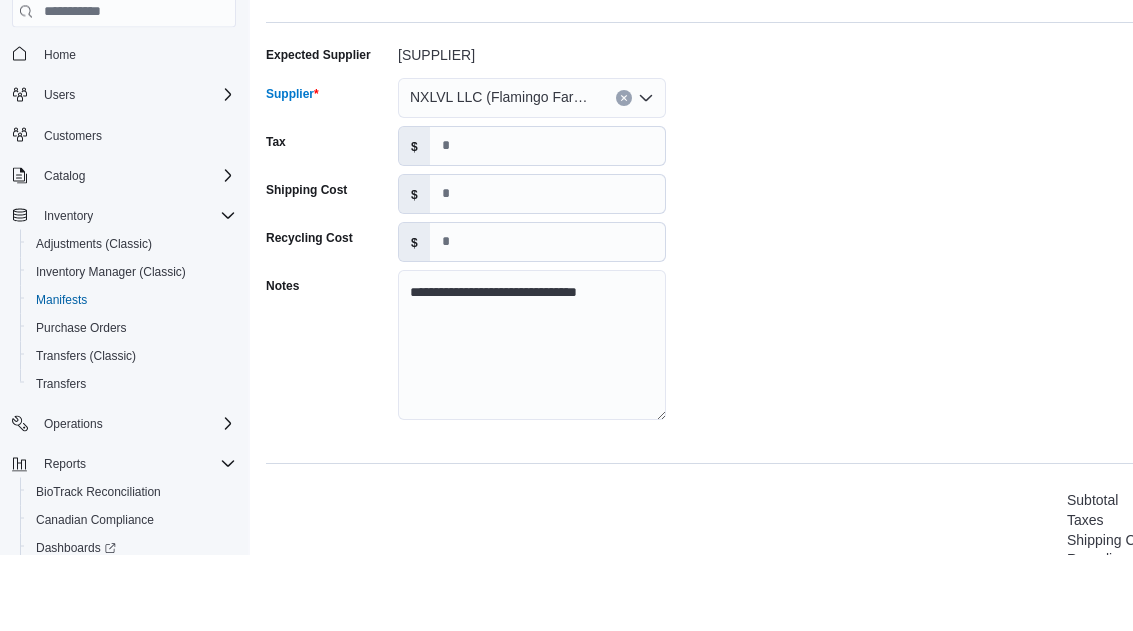 click on "**********" at bounding box center [816, 316] 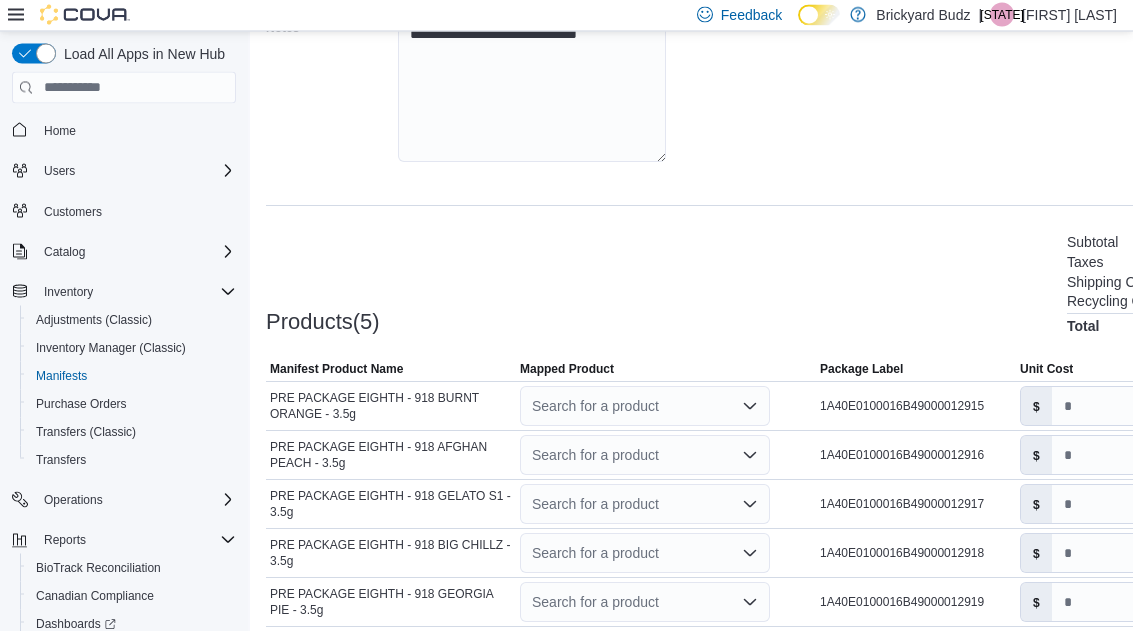 scroll, scrollTop: 385, scrollLeft: 0, axis: vertical 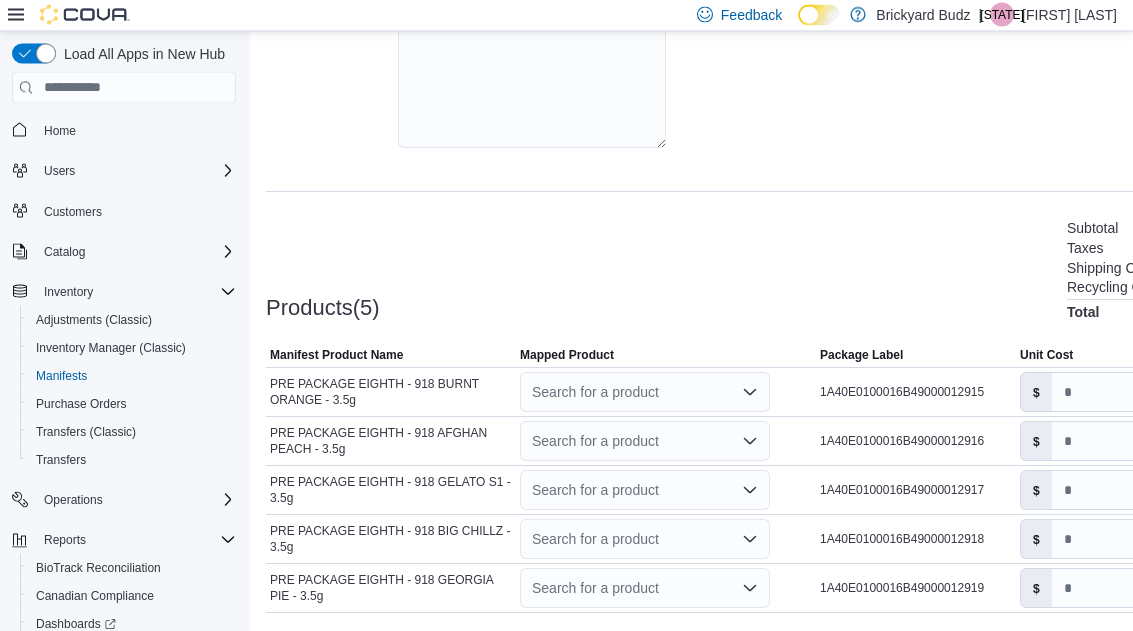 click 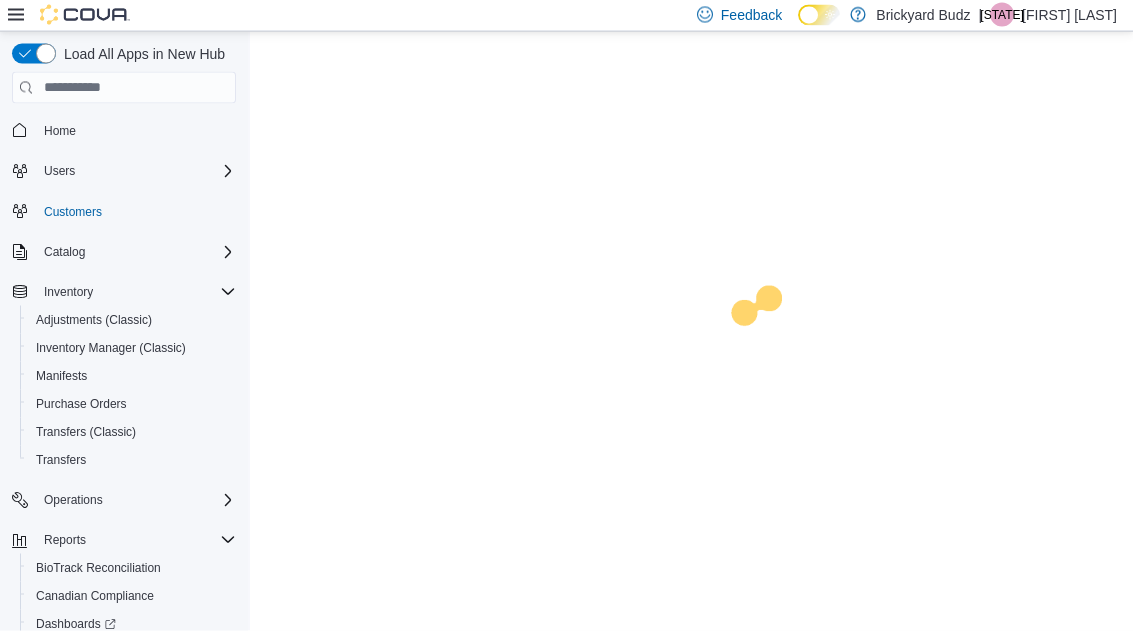 scroll, scrollTop: 0, scrollLeft: 0, axis: both 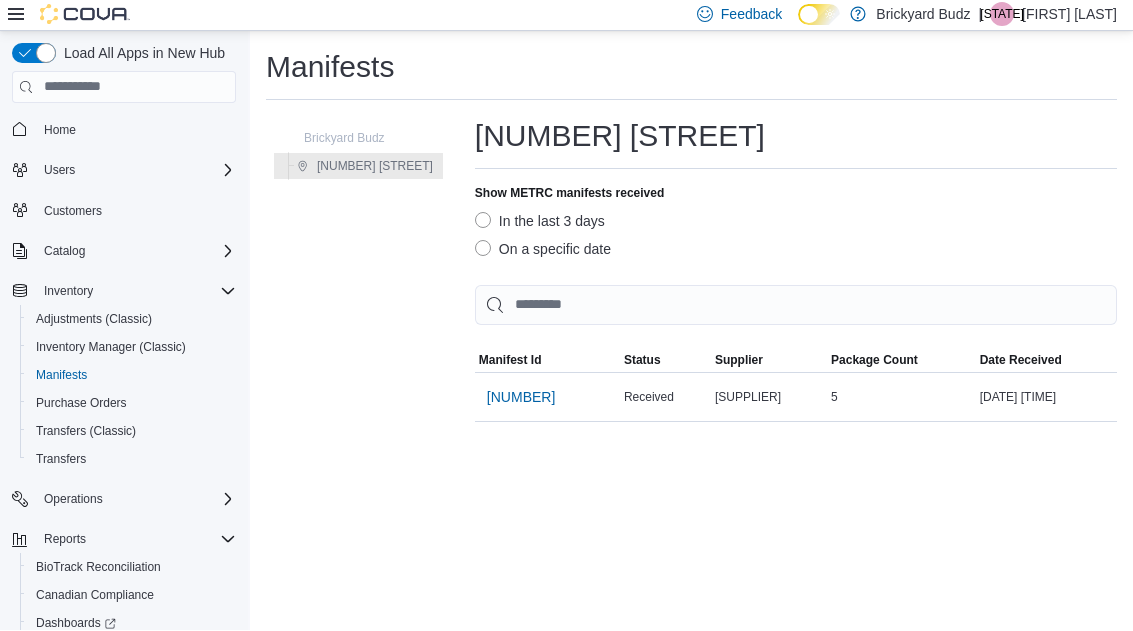 click on "3288324" at bounding box center [521, 398] 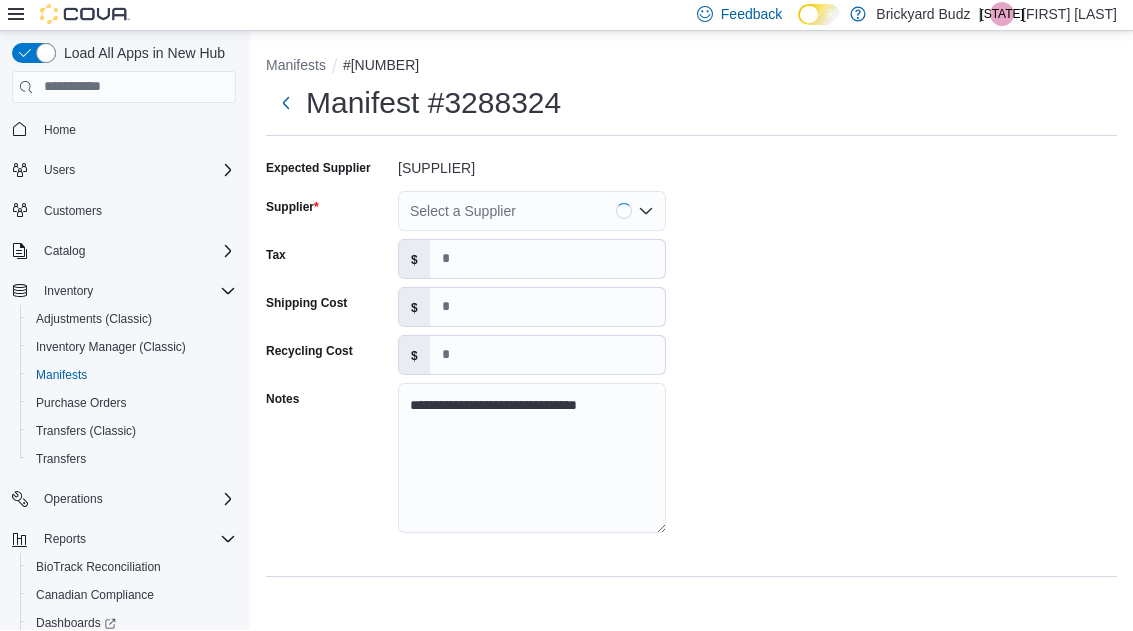 click on "Select a Supplier" at bounding box center [532, 212] 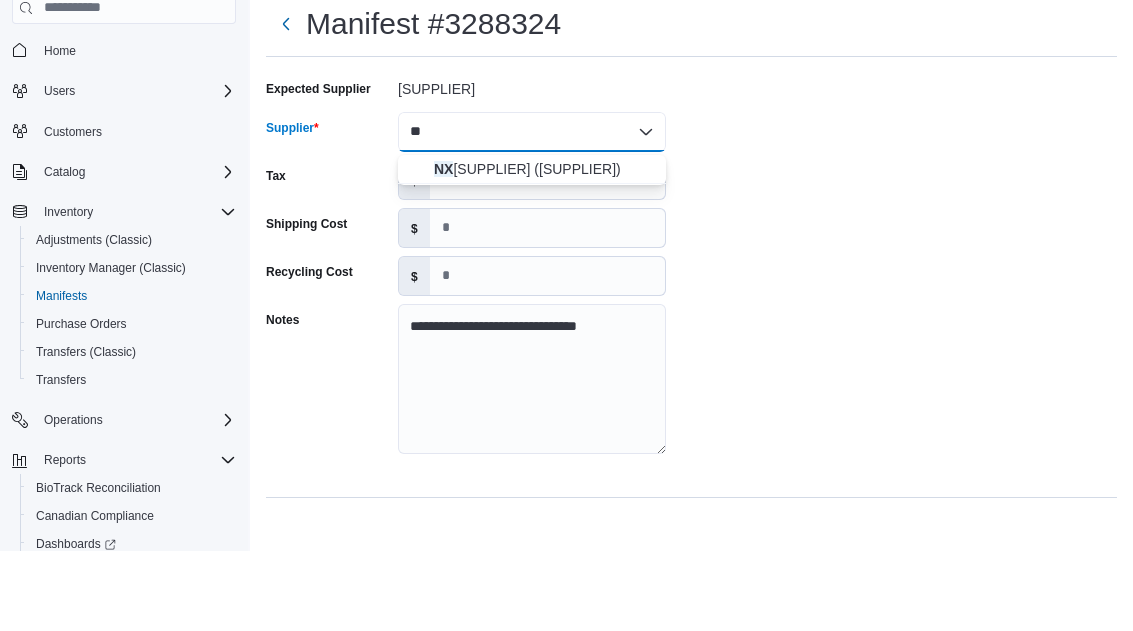 type on "**" 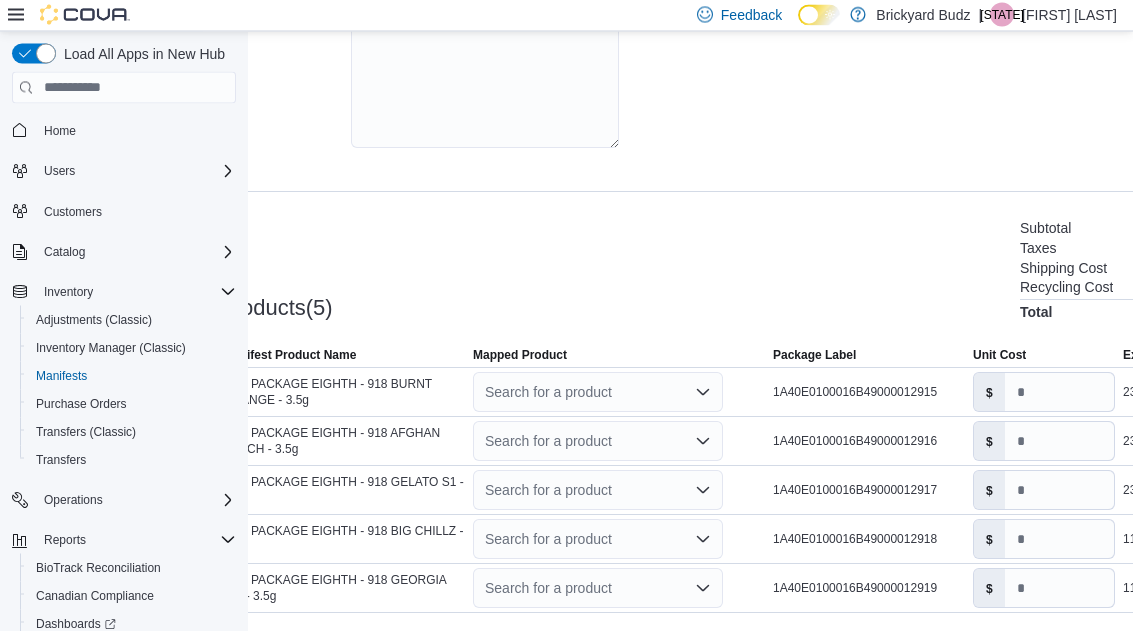 scroll, scrollTop: 385, scrollLeft: 0, axis: vertical 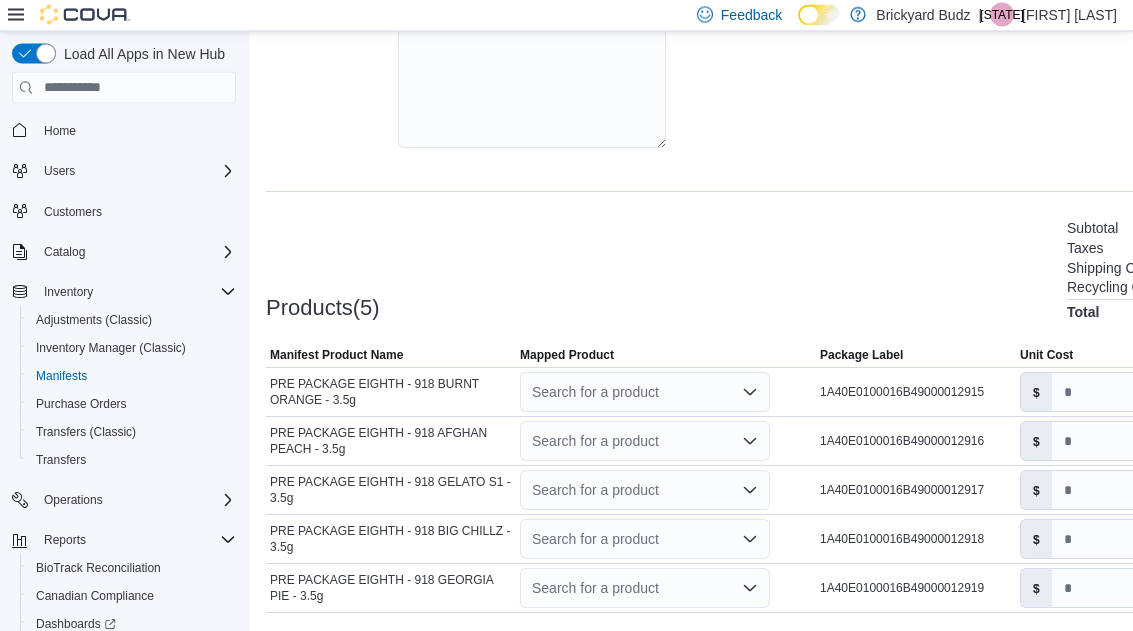 click 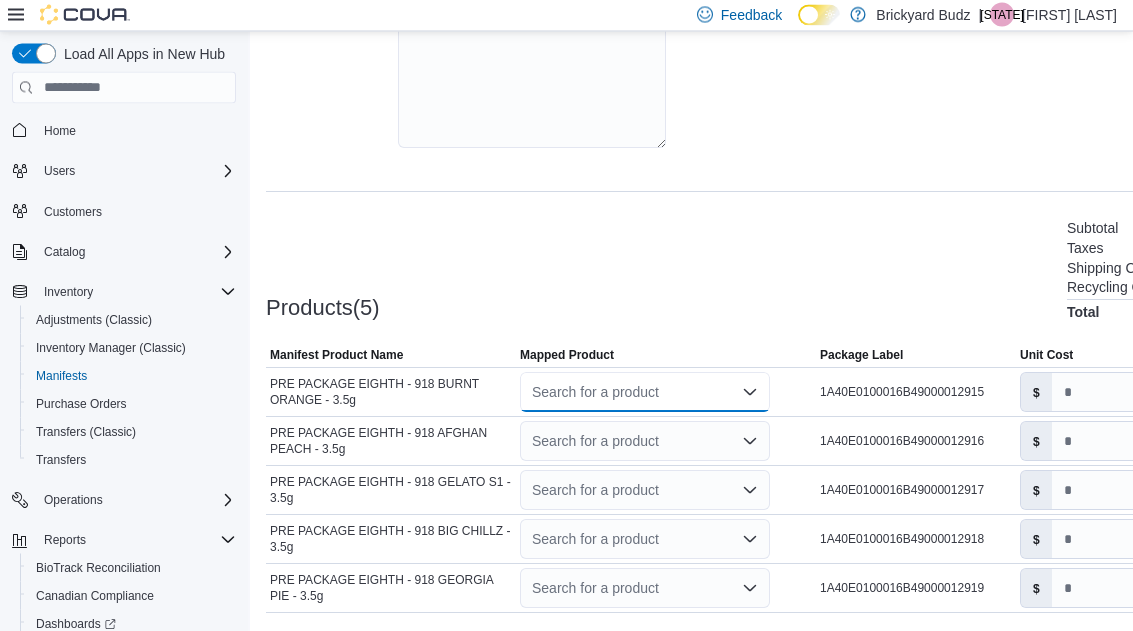 scroll, scrollTop: 385, scrollLeft: 0, axis: vertical 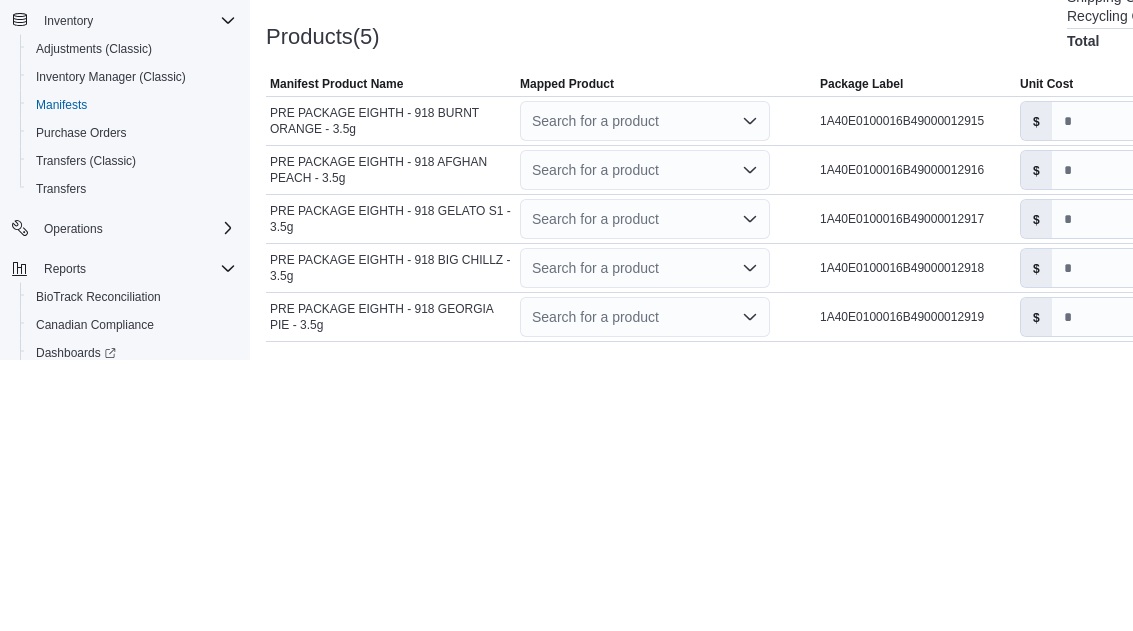 click 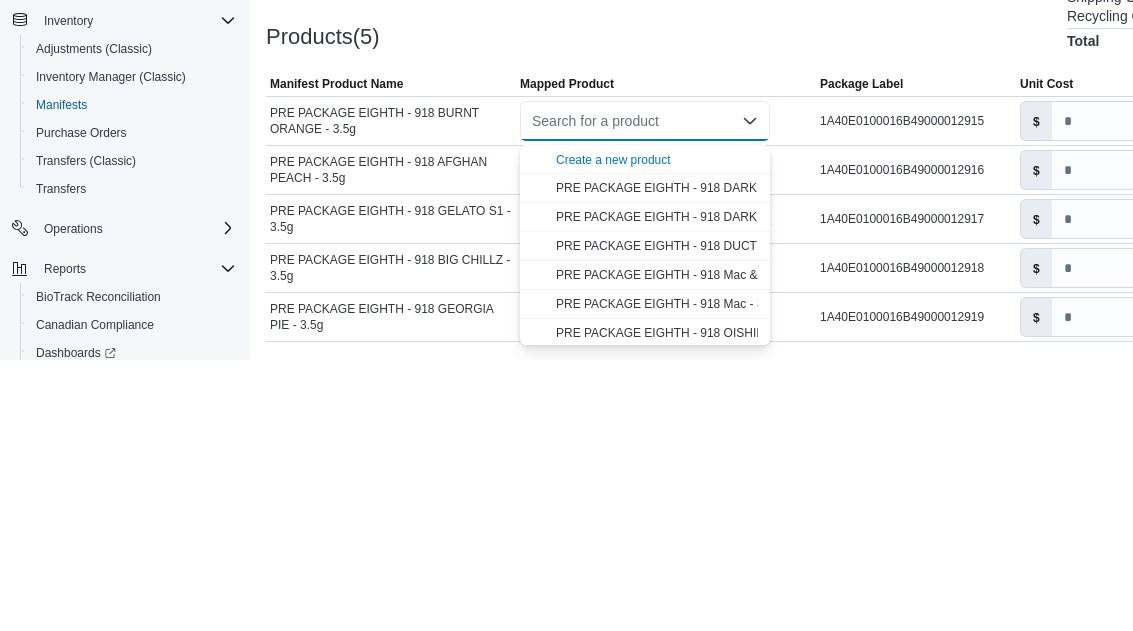 click on "Create a new product" at bounding box center (613, 432) 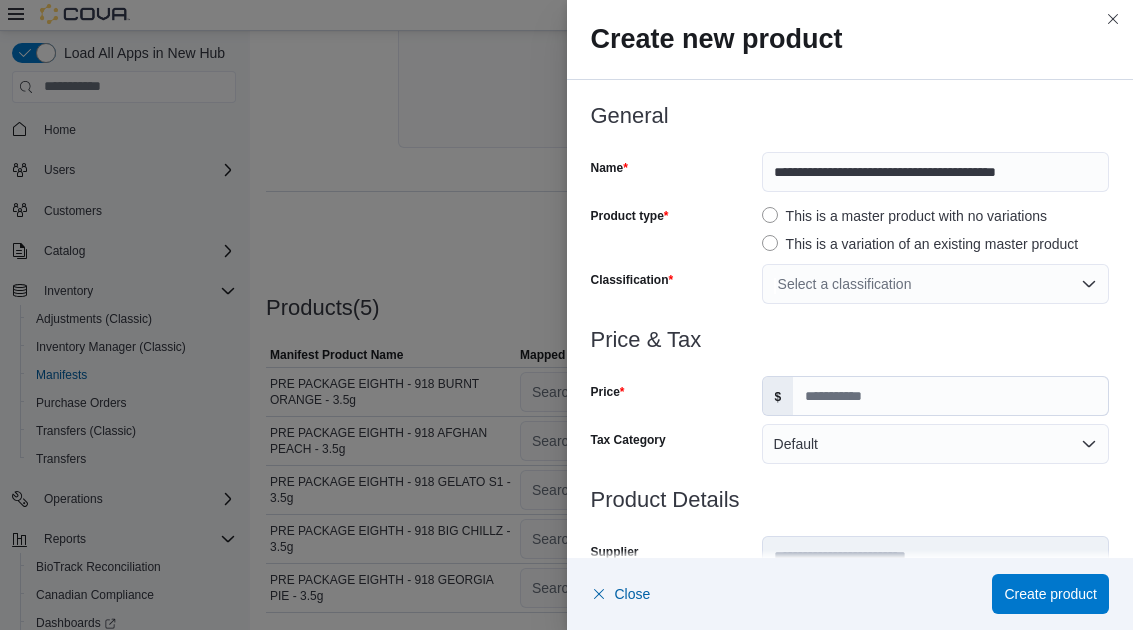 click on "Select a classification" at bounding box center [935, 285] 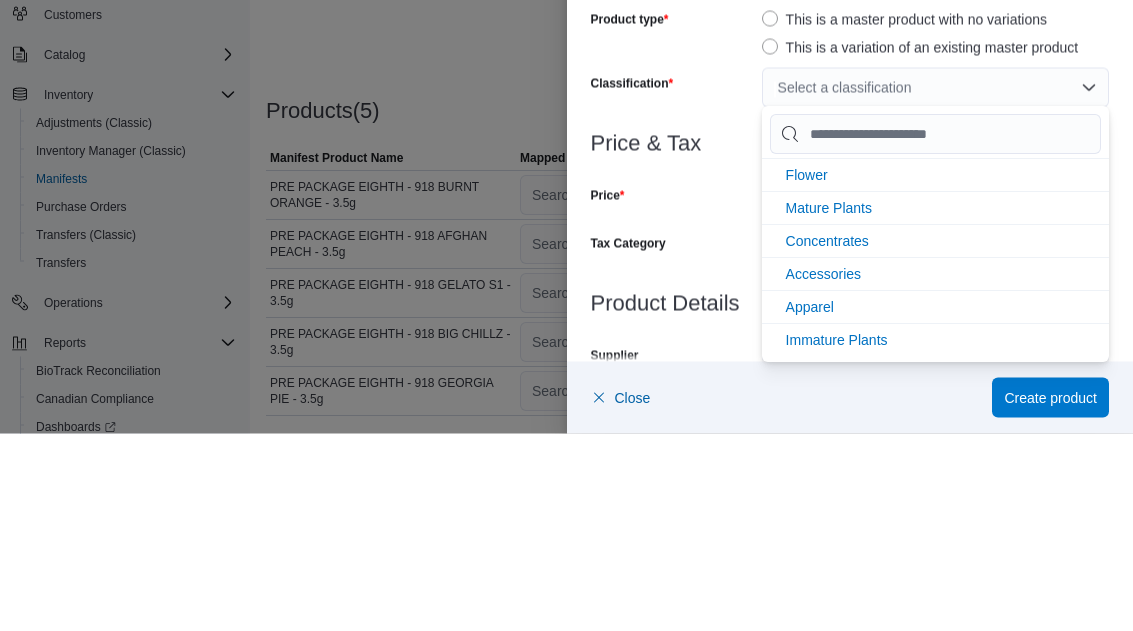 click on "Flower" at bounding box center (807, 373) 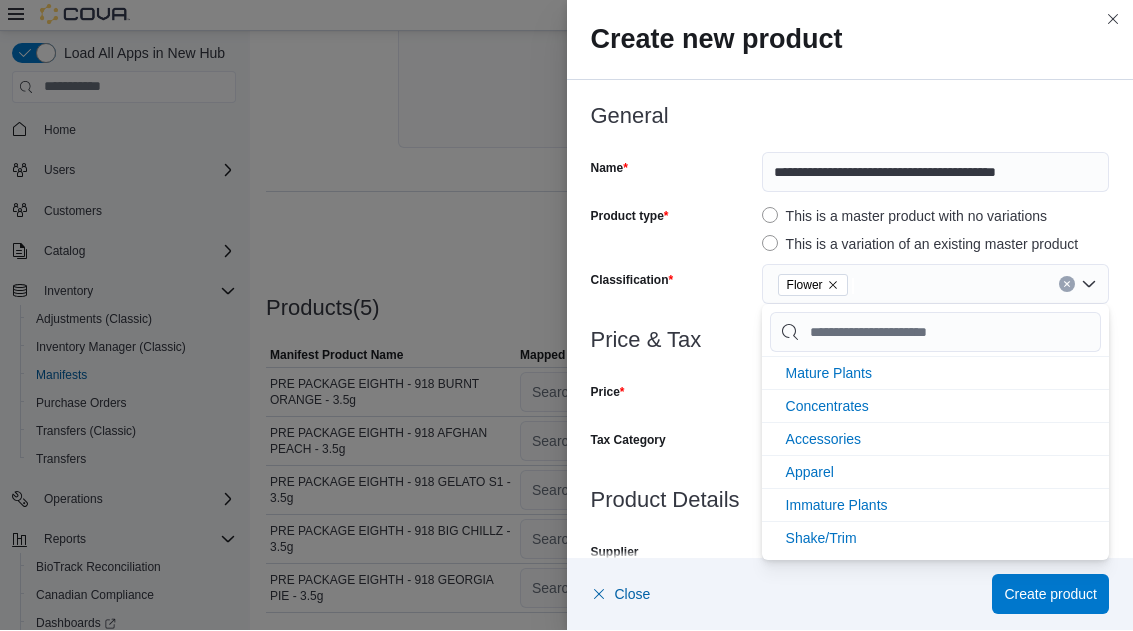click on "Flower" at bounding box center (935, 285) 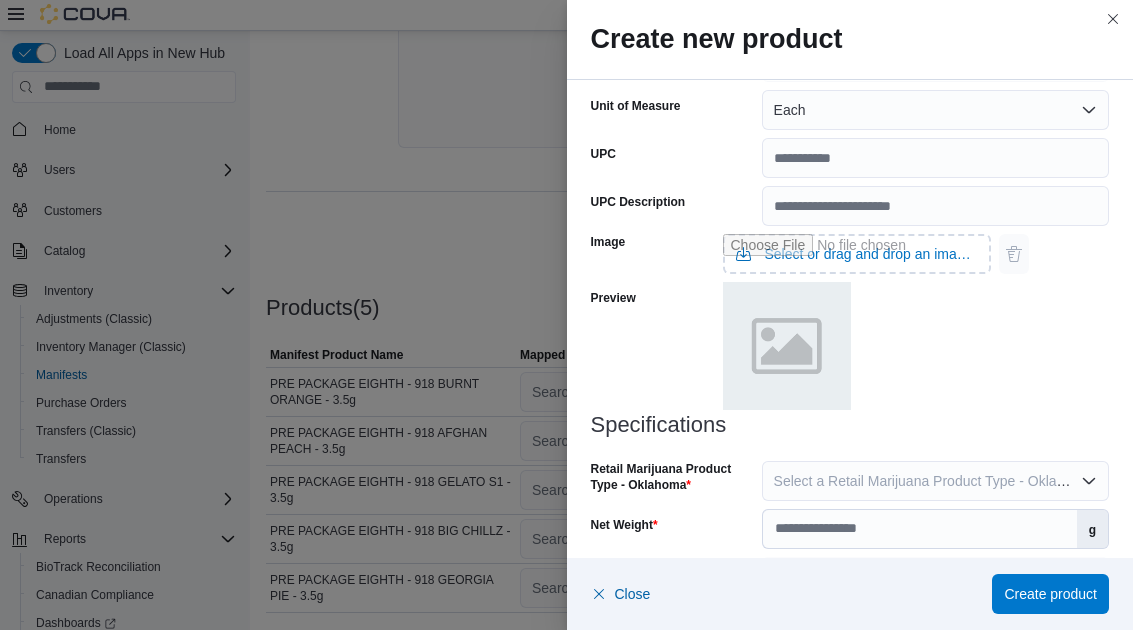 scroll, scrollTop: 730, scrollLeft: 0, axis: vertical 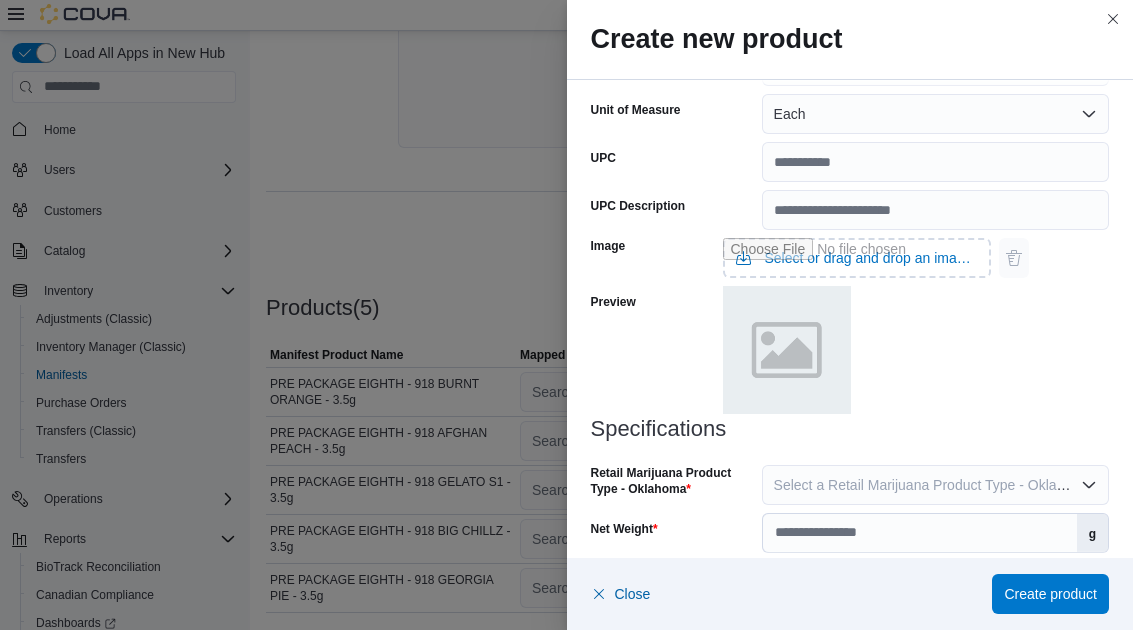 click on "Select a Retail Marijuana Product Type - Oklahoma" at bounding box center [935, 486] 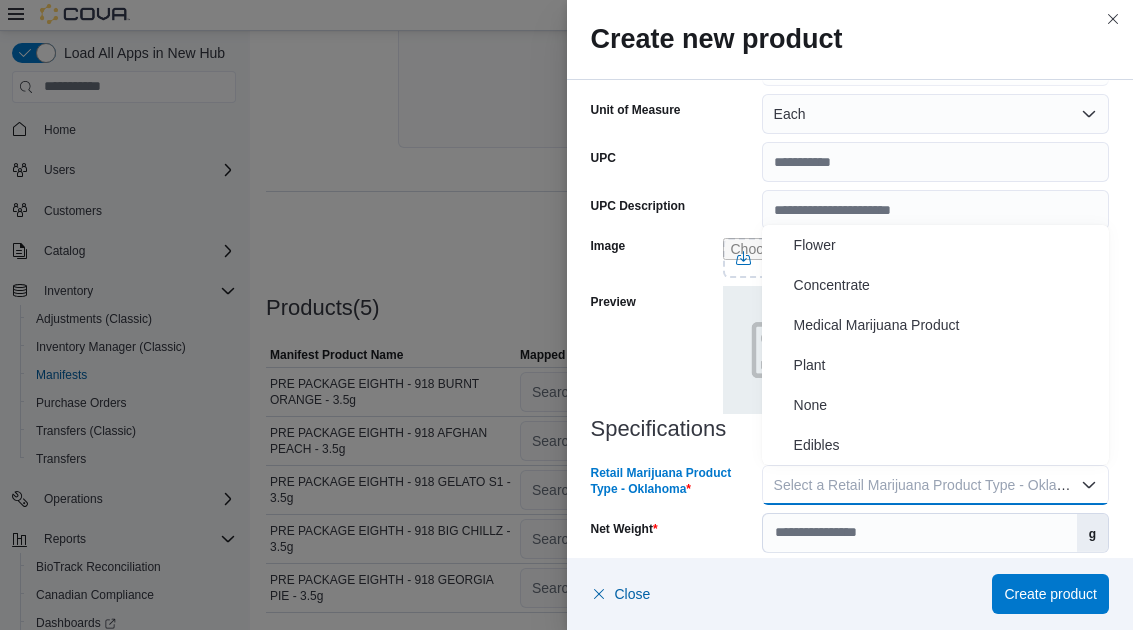 click on "Flower" at bounding box center (947, 246) 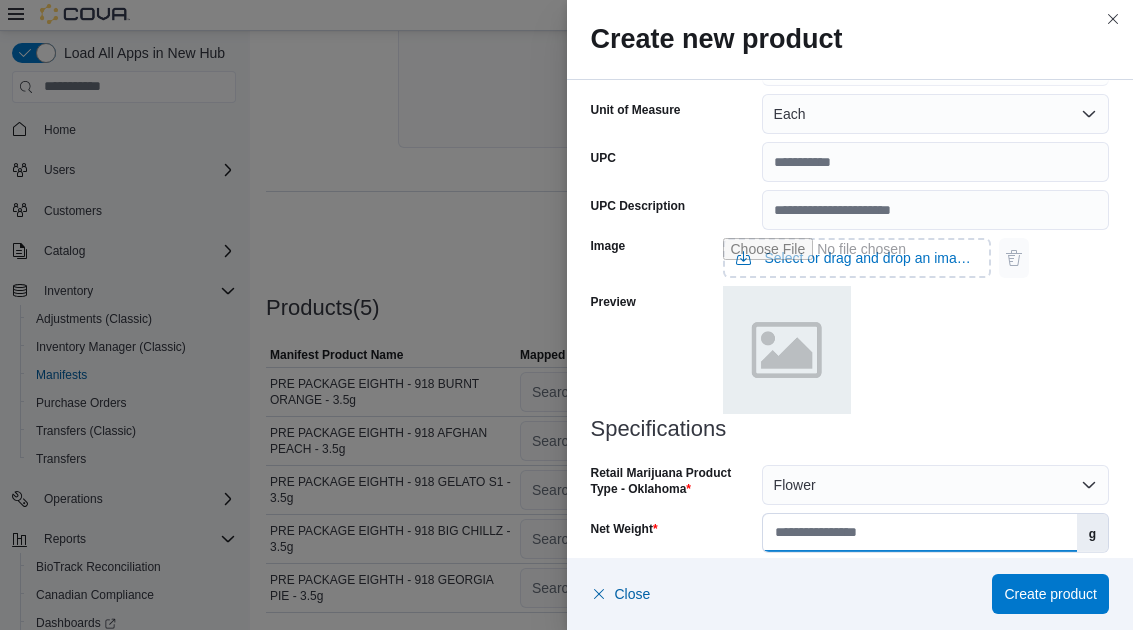 click on "Net Weight" at bounding box center [920, 534] 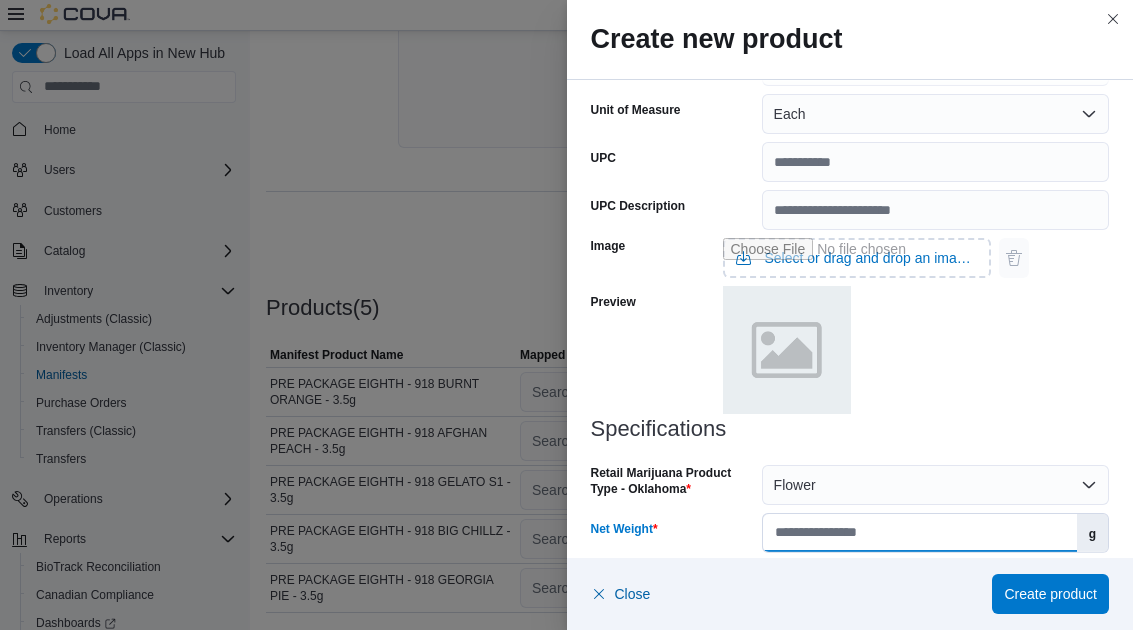 scroll, scrollTop: 423, scrollLeft: 0, axis: vertical 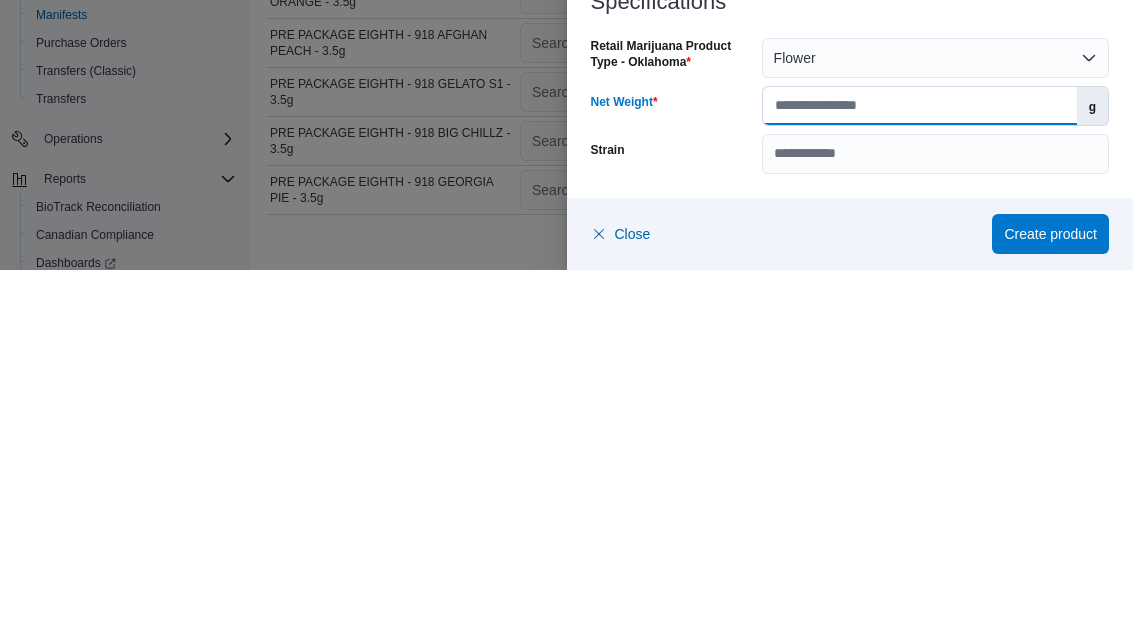type on "*" 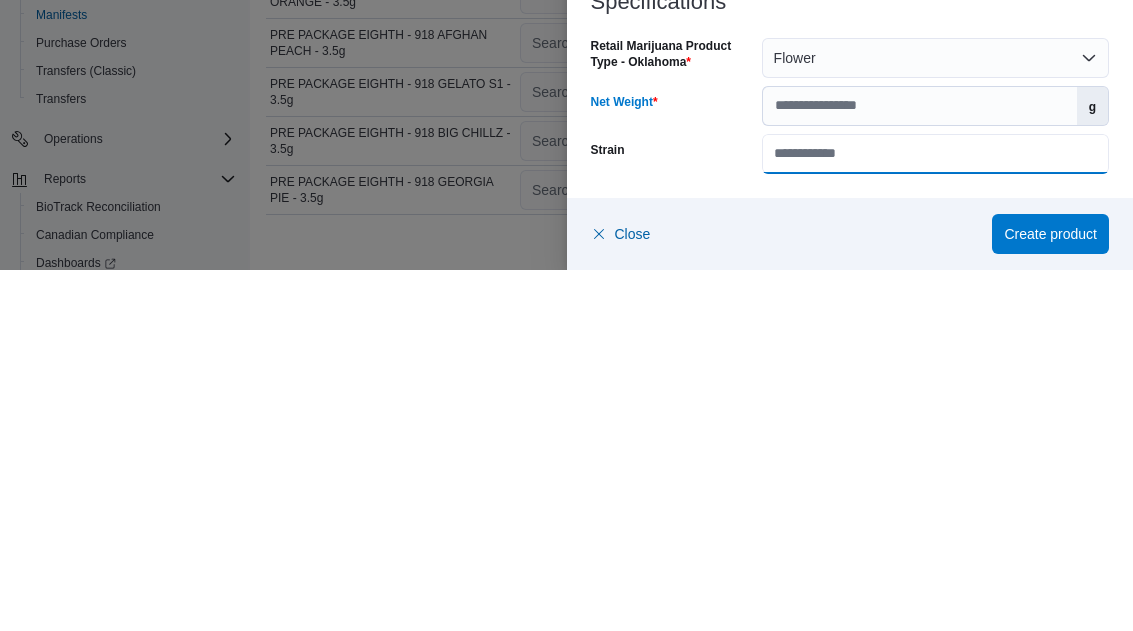 click on "Strain" at bounding box center (935, 515) 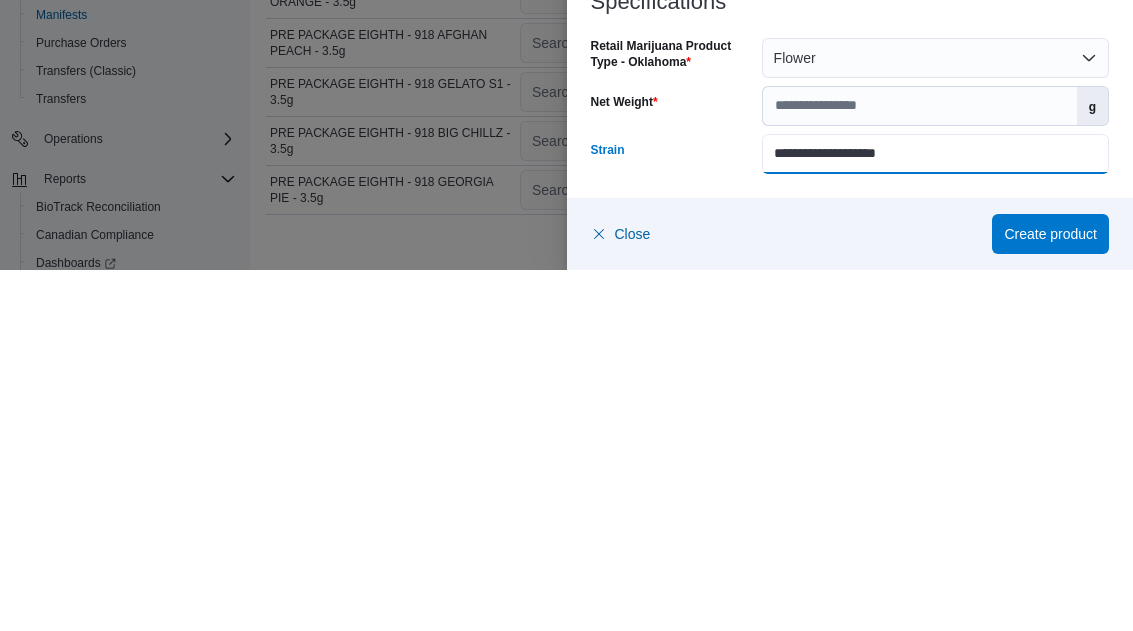 type on "**********" 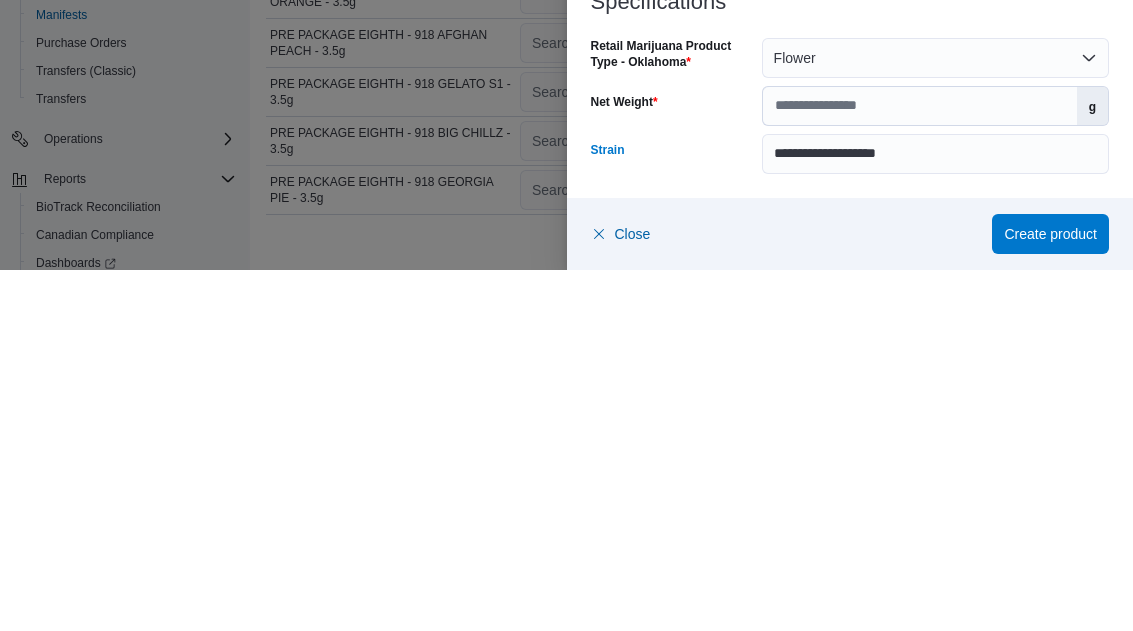 click on "Create product" at bounding box center [1050, 595] 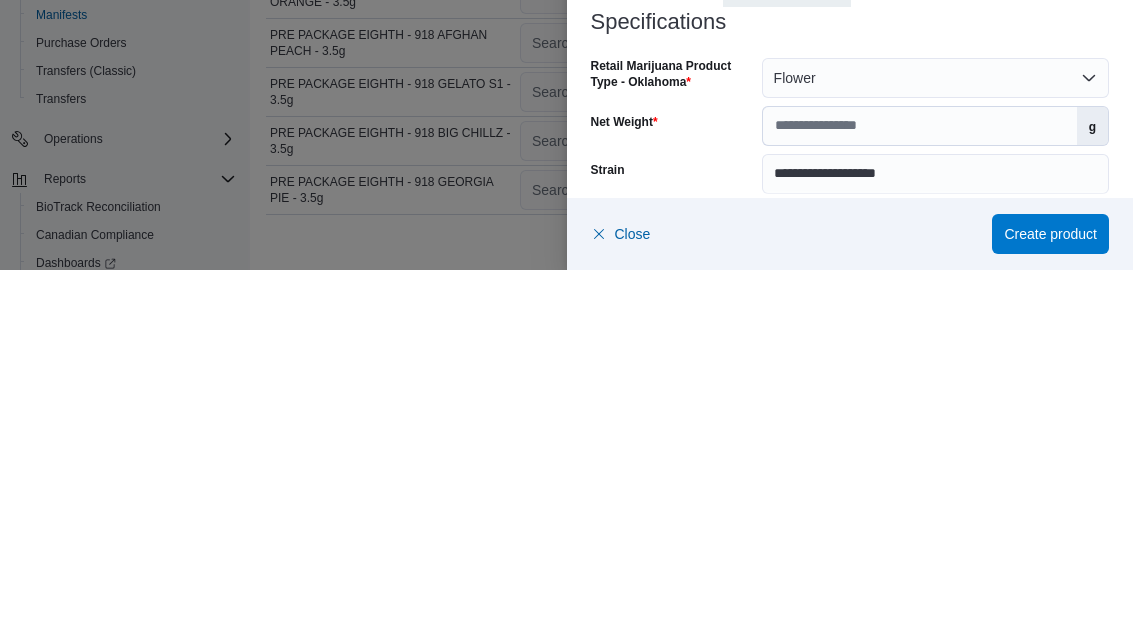 scroll, scrollTop: 385, scrollLeft: 0, axis: vertical 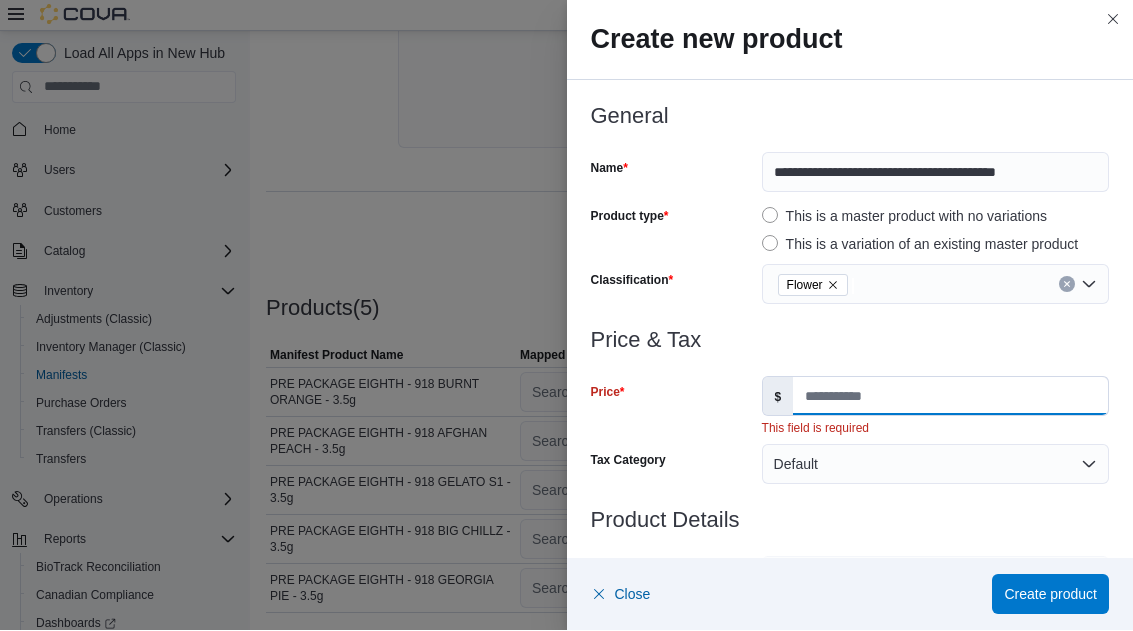 click on "Price" at bounding box center [950, 397] 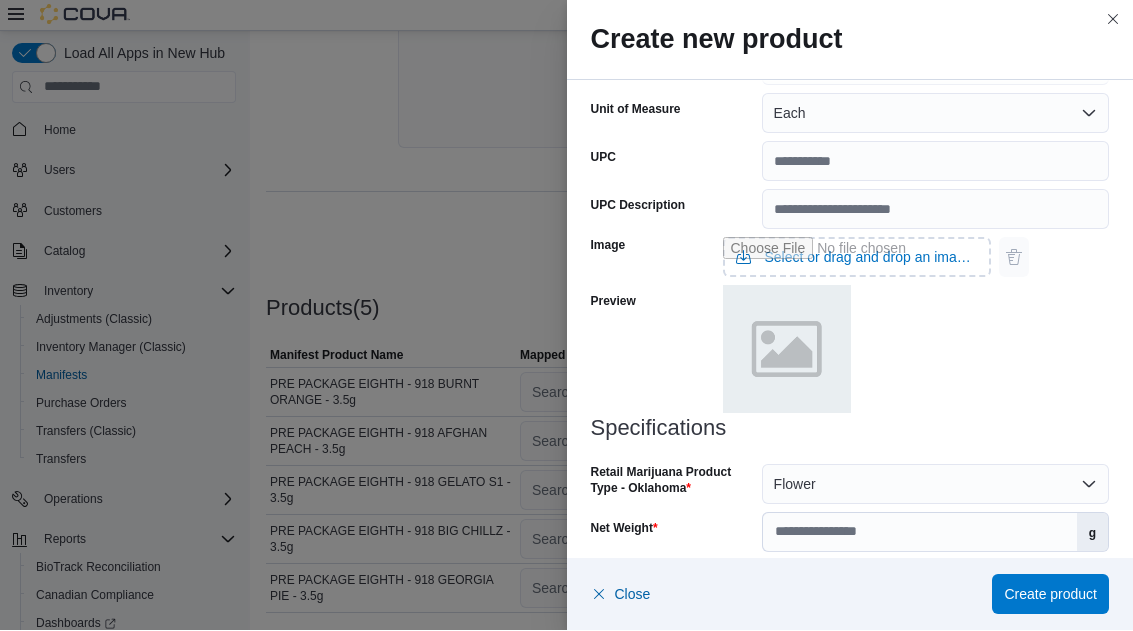 scroll, scrollTop: 730, scrollLeft: 0, axis: vertical 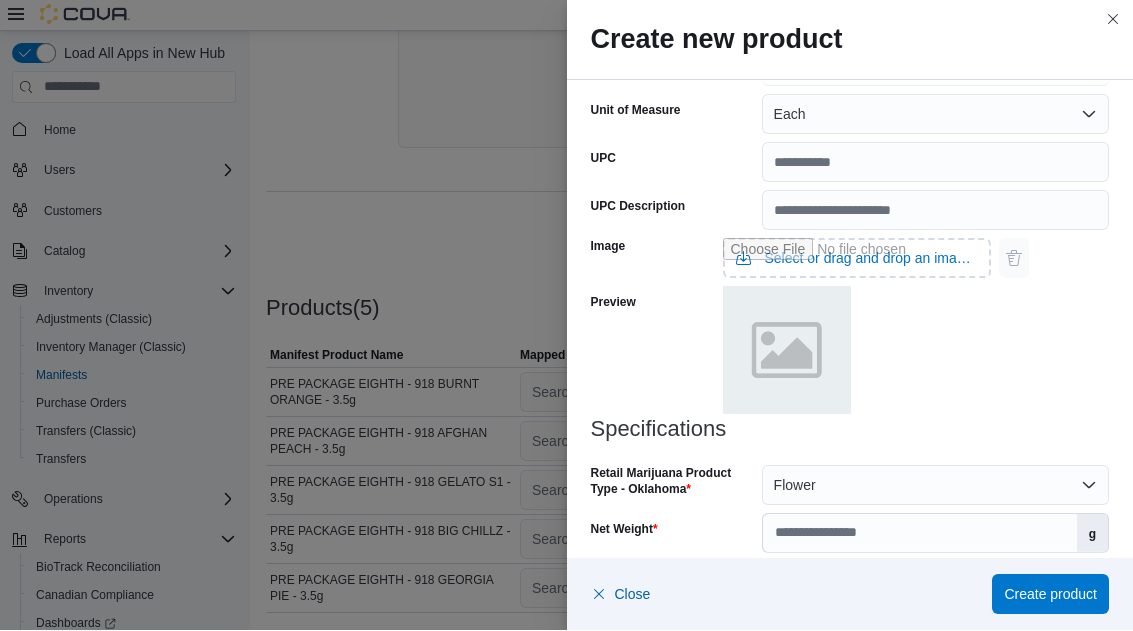 type on "***" 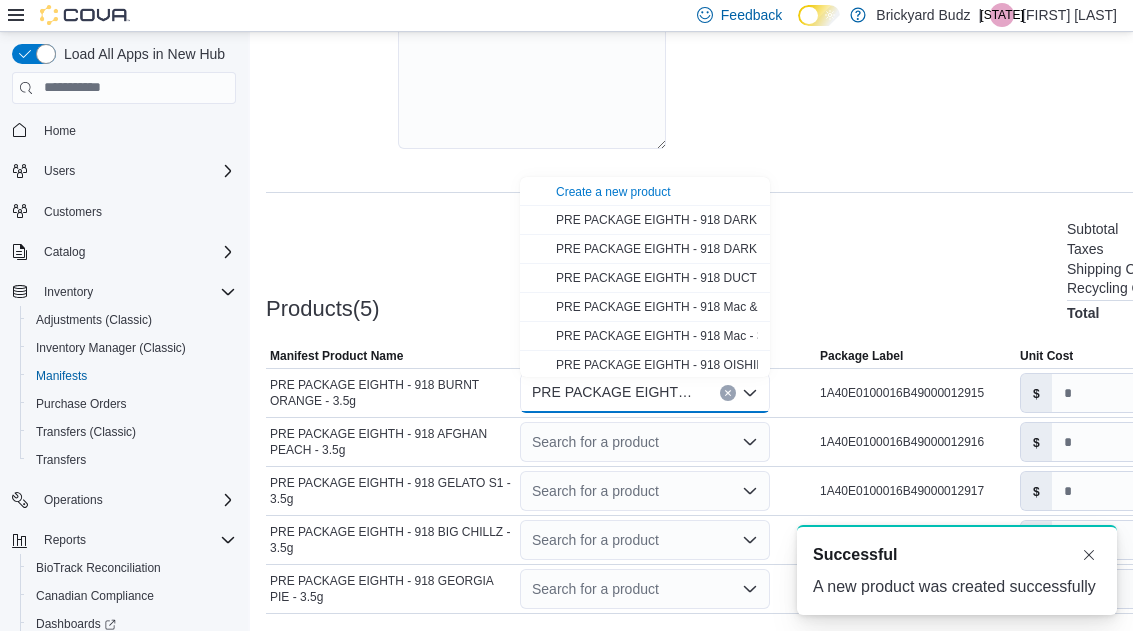 scroll, scrollTop: 0, scrollLeft: 0, axis: both 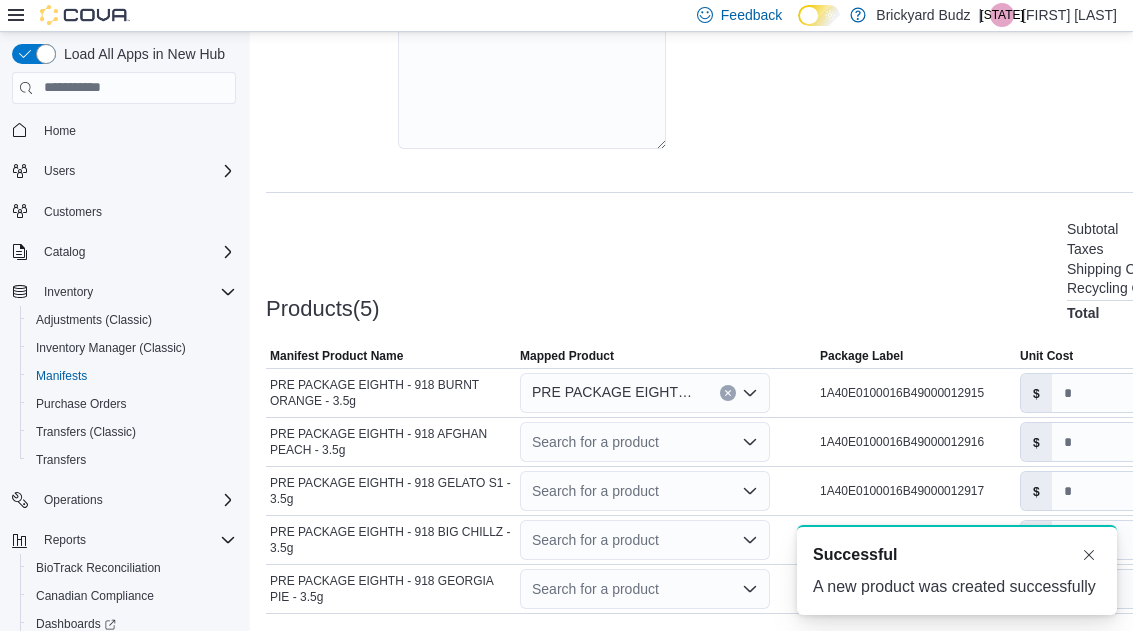 click on "Products(5)     Subtotal $0.00 Taxes $0.00 Shipping Cost $0.00 Recycling Cost $0.00 Total $0.00" at bounding box center (816, 269) 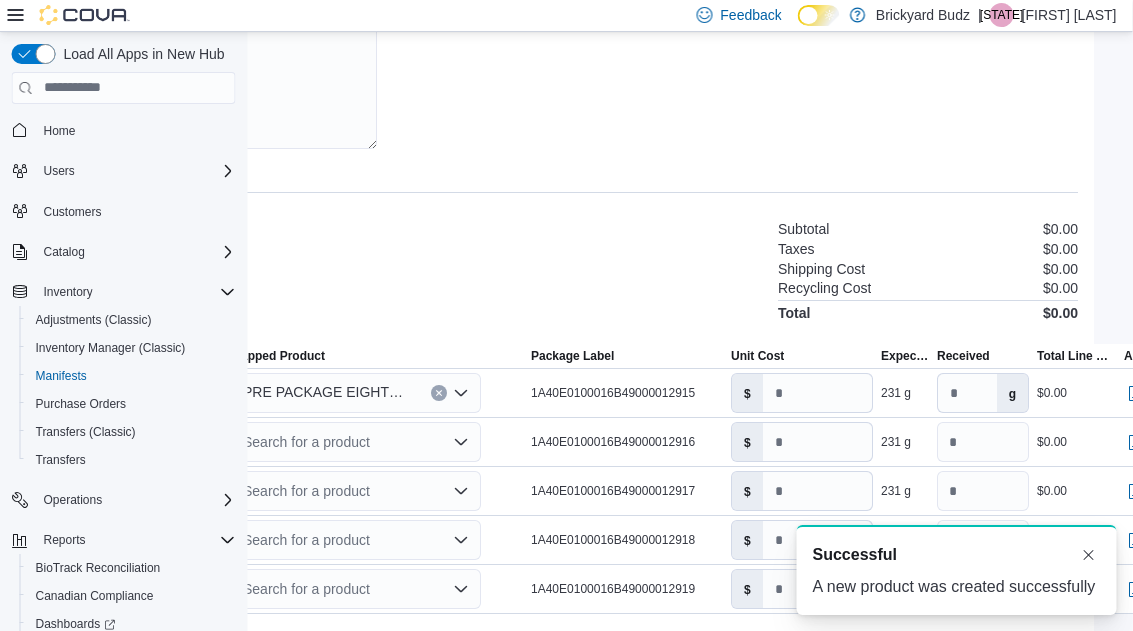 scroll, scrollTop: 385, scrollLeft: 321, axis: both 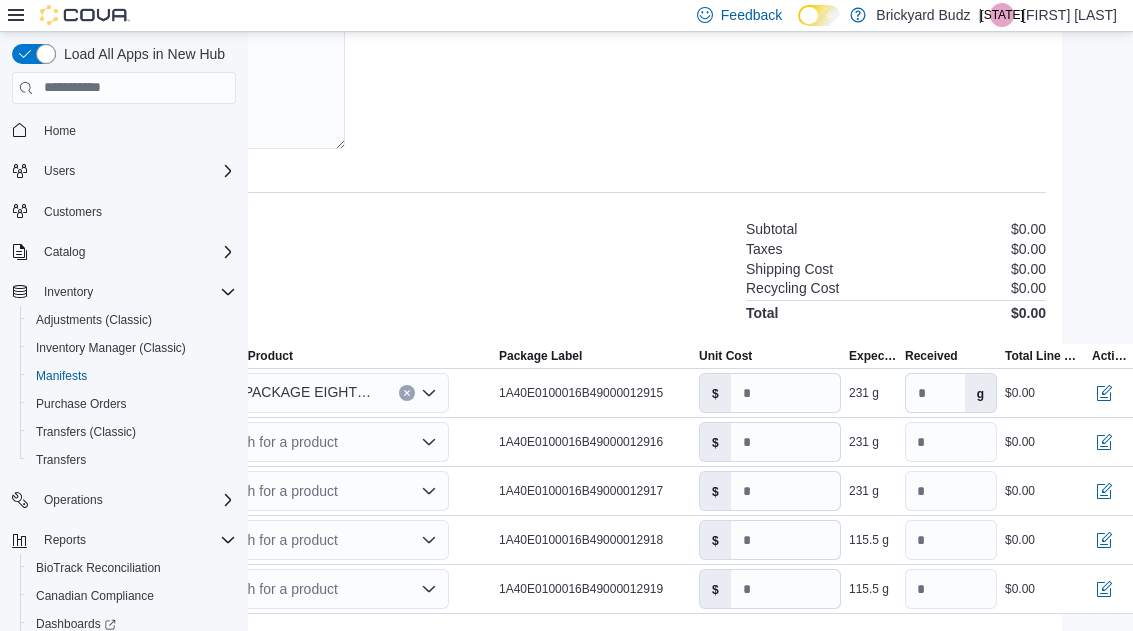 click on "g" at bounding box center (980, 393) 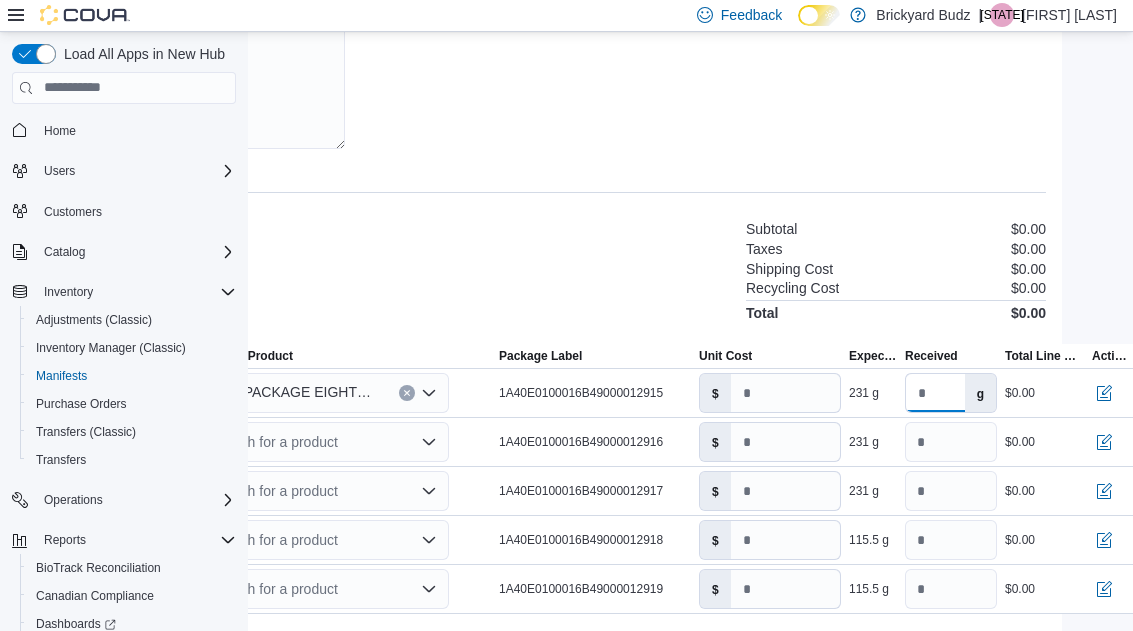 click on "***" at bounding box center (935, 393) 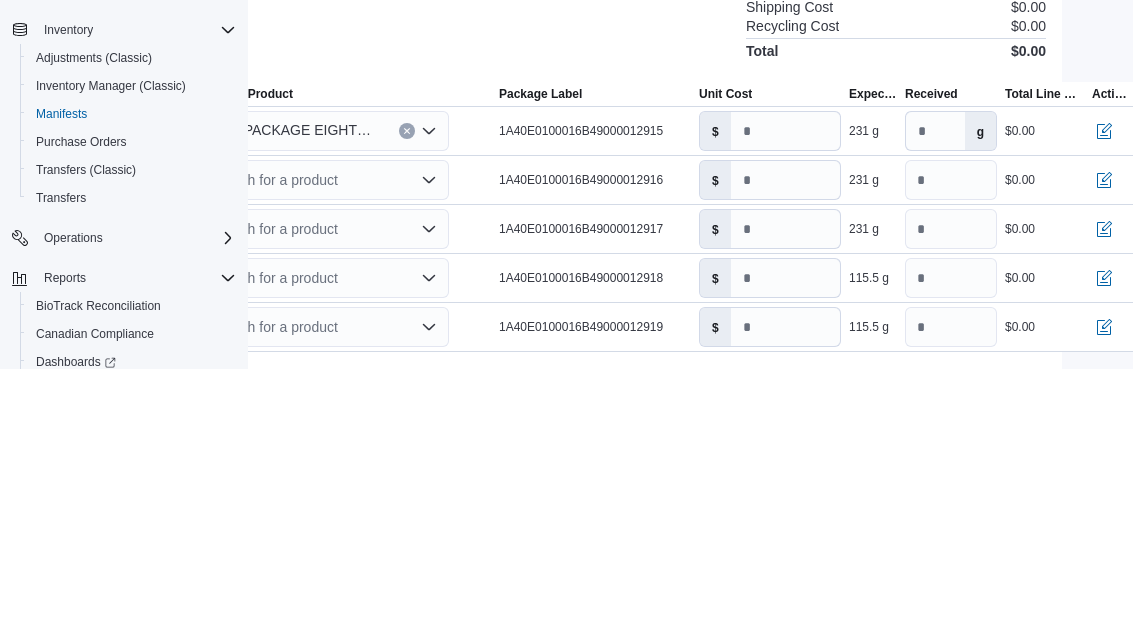 click on "g" at bounding box center [980, 393] 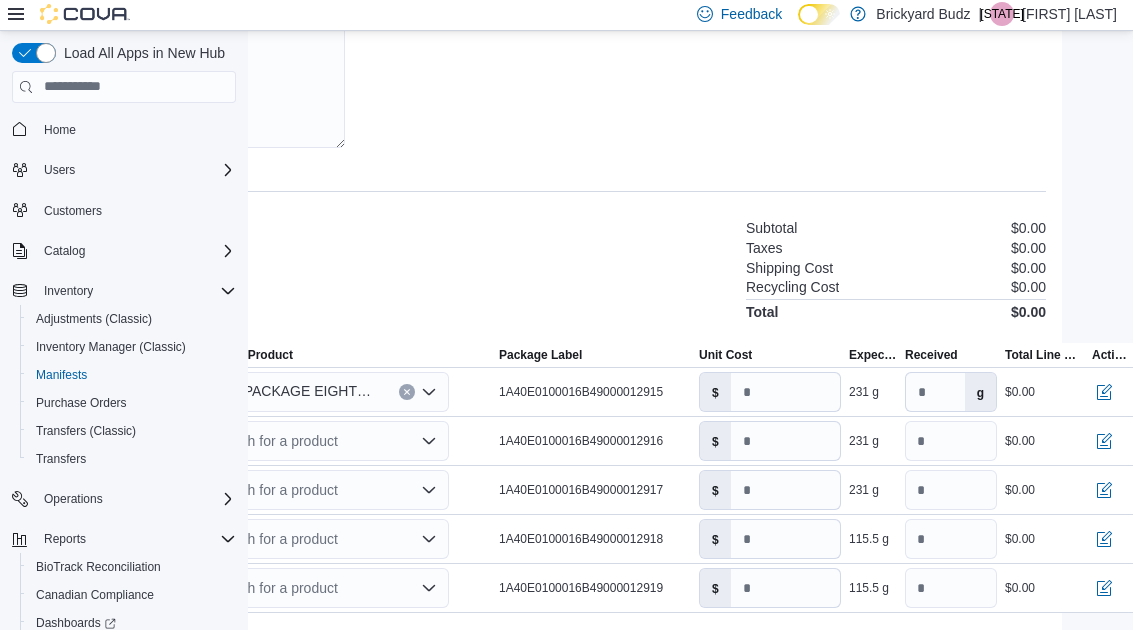 click on "g" at bounding box center [980, 393] 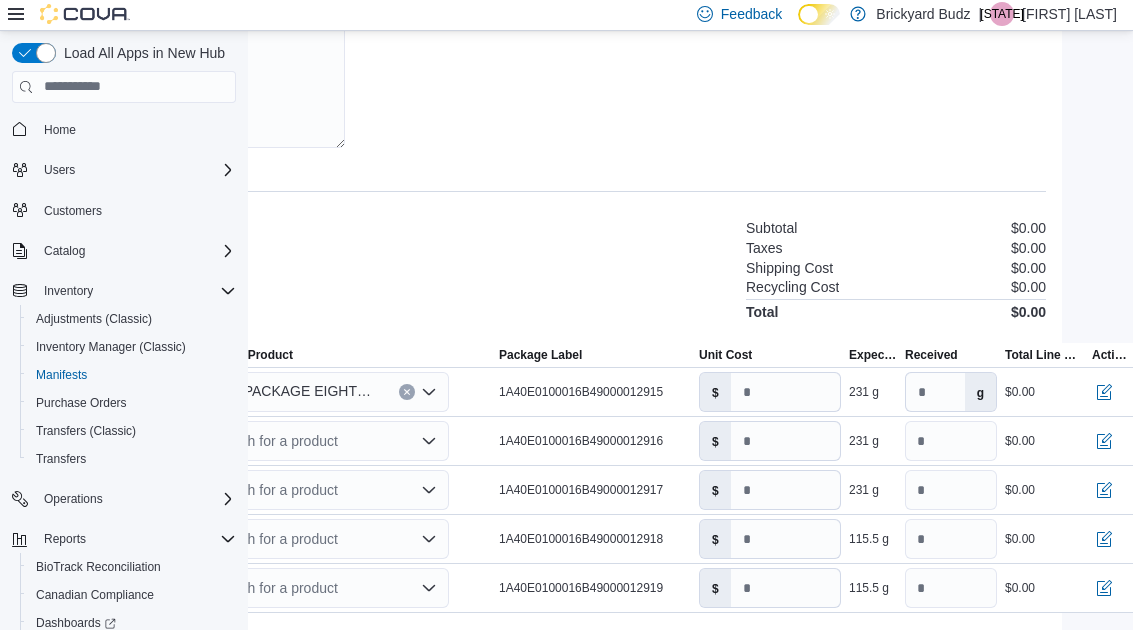 click on "g" at bounding box center (980, 393) 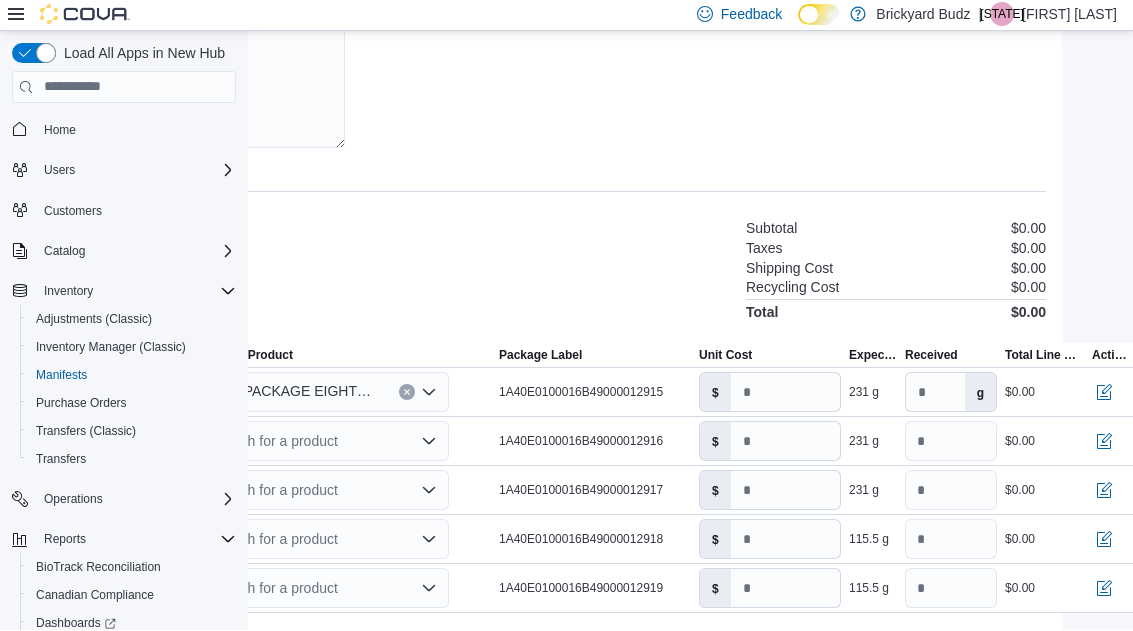 click at bounding box center (1104, 393) 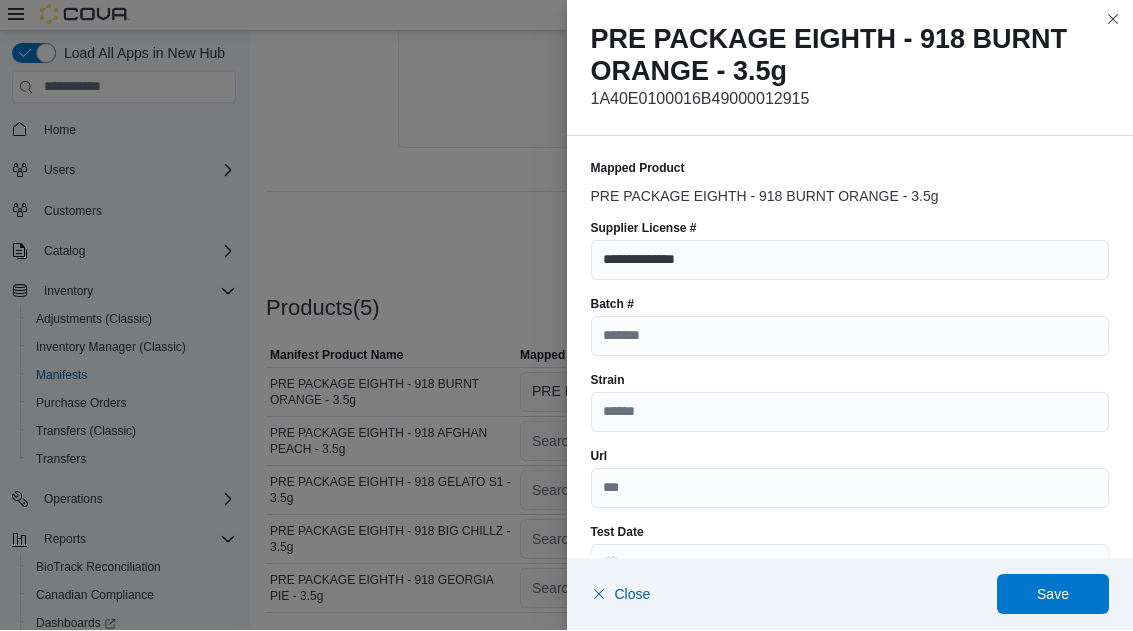 scroll, scrollTop: 385, scrollLeft: 0, axis: vertical 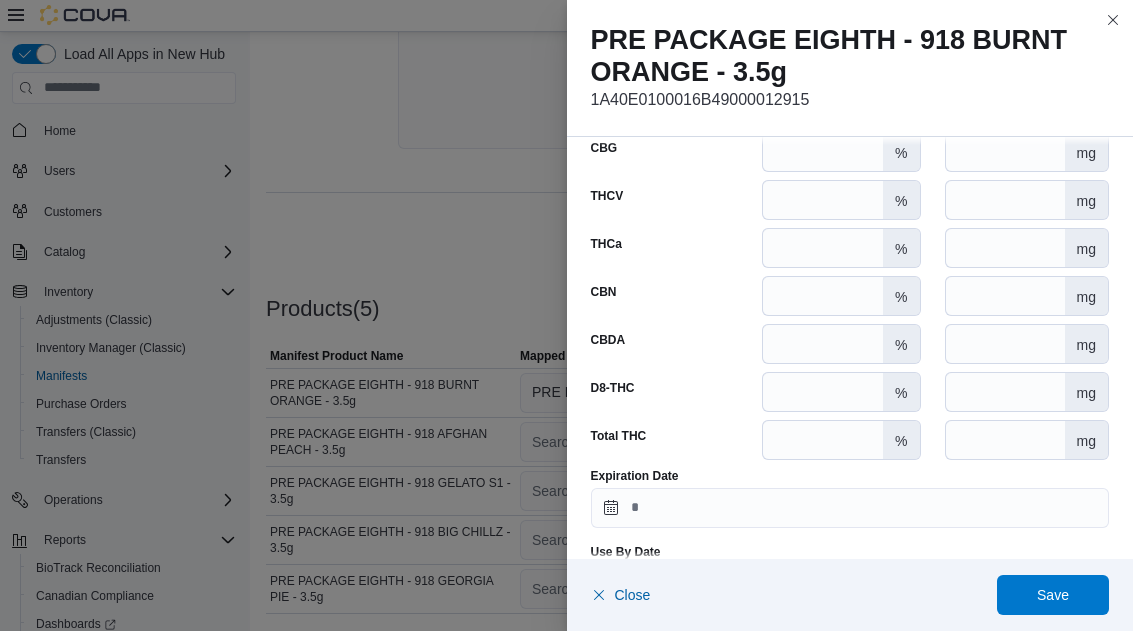 click on "Close" at bounding box center [633, 595] 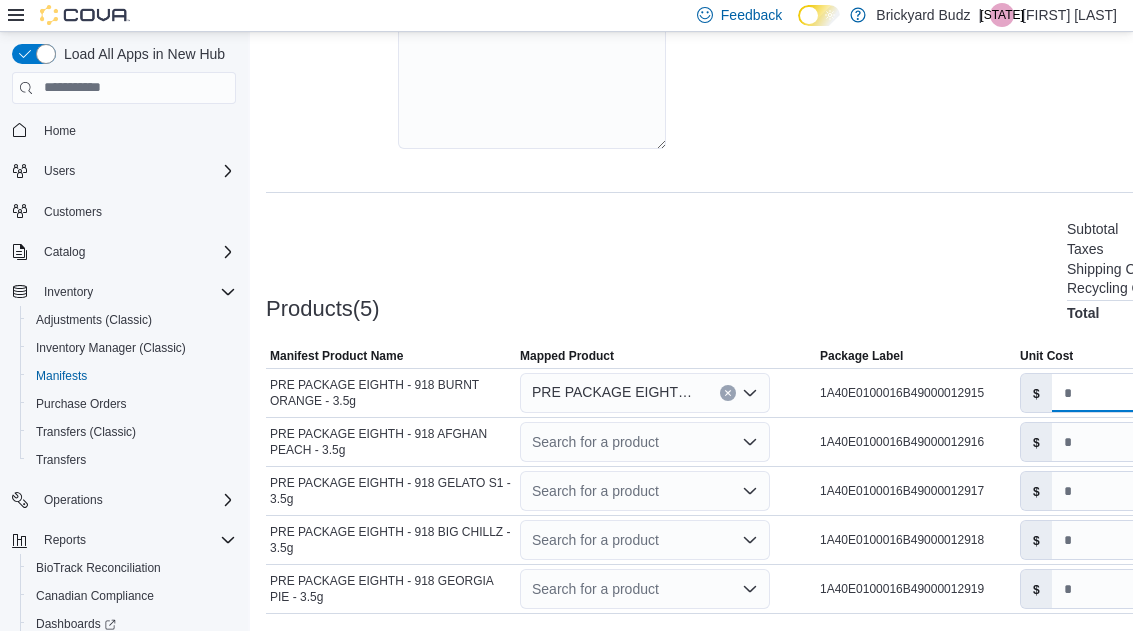 click on "*" at bounding box center (1106, 393) 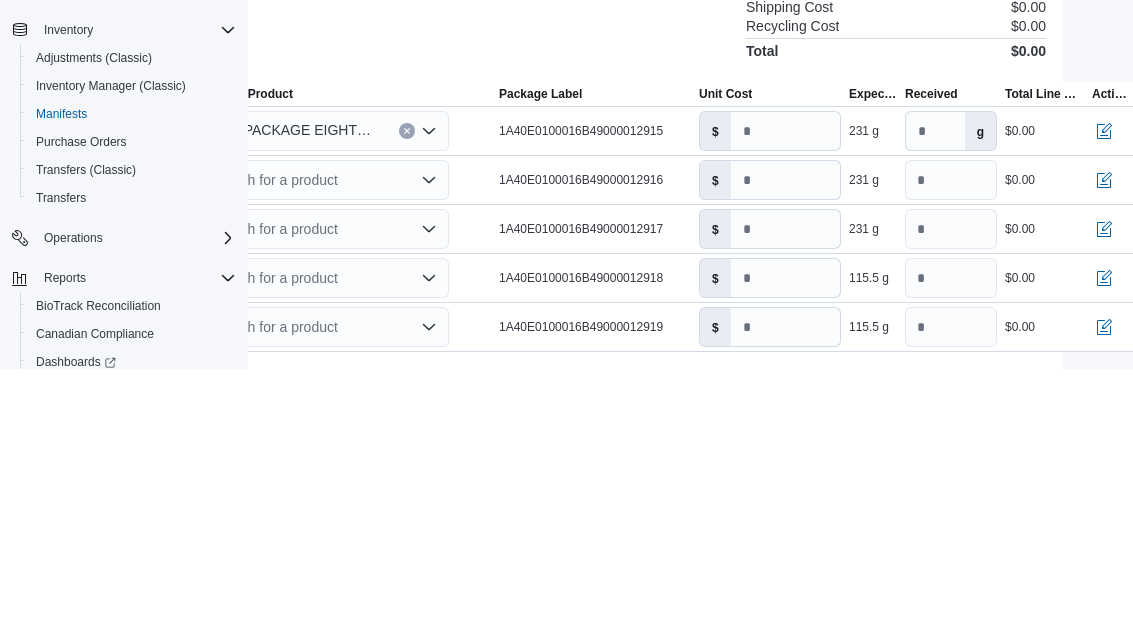 click on "g" at bounding box center [980, 393] 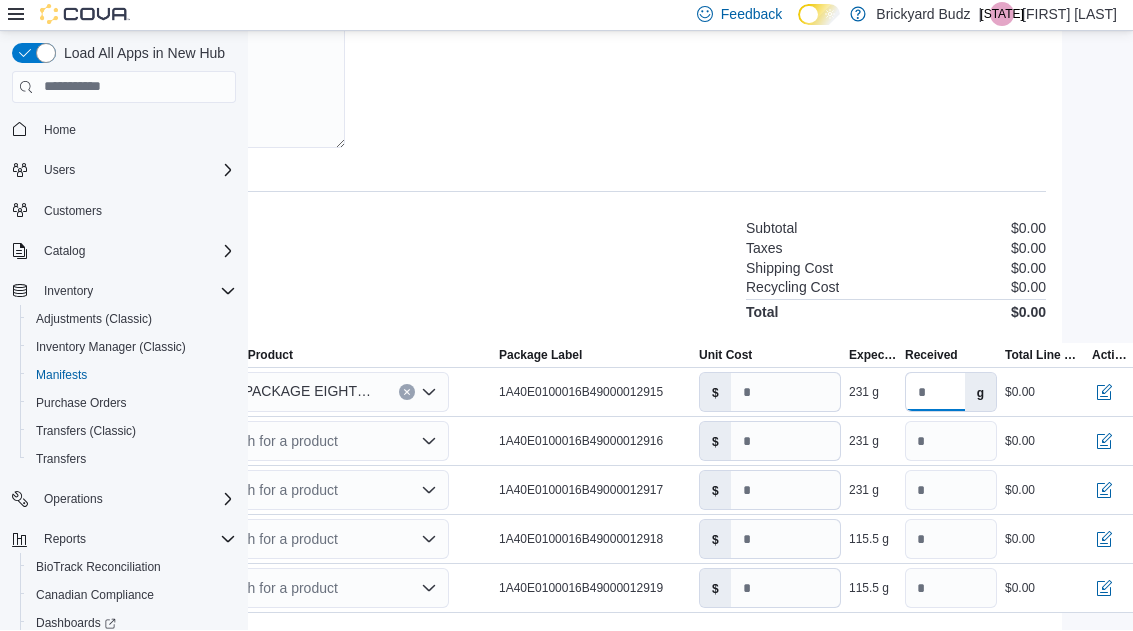 click on "***" at bounding box center [935, 393] 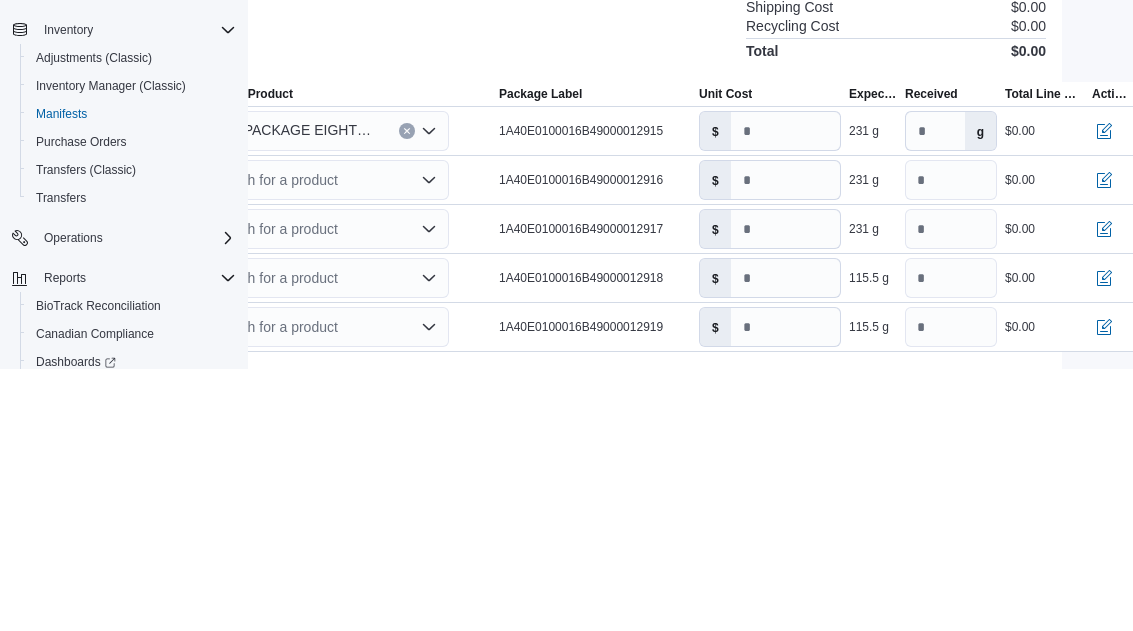 click on "g" at bounding box center (980, 393) 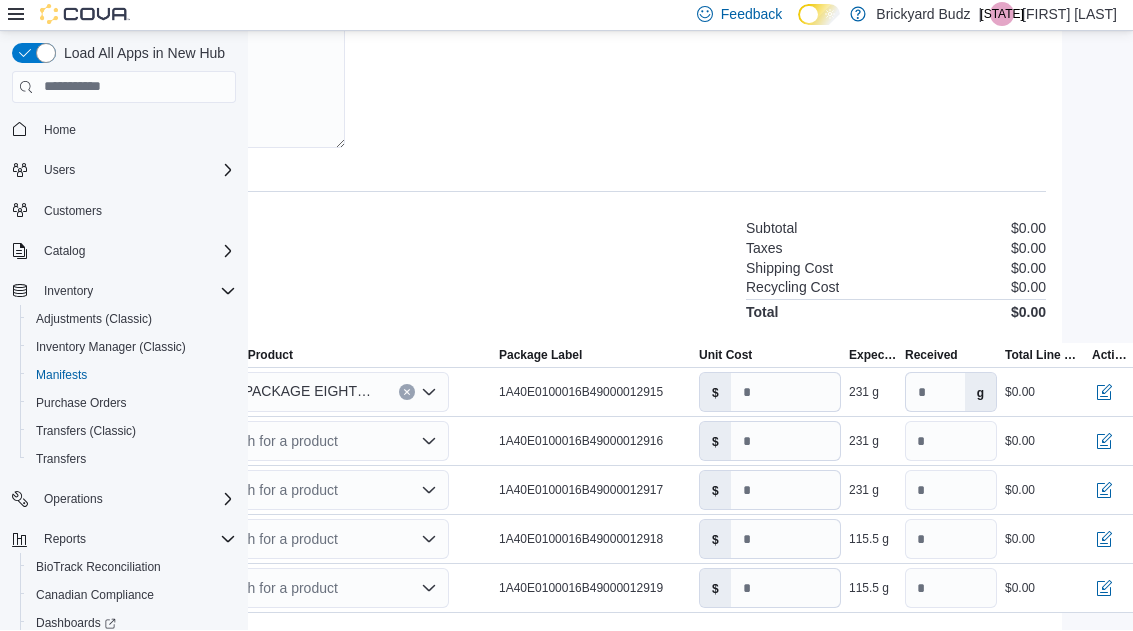 click on "g" at bounding box center [980, 393] 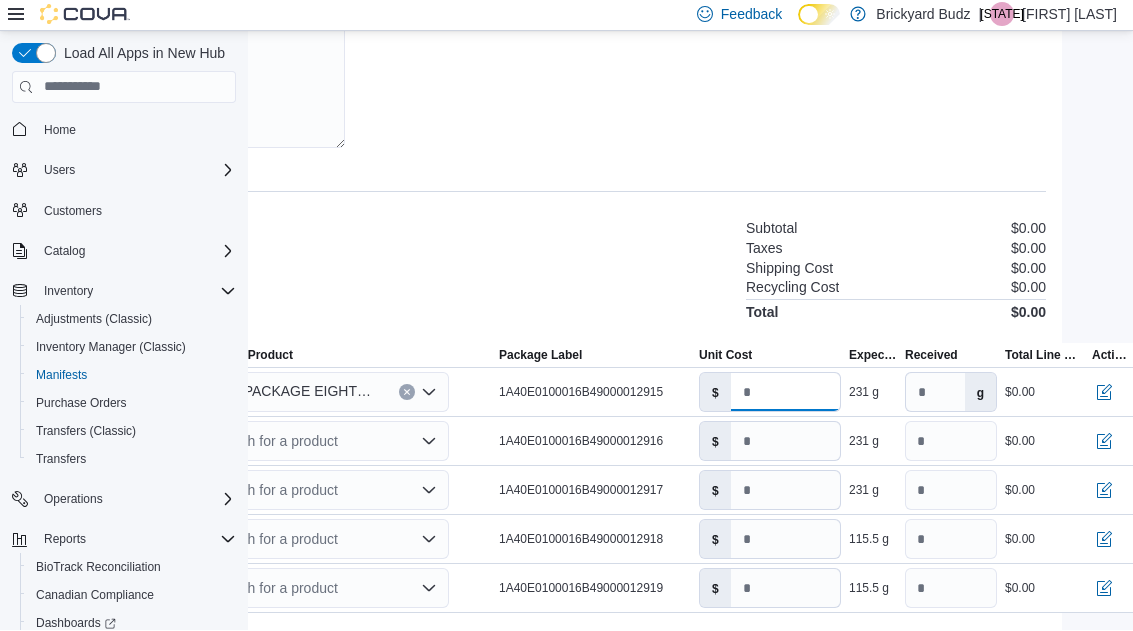 click on "*" at bounding box center (785, 393) 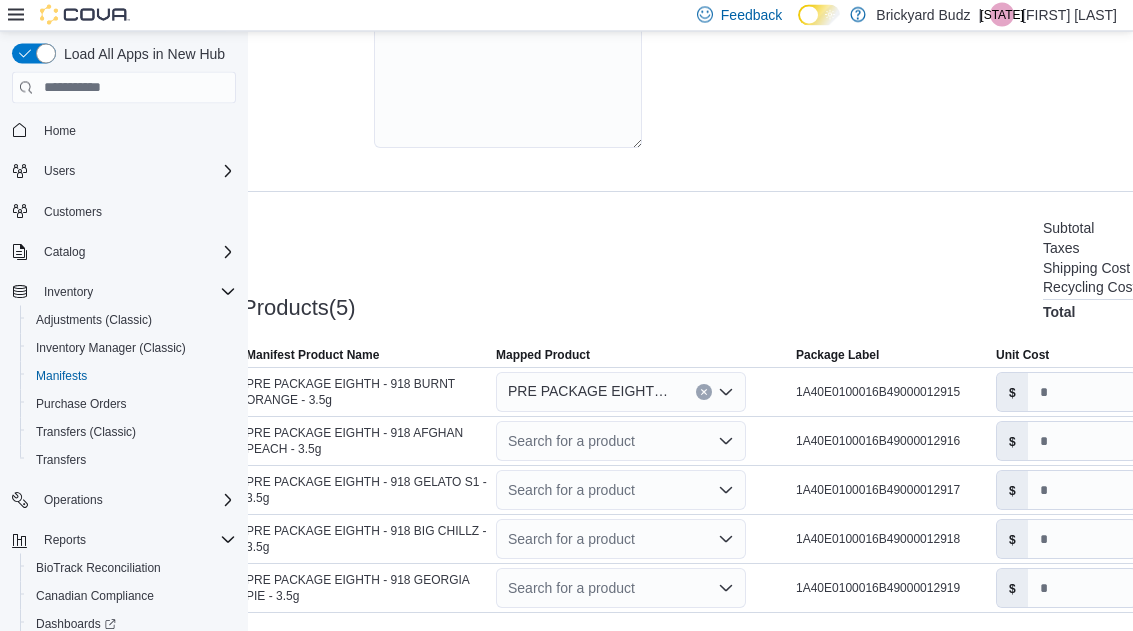 scroll, scrollTop: 385, scrollLeft: 0, axis: vertical 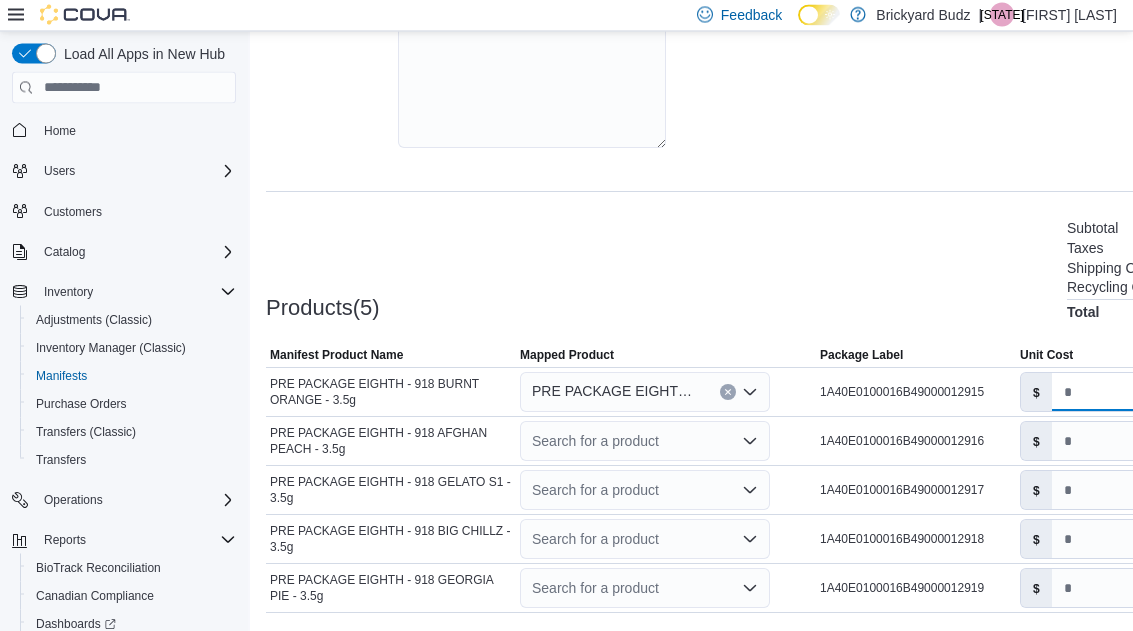 type on "*****" 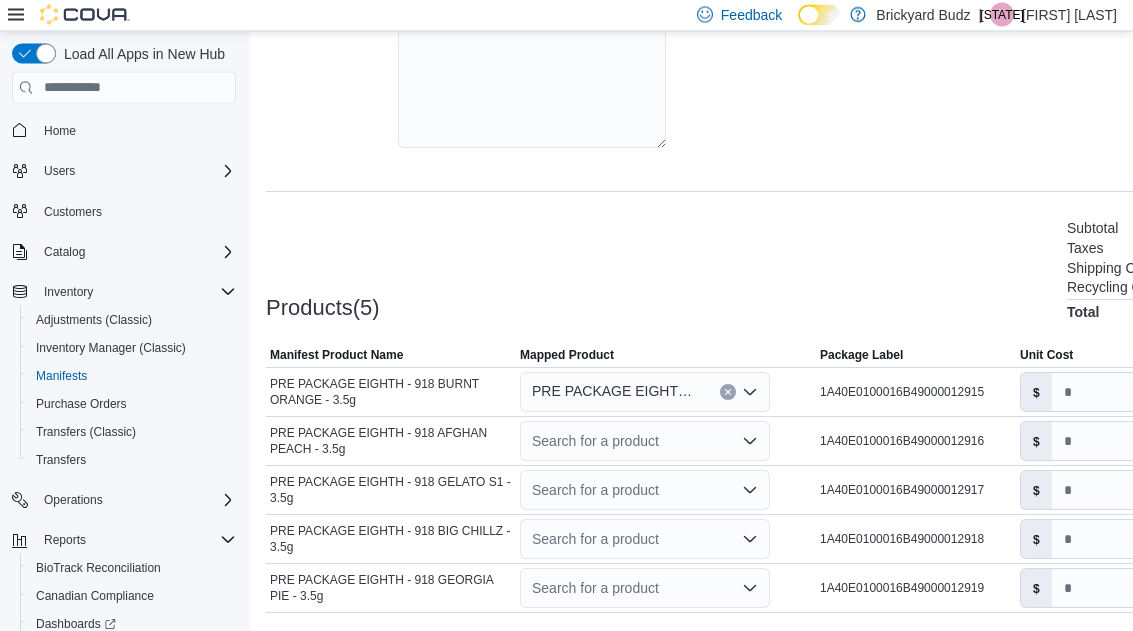 click 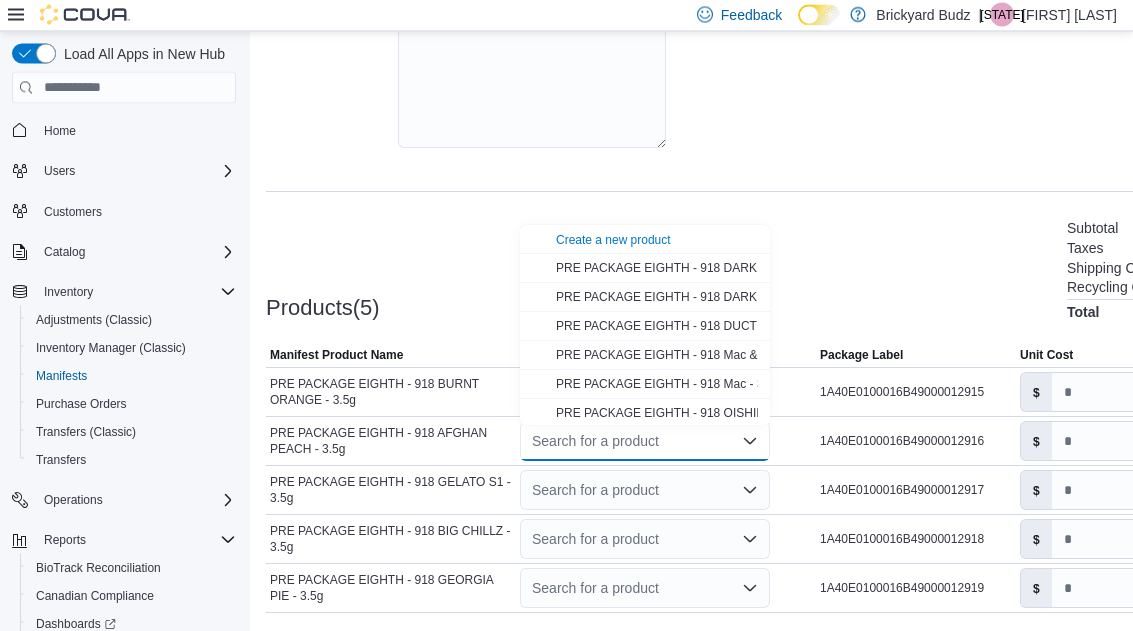 scroll, scrollTop: 385, scrollLeft: 0, axis: vertical 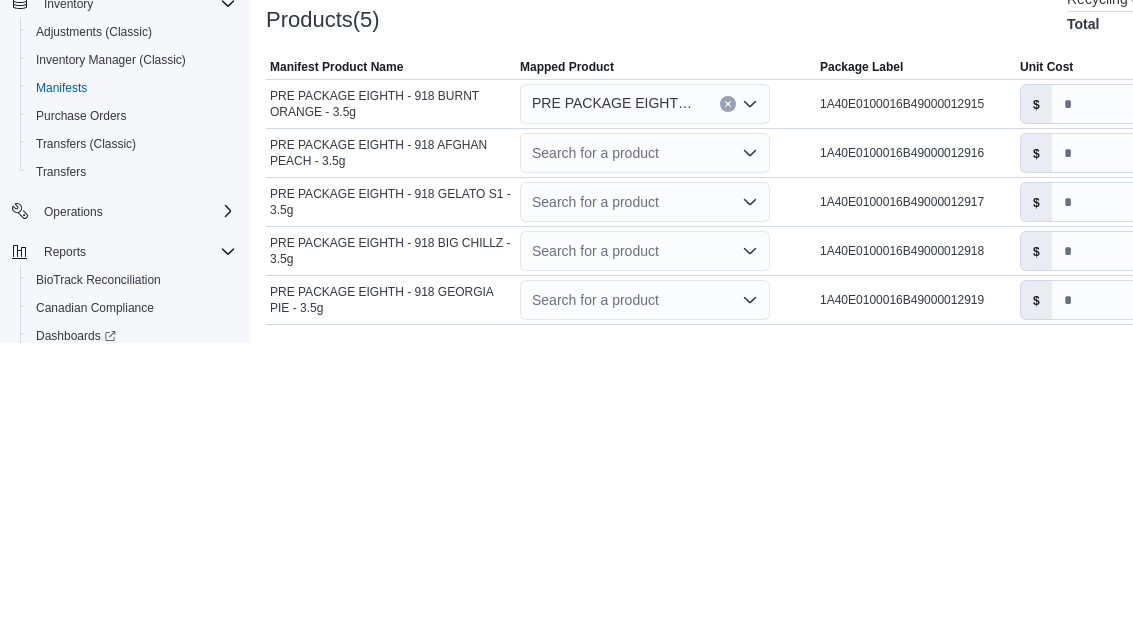 click on "Search for a product Combo box. Selected. Combo box input. Search for a product. Type some text or, to display a list of choices, press Down Arrow. To exit the list of choices, press Escape." at bounding box center [645, 442] 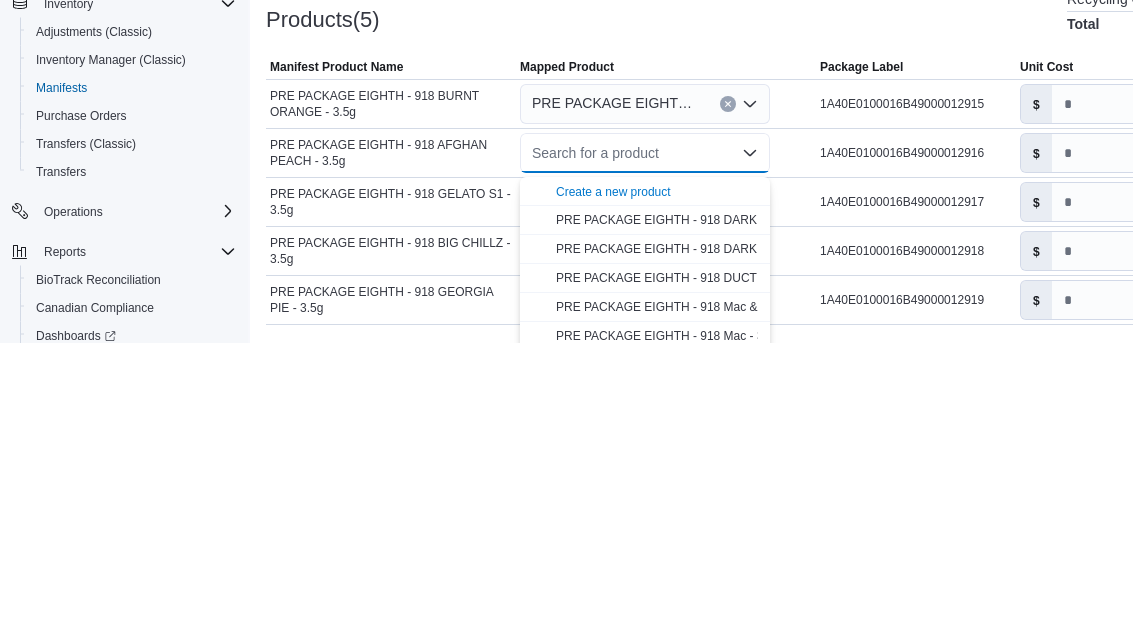 click on "Create a new product" at bounding box center (613, 481) 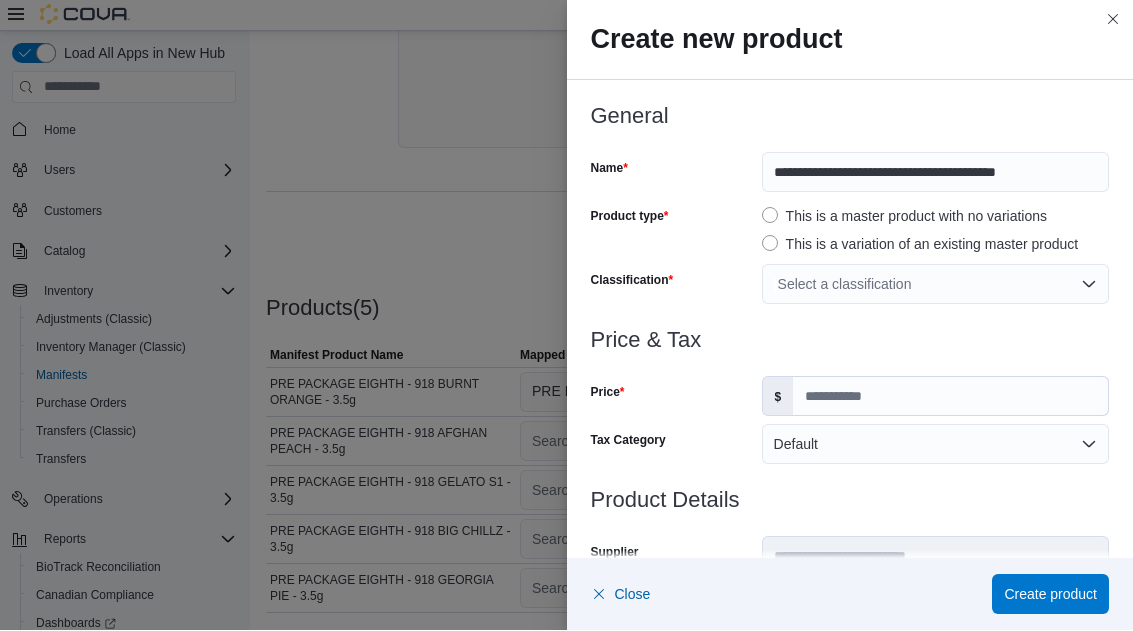 click on "Select a classification" at bounding box center [935, 285] 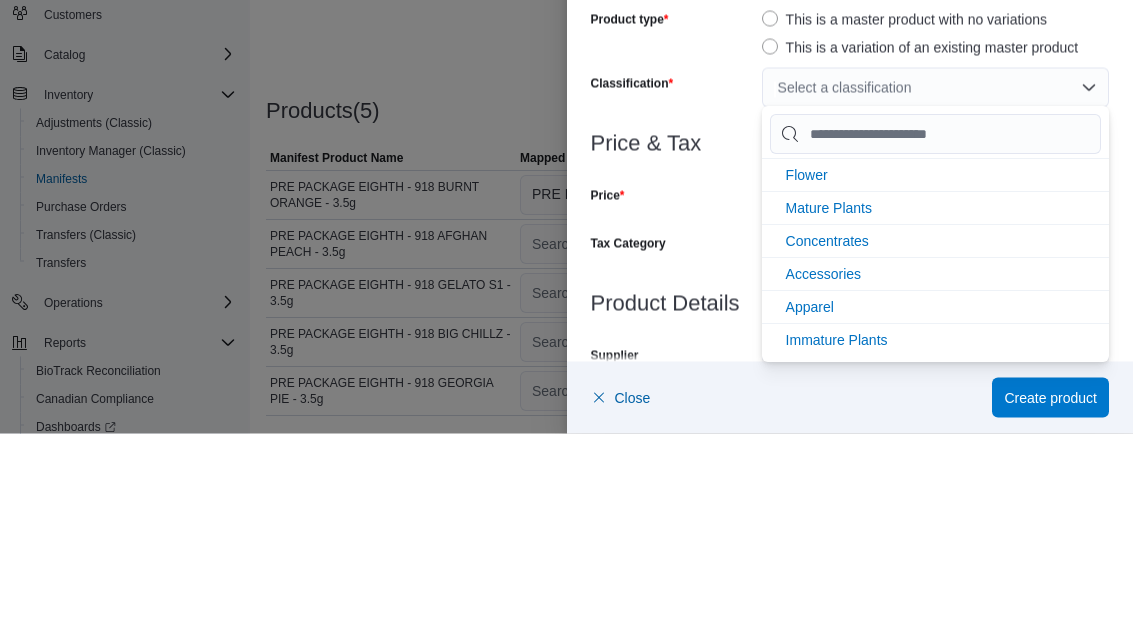 click on "Flower" at bounding box center (807, 373) 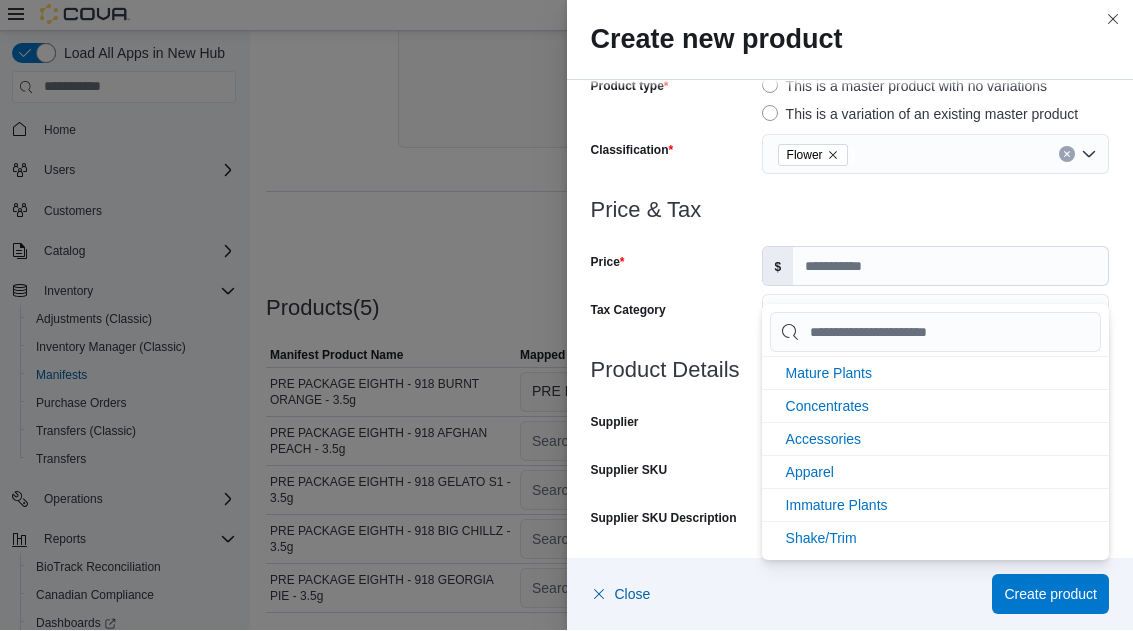 scroll, scrollTop: 145, scrollLeft: 0, axis: vertical 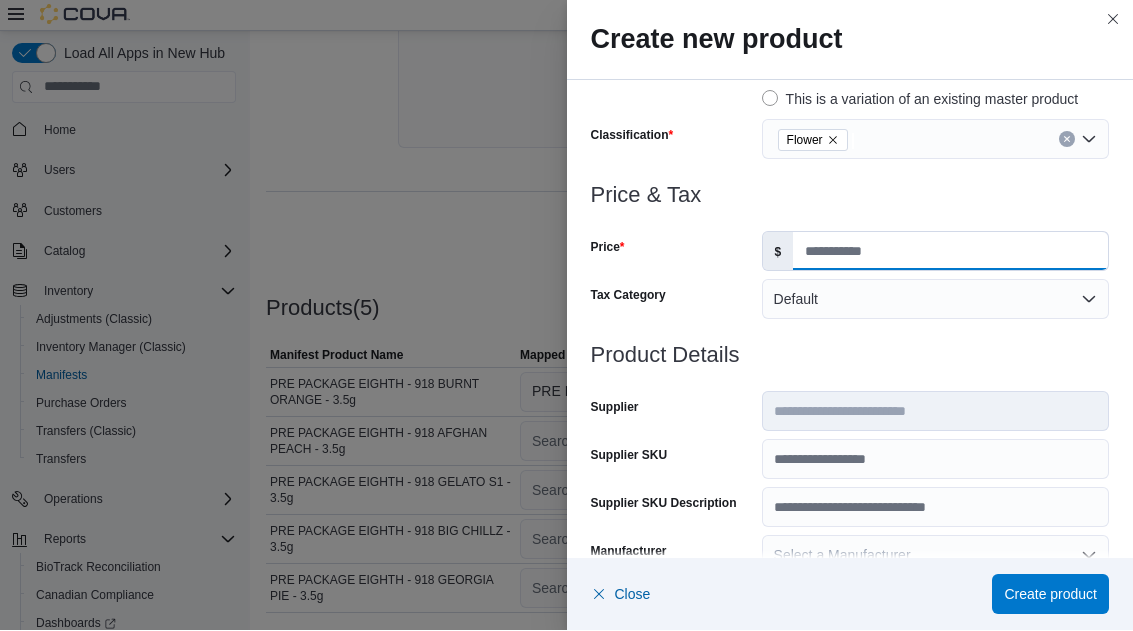 click on "Price" at bounding box center (950, 252) 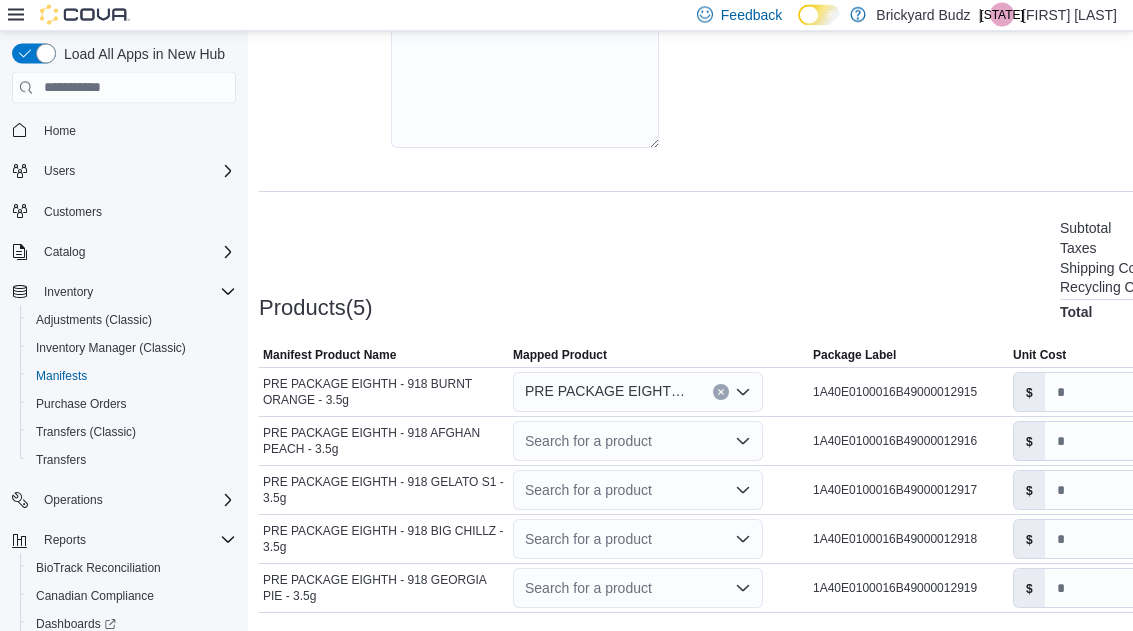 scroll, scrollTop: 385, scrollLeft: 0, axis: vertical 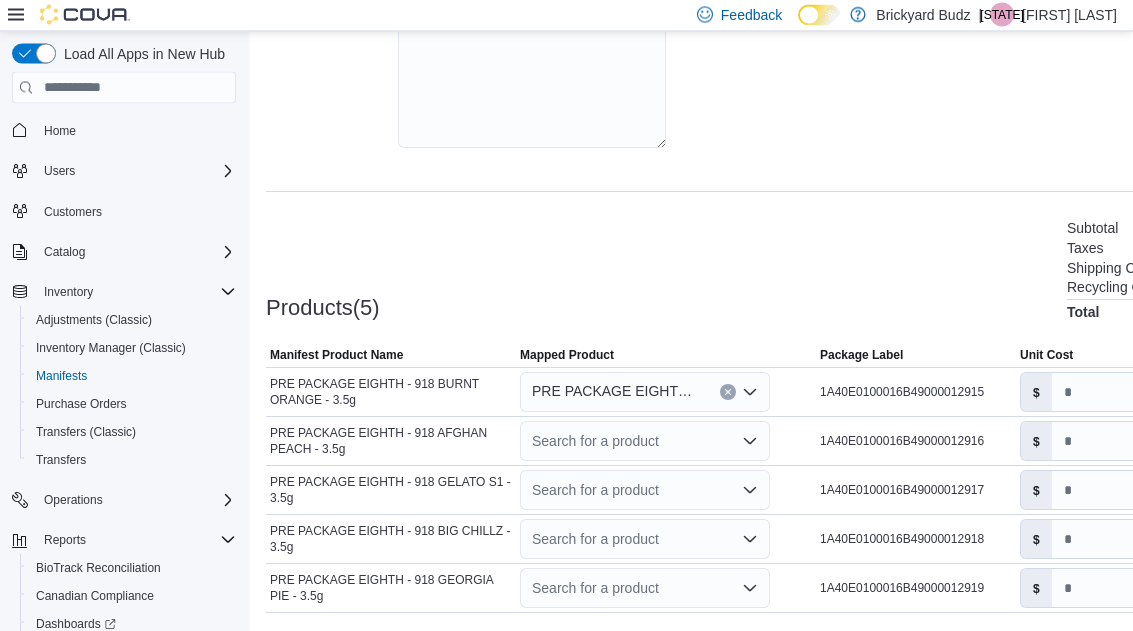 click 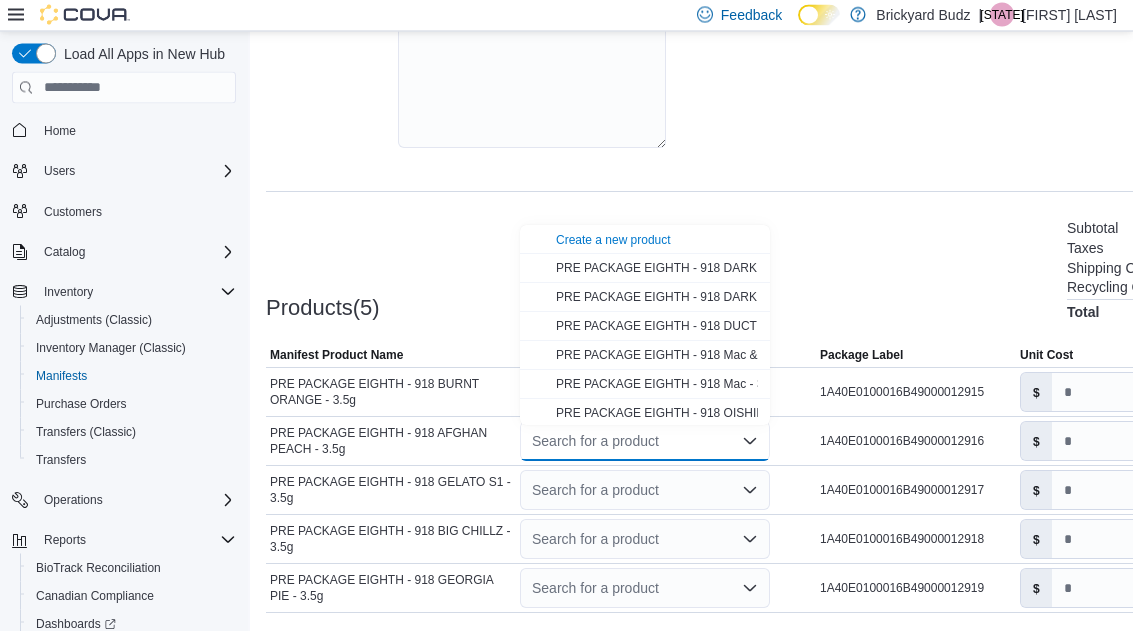 scroll, scrollTop: 385, scrollLeft: 0, axis: vertical 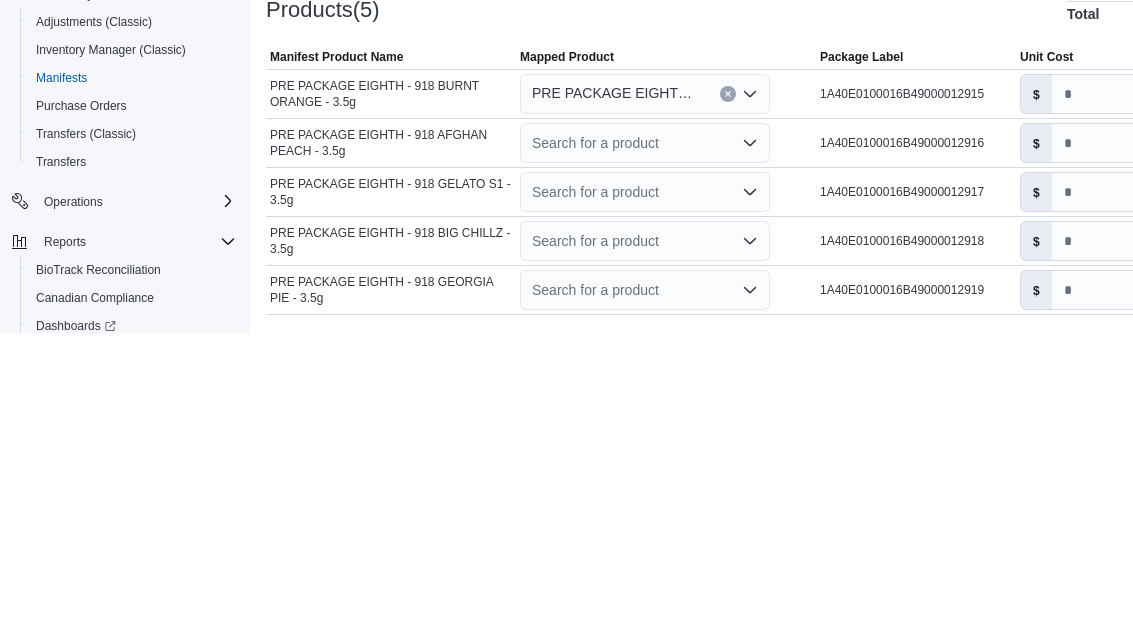 click 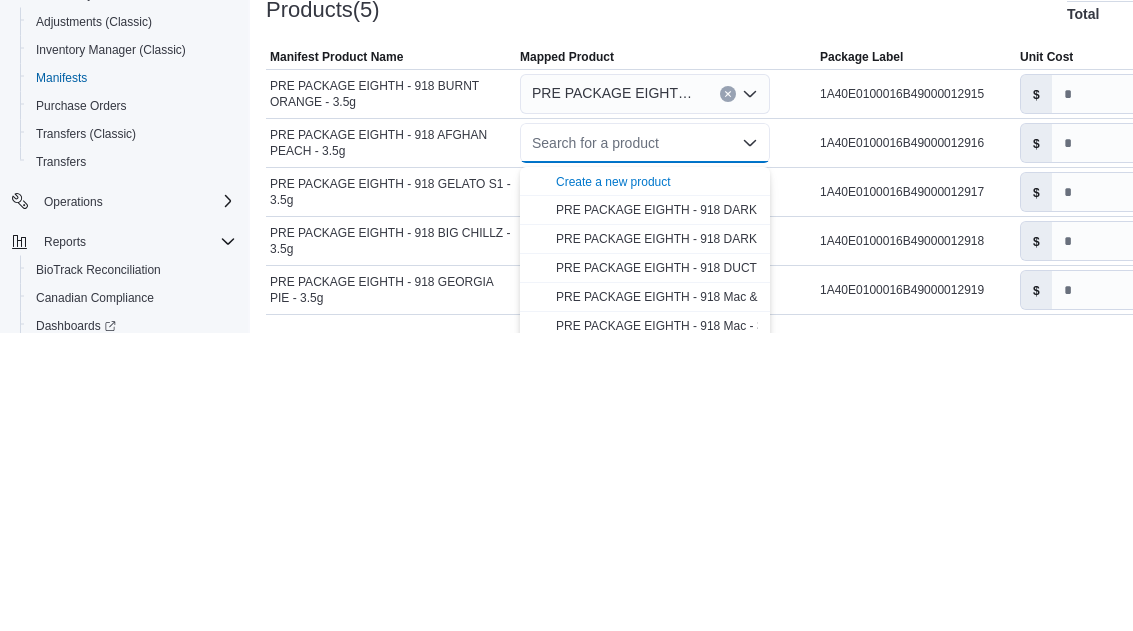 click on "Create a new product" at bounding box center (613, 481) 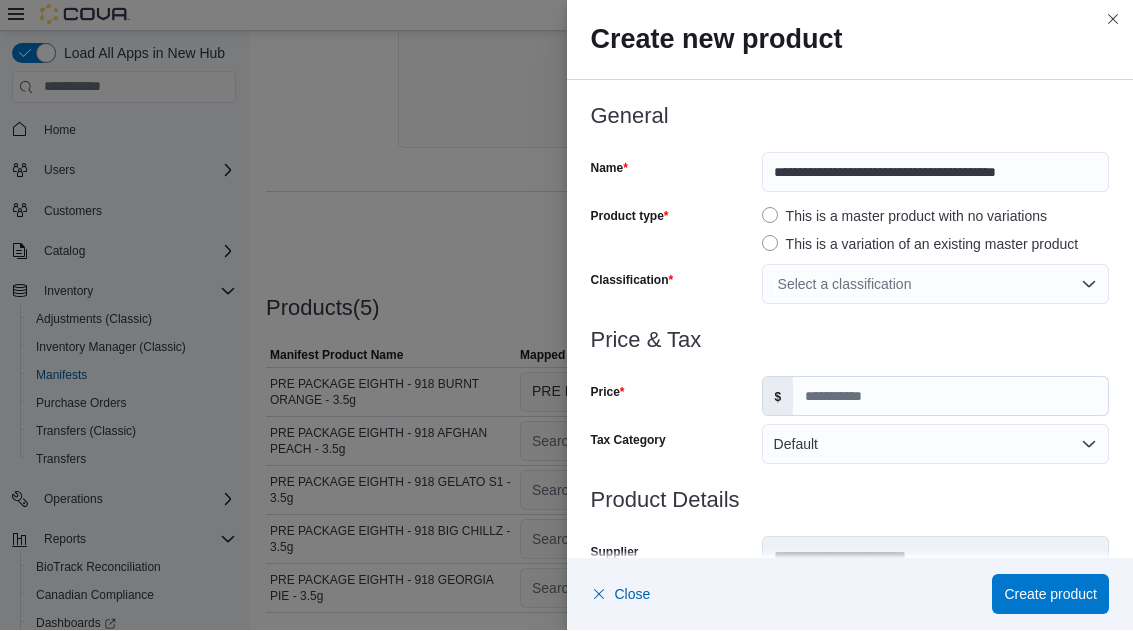 click on "Select a classification" at bounding box center [935, 285] 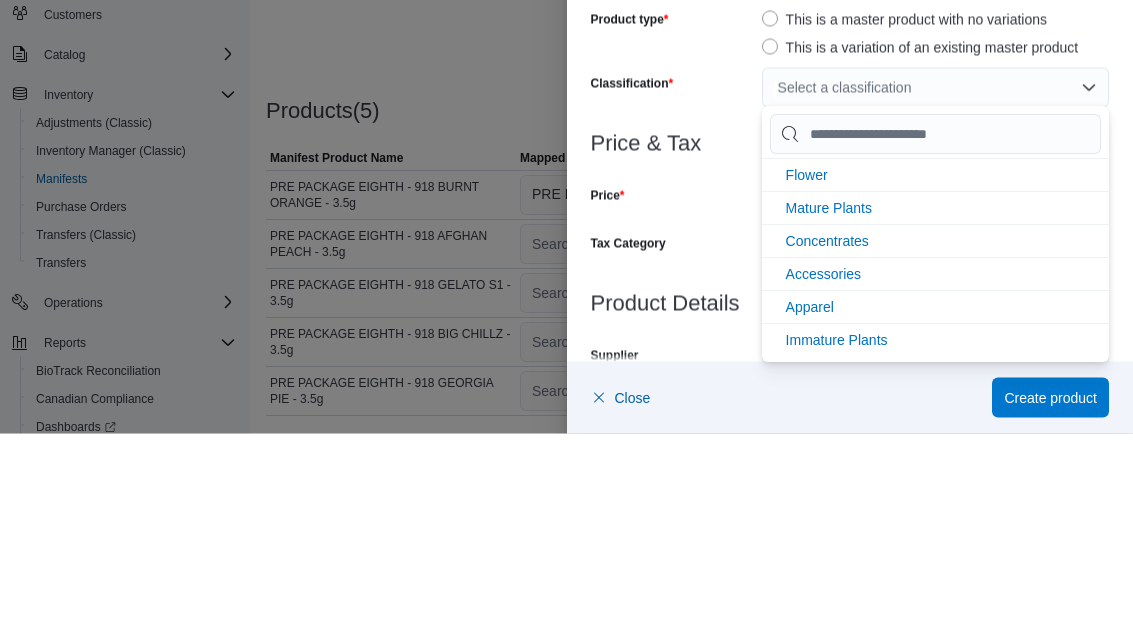click on "Flower" at bounding box center [807, 373] 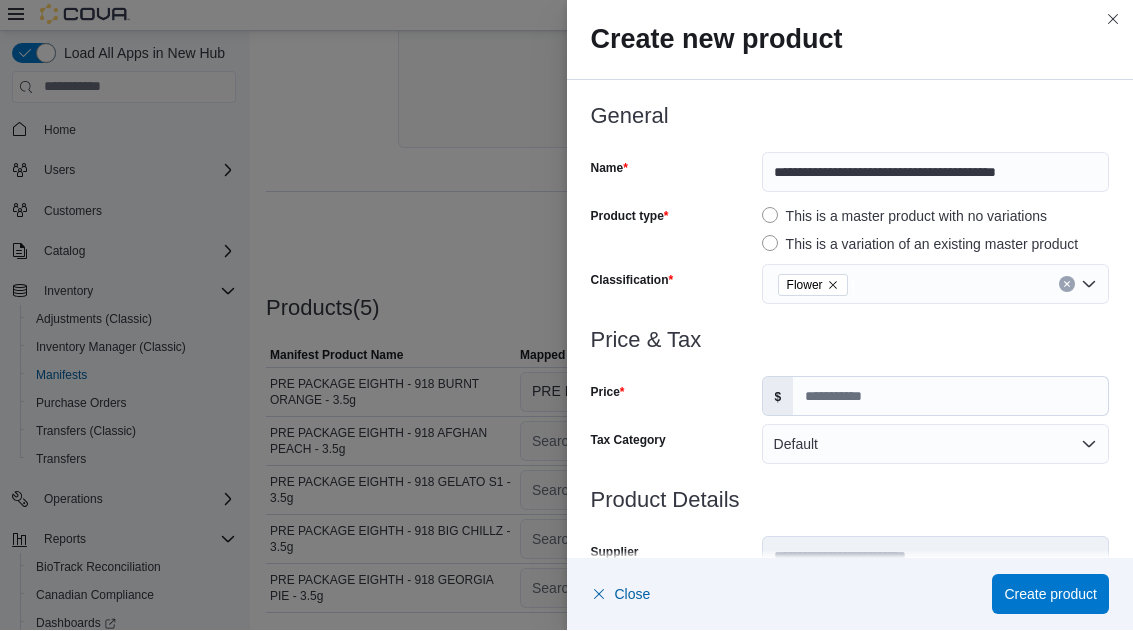 click on "General" at bounding box center [850, 117] 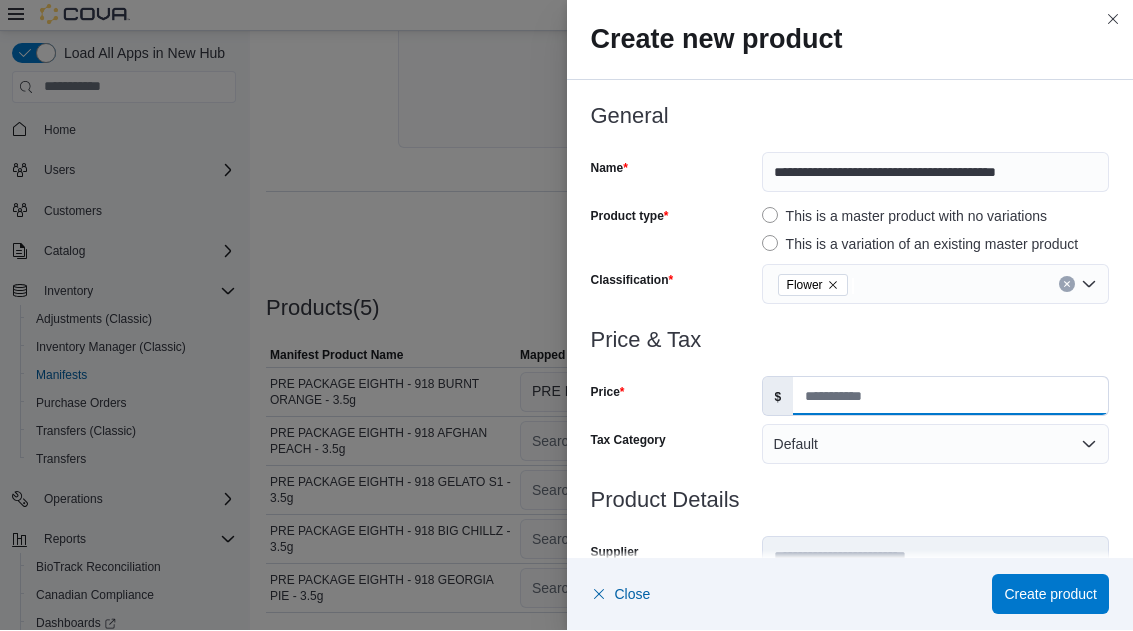 click on "Price" at bounding box center (950, 397) 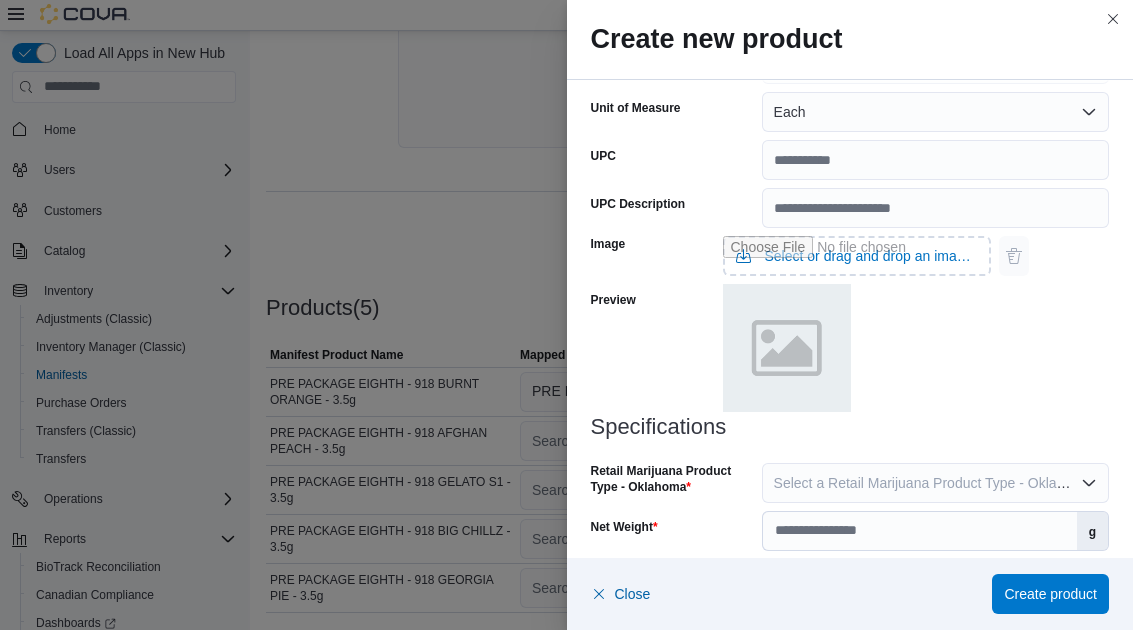 scroll, scrollTop: 730, scrollLeft: 0, axis: vertical 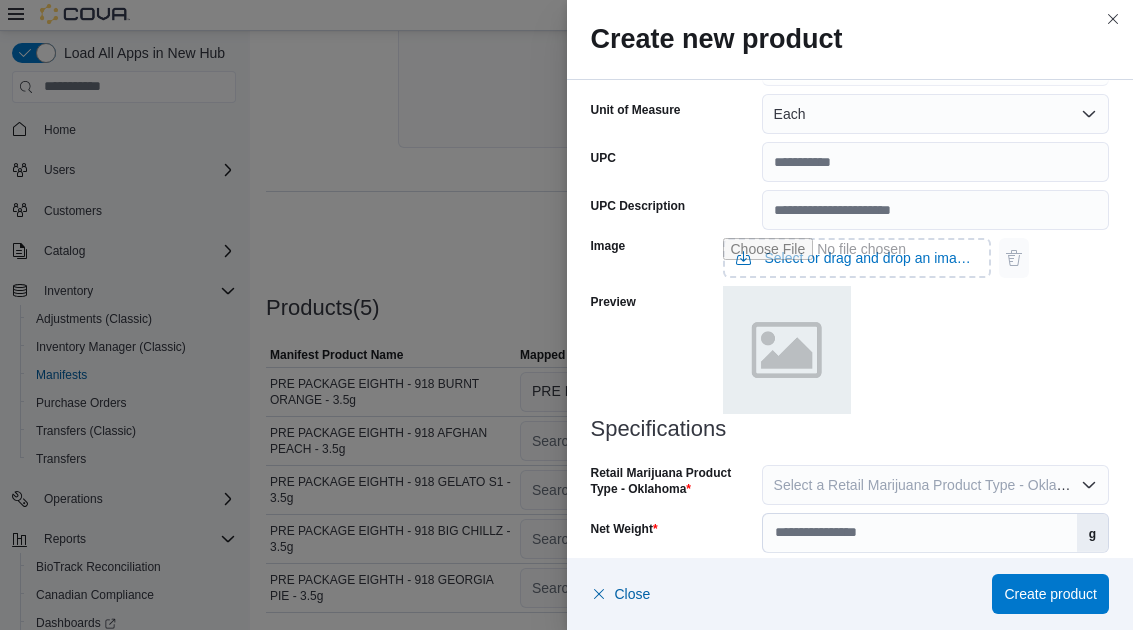 type on "***" 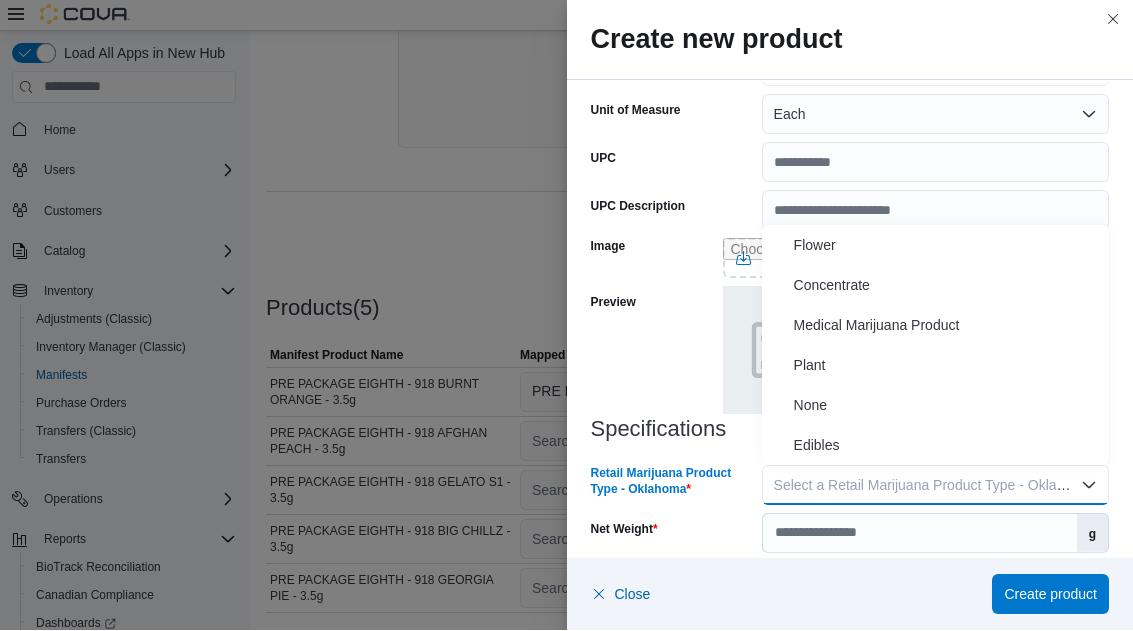 click on "Flower" at bounding box center [947, 246] 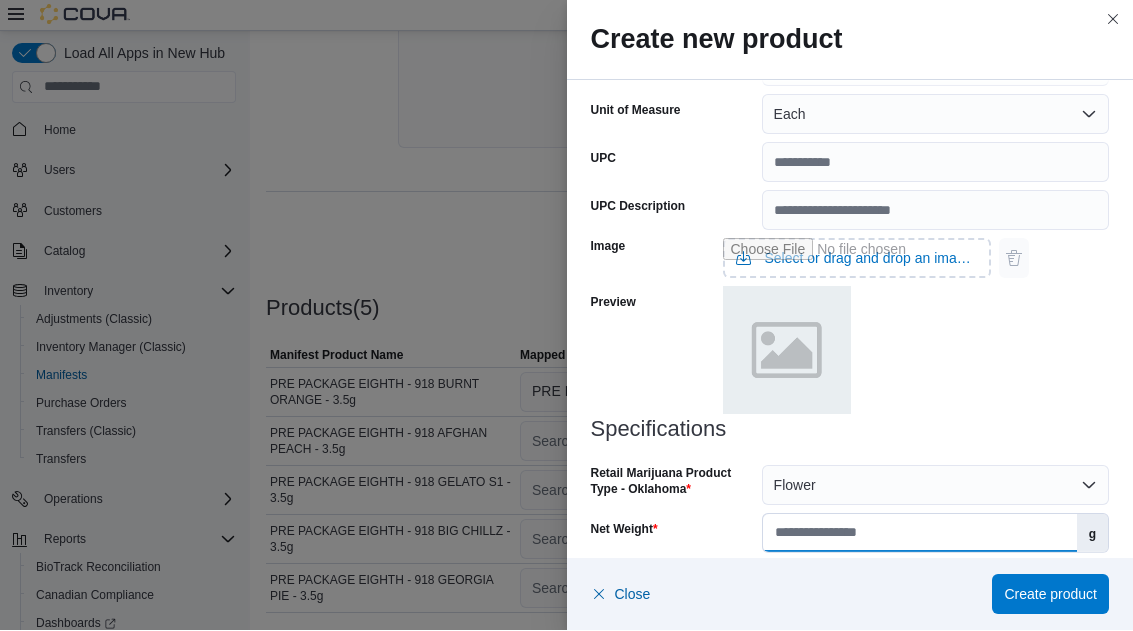 click on "Net Weight" at bounding box center [920, 534] 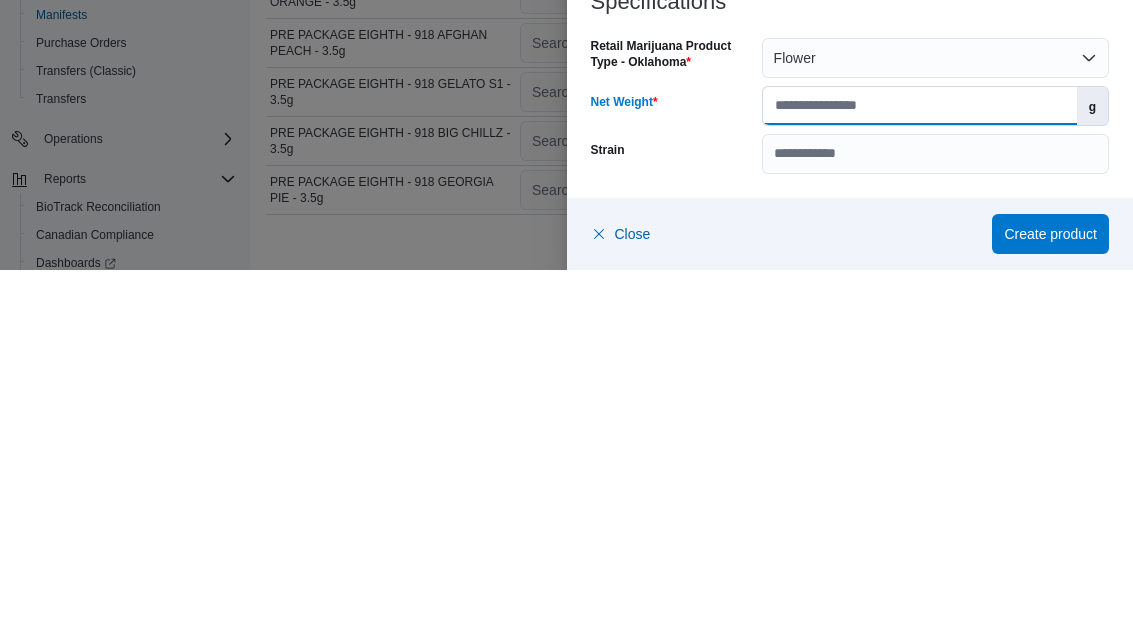 scroll, scrollTop: 797, scrollLeft: 0, axis: vertical 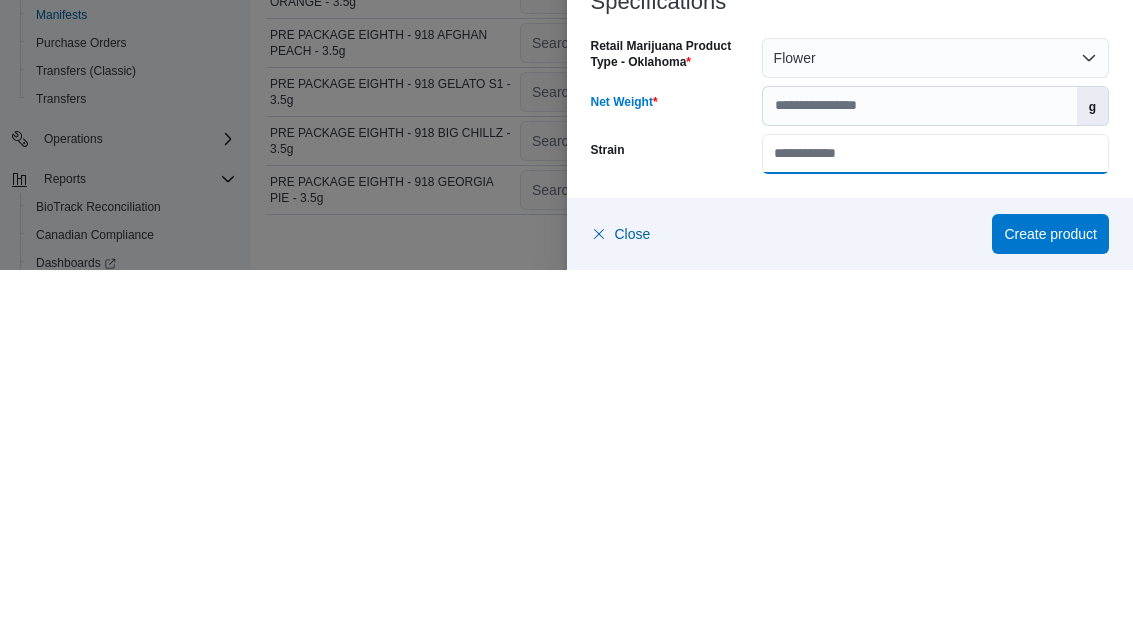 click on "Strain" at bounding box center [935, 515] 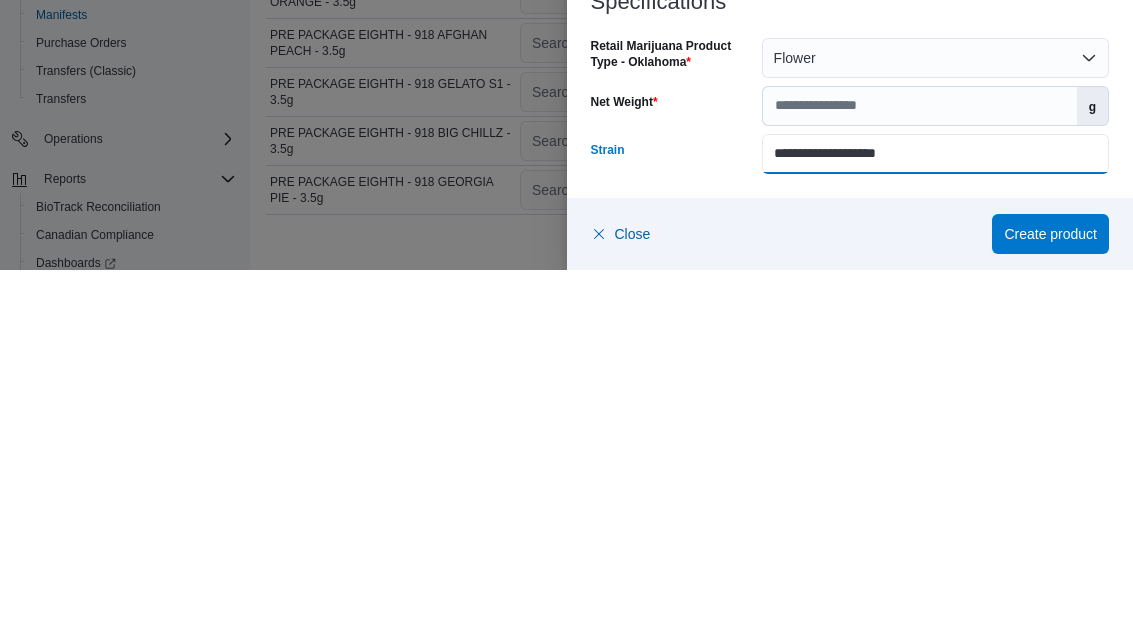 type on "**********" 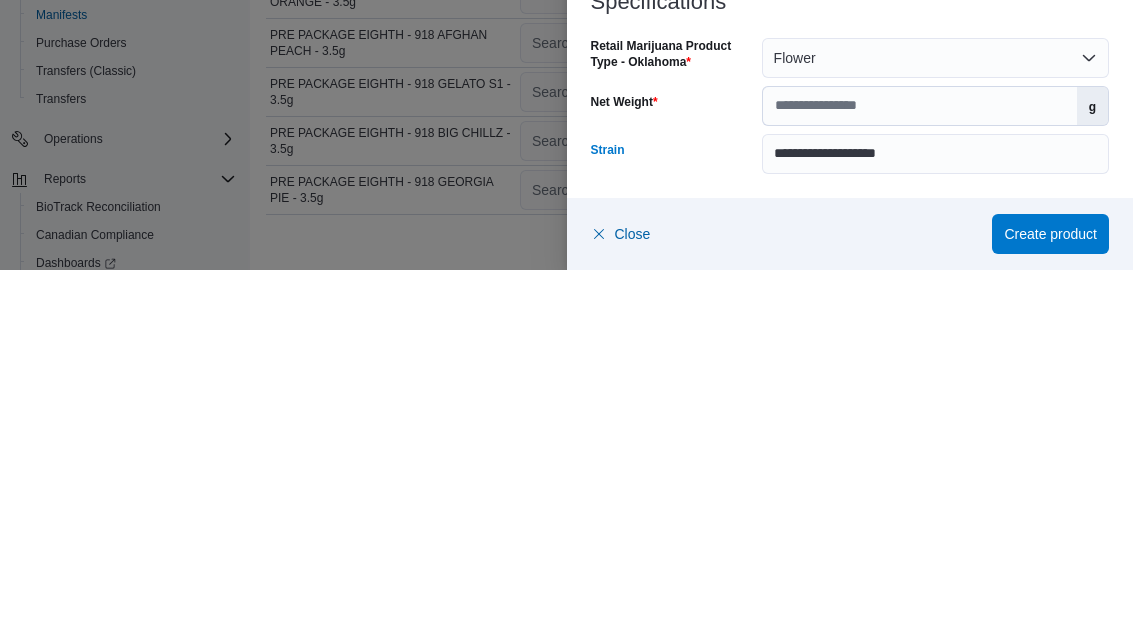 click on "Create product" at bounding box center [1050, 595] 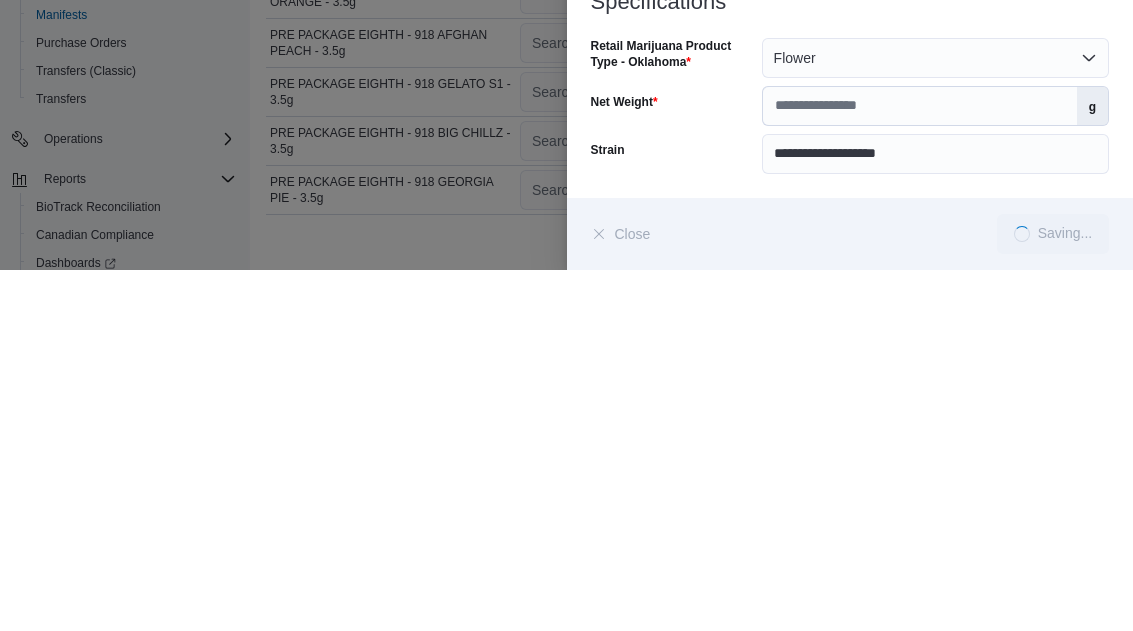 scroll, scrollTop: 385, scrollLeft: 0, axis: vertical 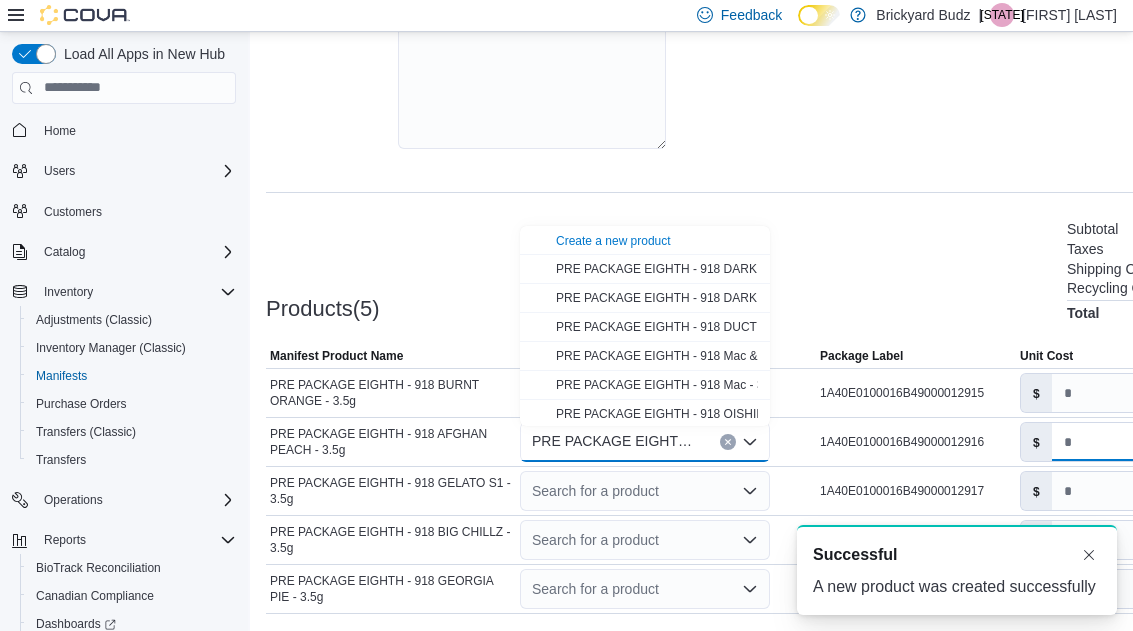 click on "*" at bounding box center [1106, 442] 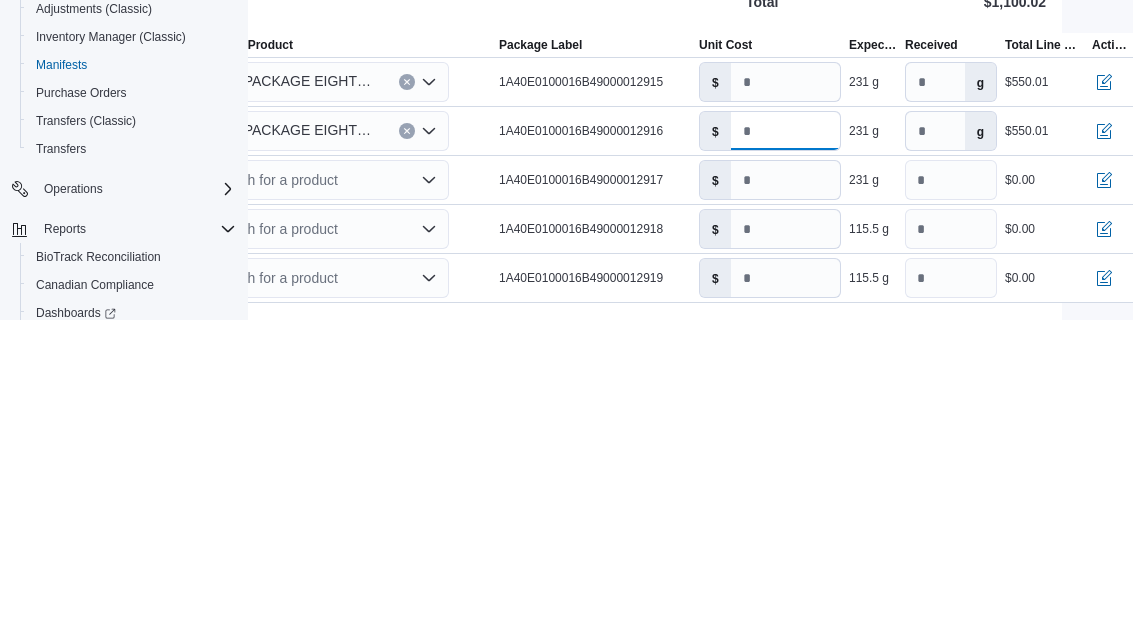 type on "*****" 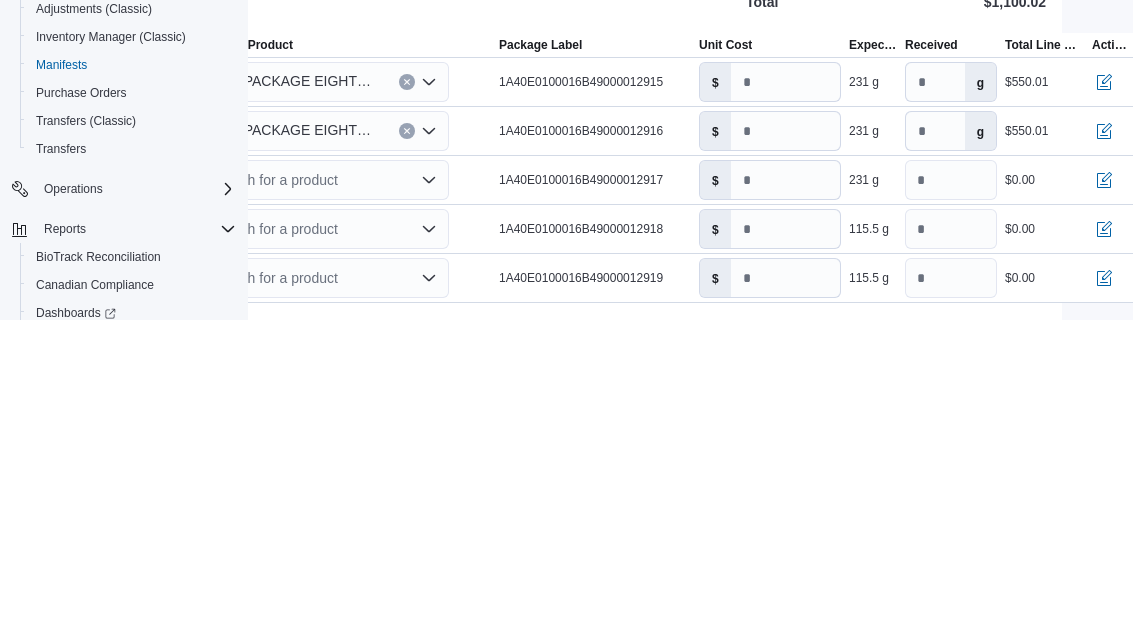 click on "Search for a product" at bounding box center [324, 491] 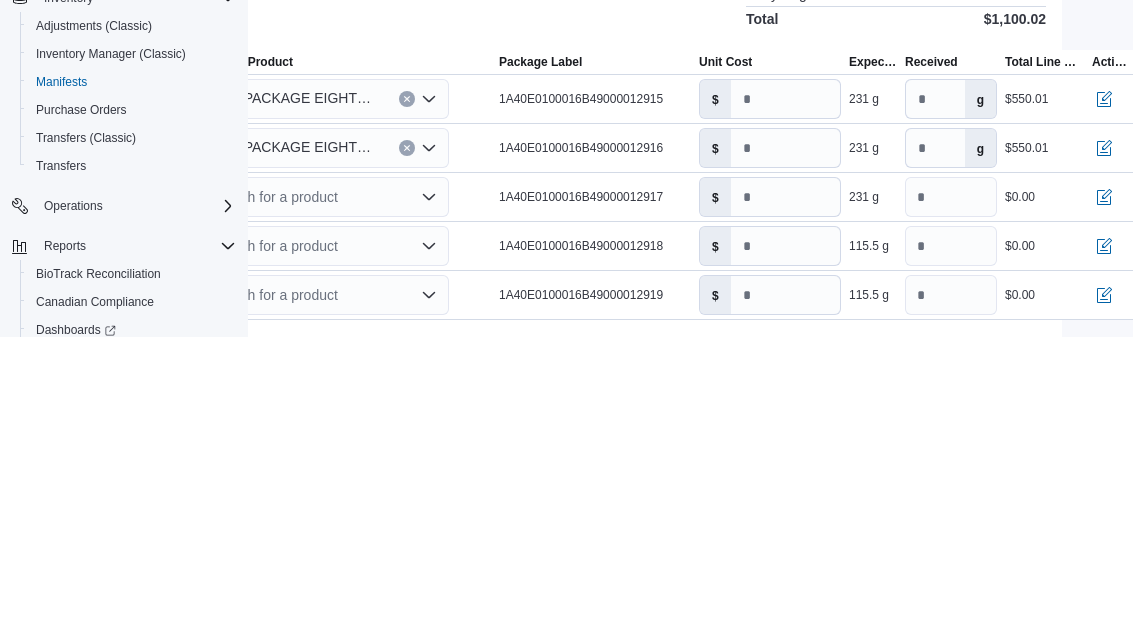 click on "Products(5)     Subtotal $1,100.02 Taxes $0.00 Shipping Cost $0.00 Recycling Cost $0.00 Total $1,100.02" at bounding box center (495, 269) 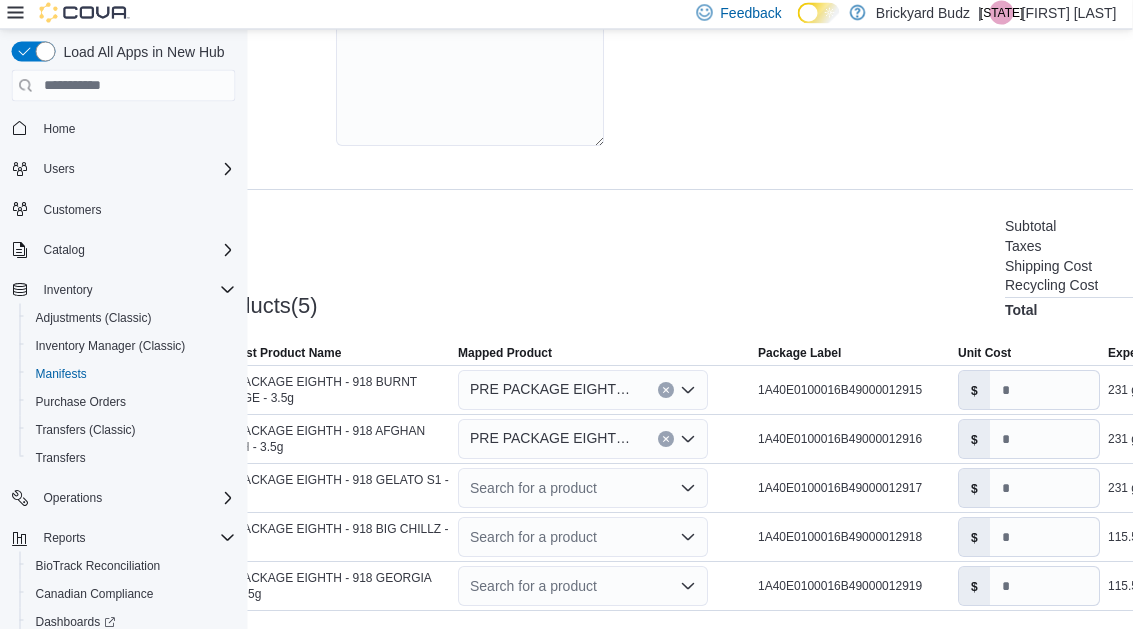scroll, scrollTop: 385, scrollLeft: 0, axis: vertical 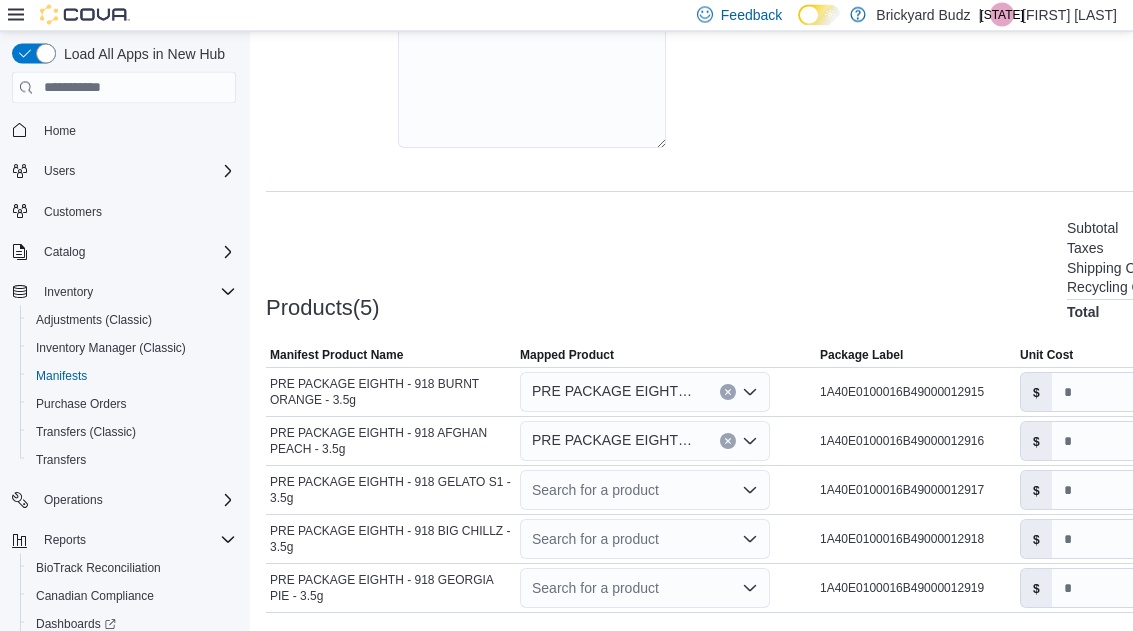click 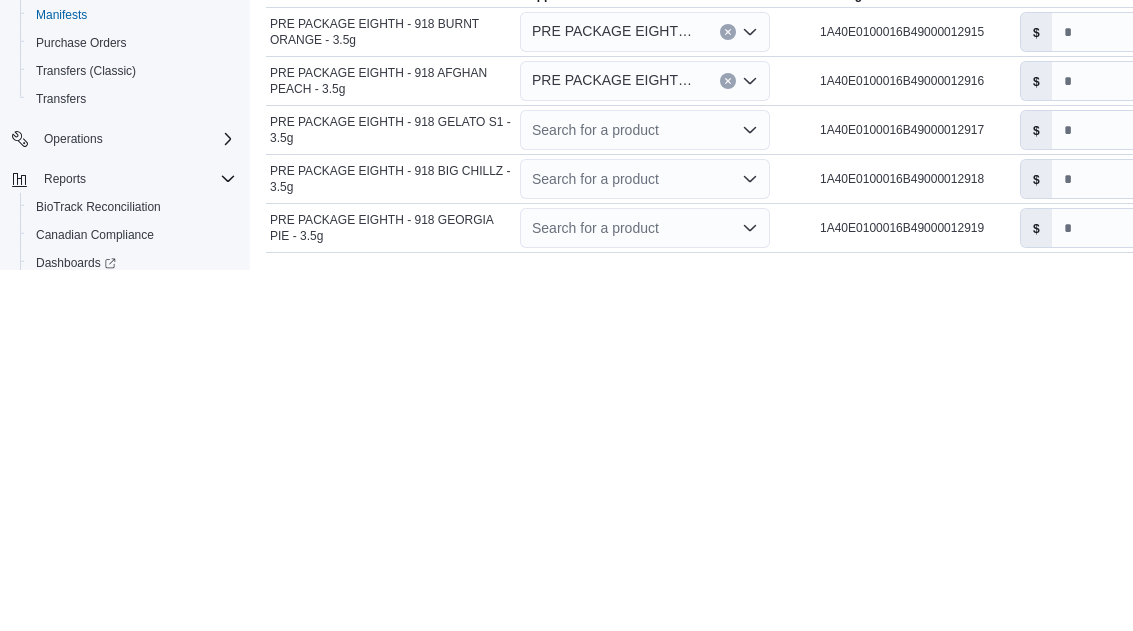 scroll, scrollTop: 396, scrollLeft: 0, axis: vertical 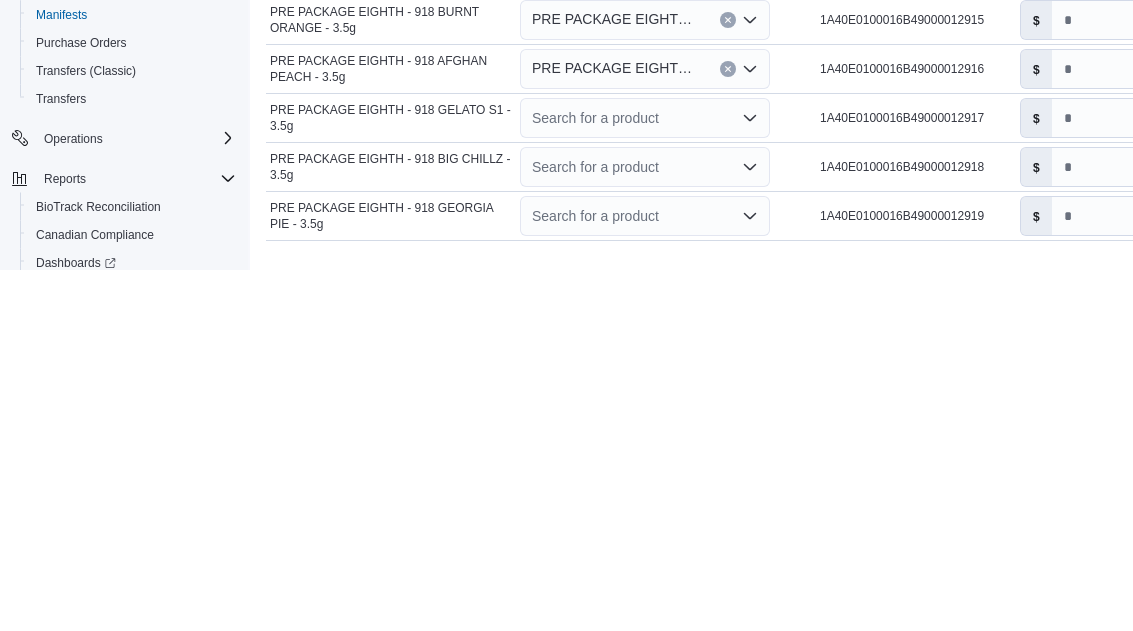 click 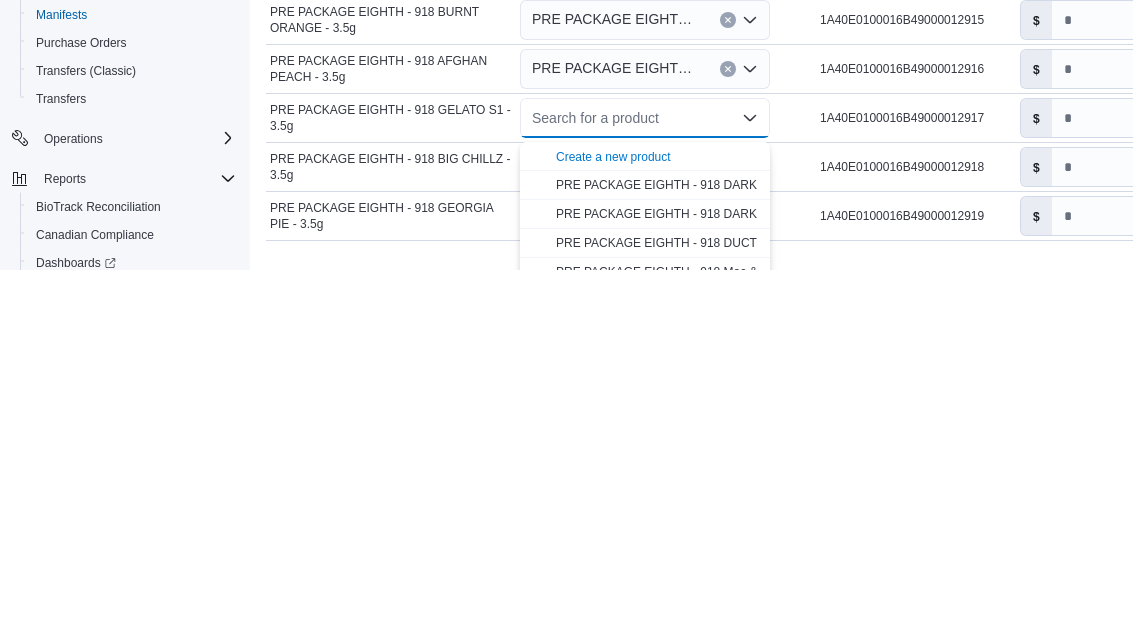 click on "Create a new product" at bounding box center (613, 519) 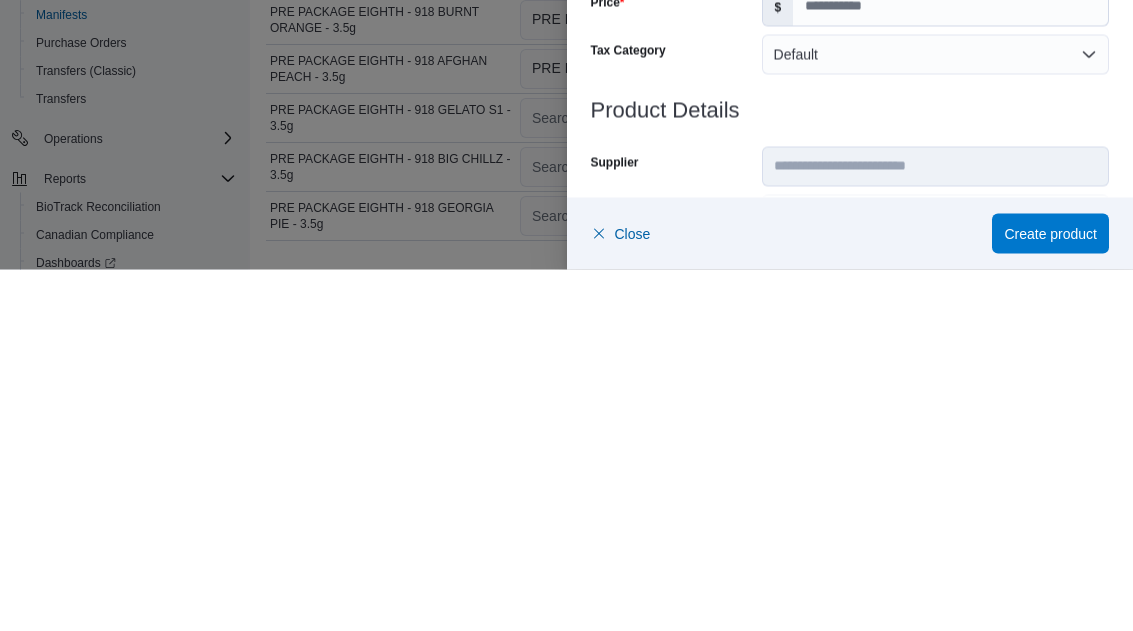 scroll, scrollTop: 385, scrollLeft: 0, axis: vertical 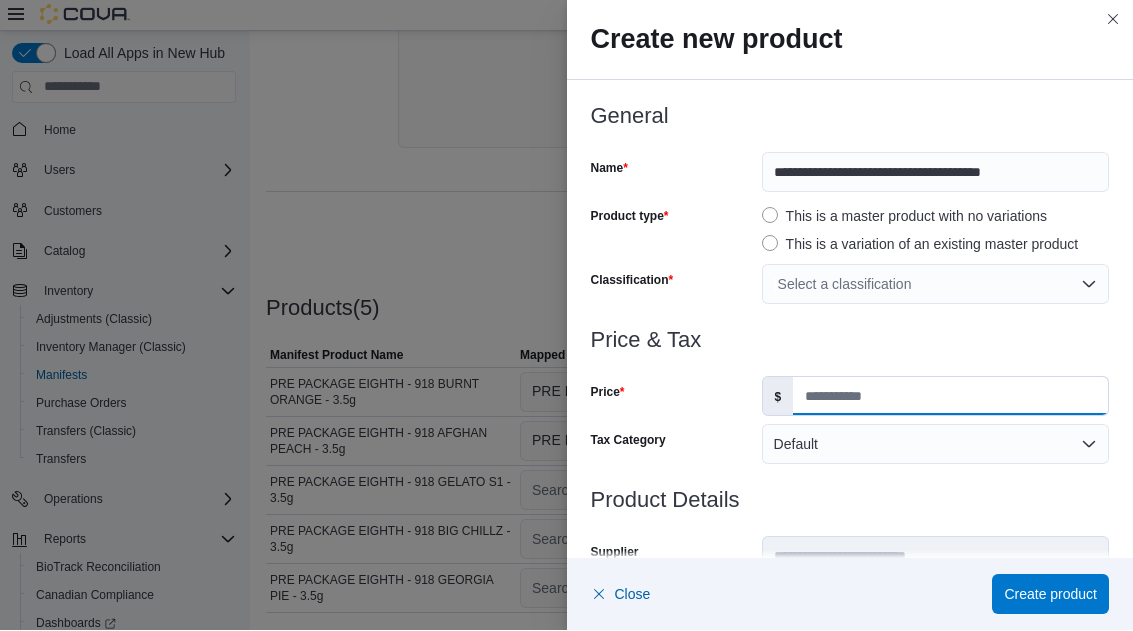 click on "Price" at bounding box center [950, 397] 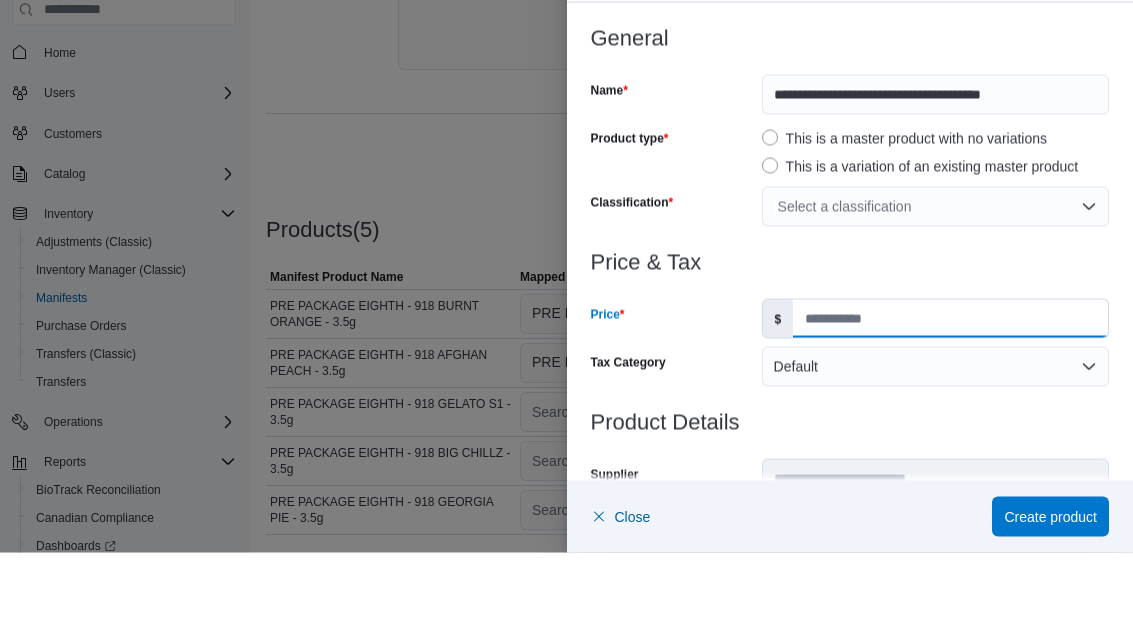 type on "***" 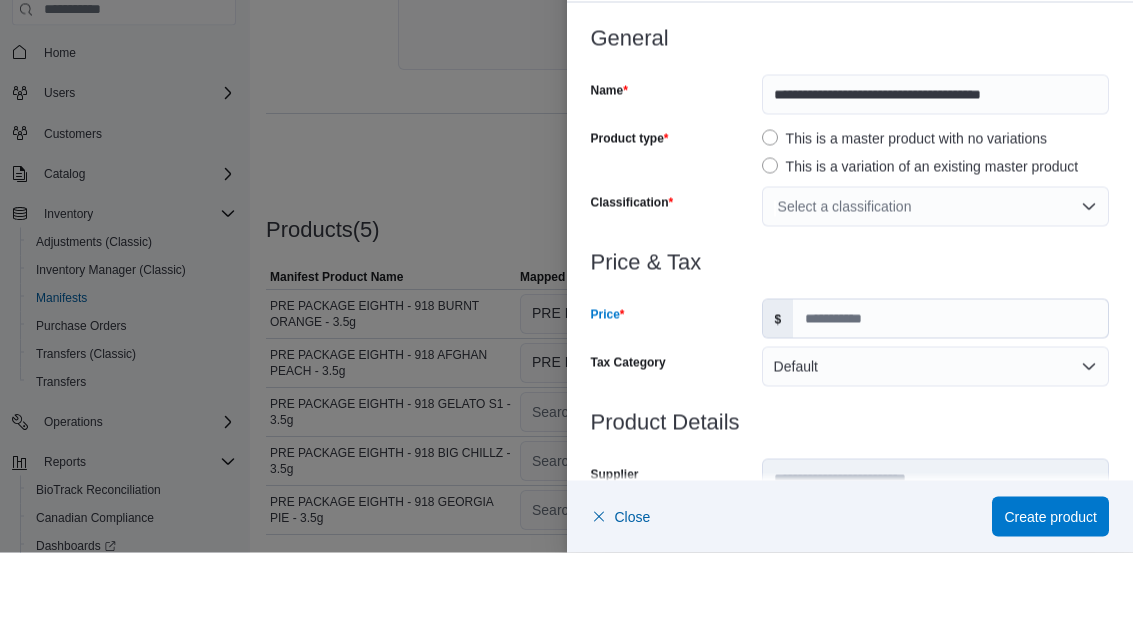click on "Select a classification" at bounding box center [935, 285] 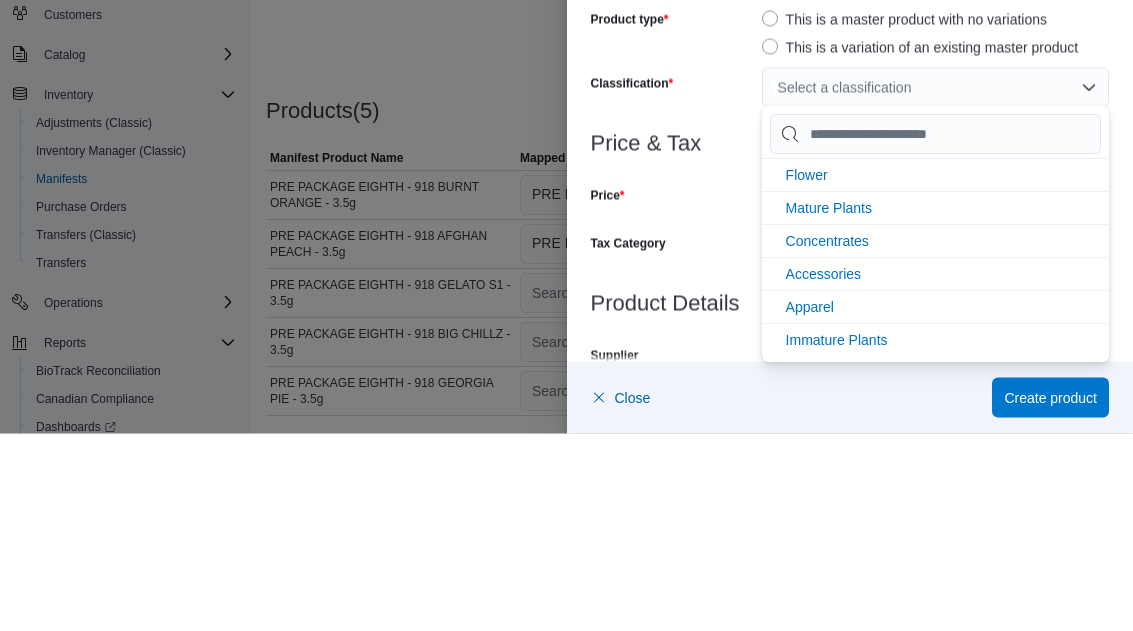click on "Flower" at bounding box center (807, 373) 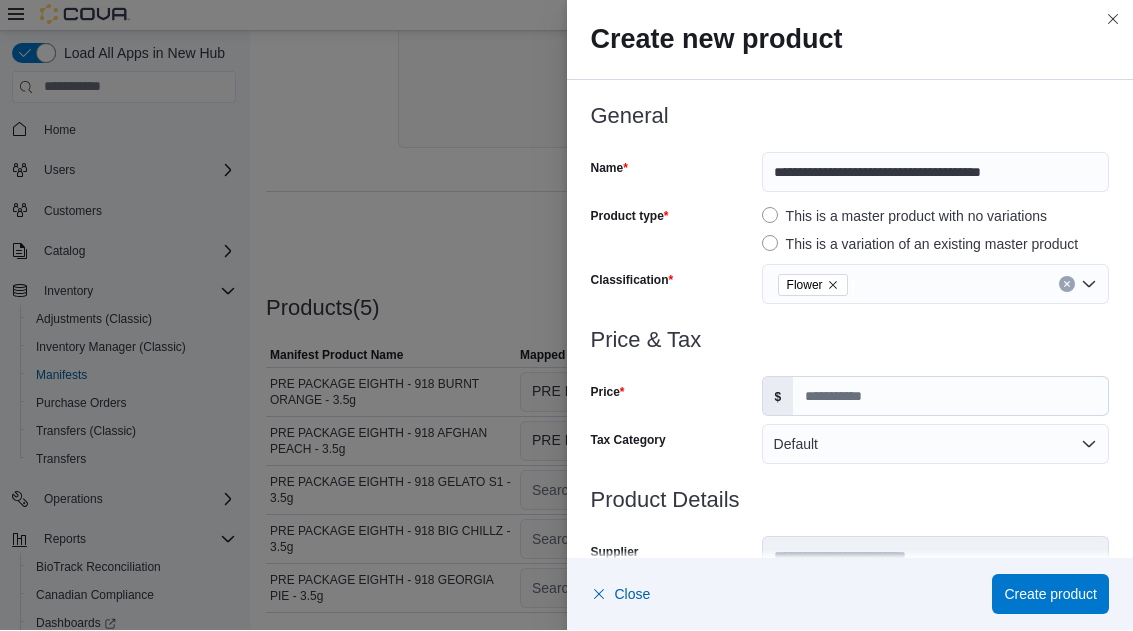 click on "Name" at bounding box center (672, 173) 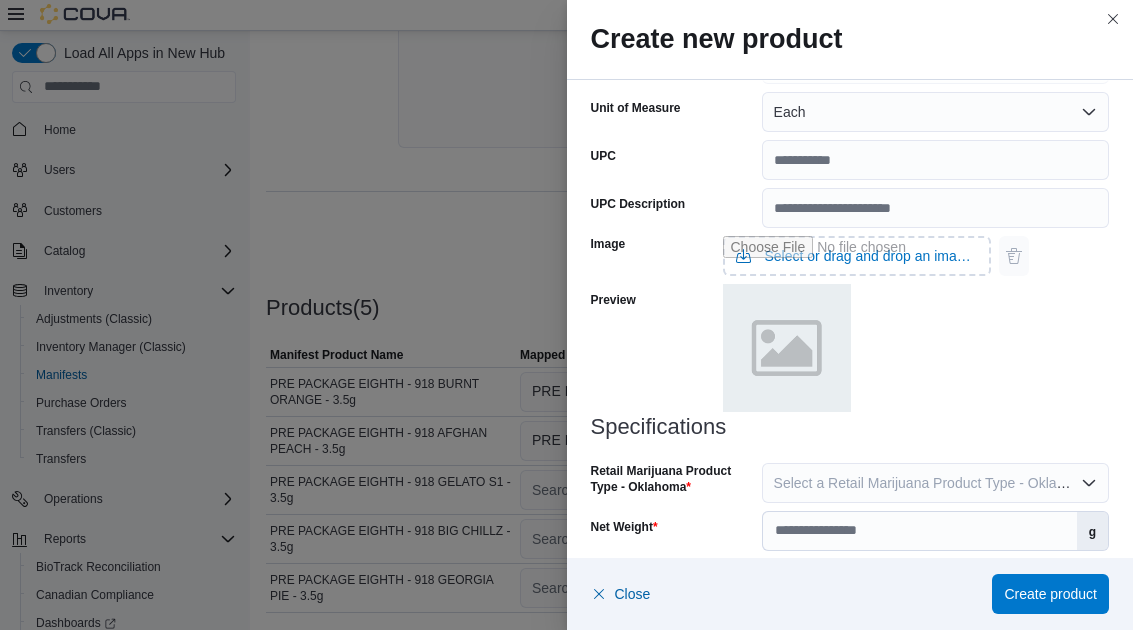 scroll, scrollTop: 730, scrollLeft: 0, axis: vertical 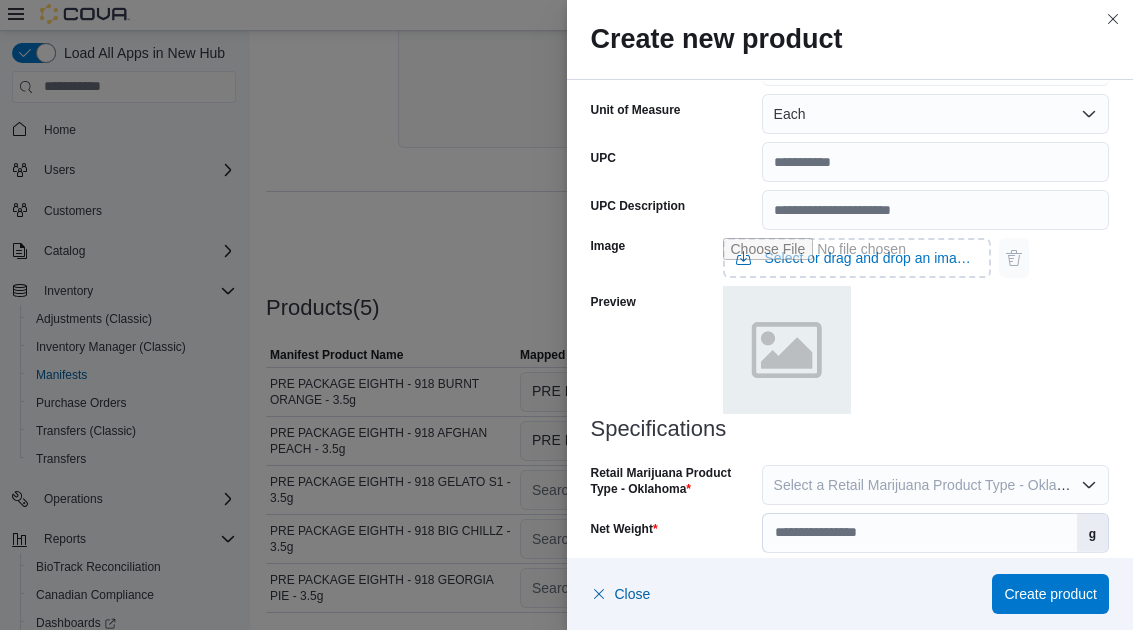 click on "Select a Retail Marijuana Product Type - Oklahoma" at bounding box center (933, 486) 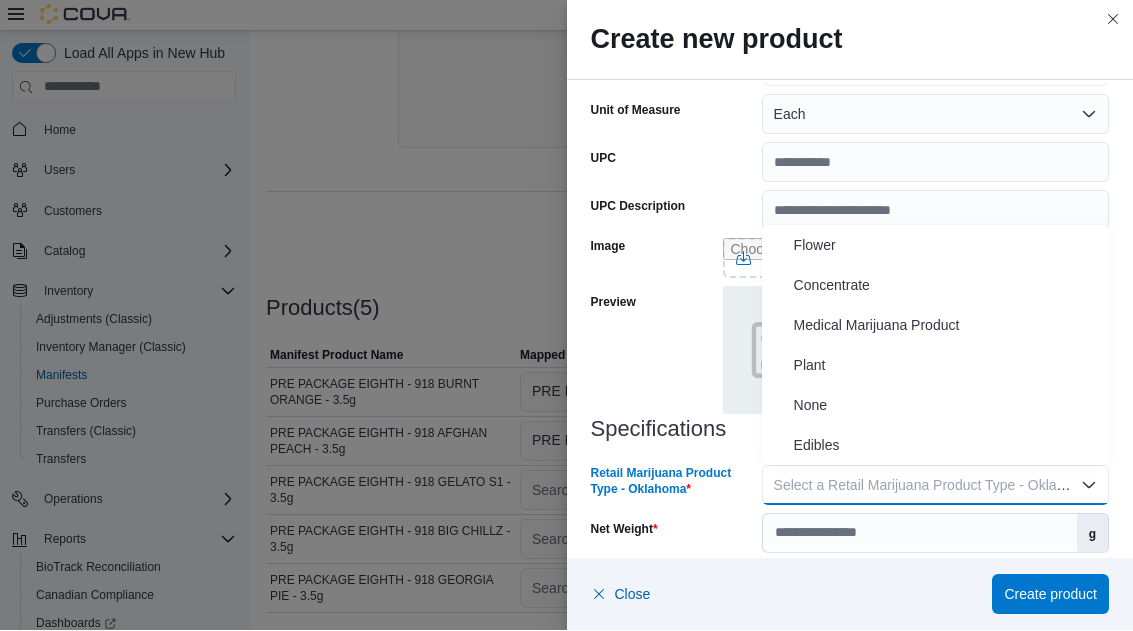 click on "Flower" at bounding box center (947, 246) 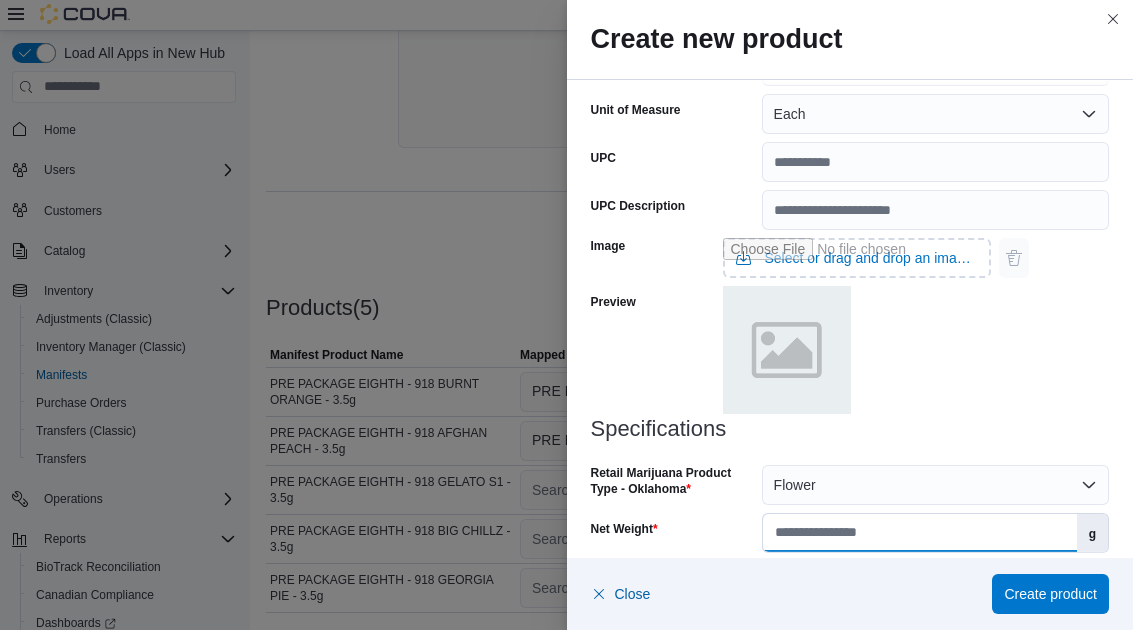 click on "Net Weight" at bounding box center [920, 534] 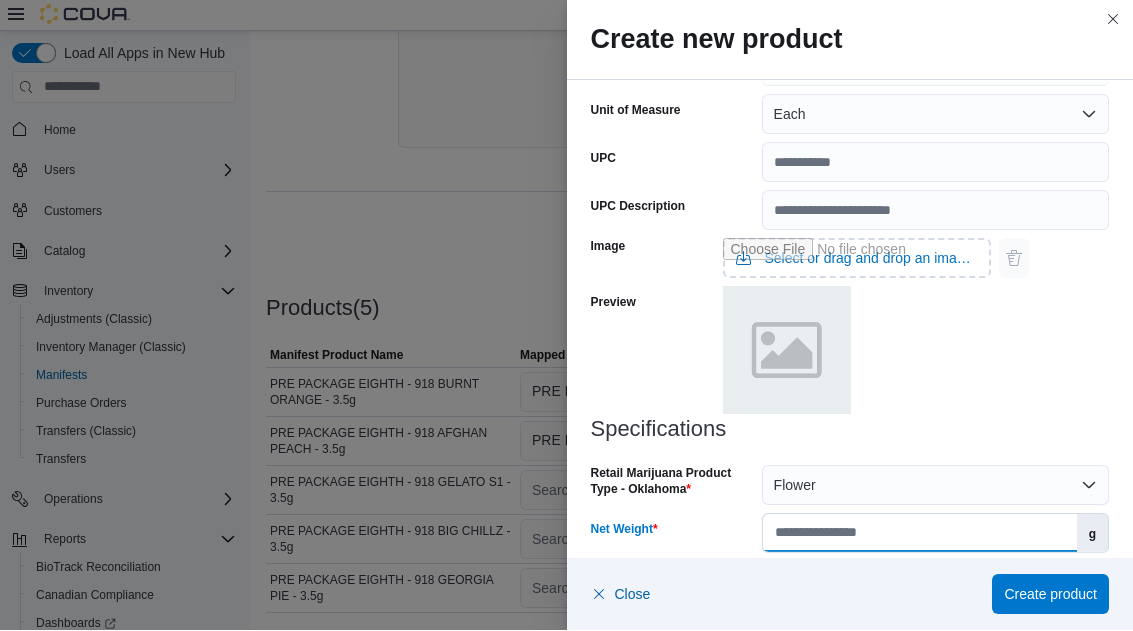 scroll, scrollTop: 423, scrollLeft: 0, axis: vertical 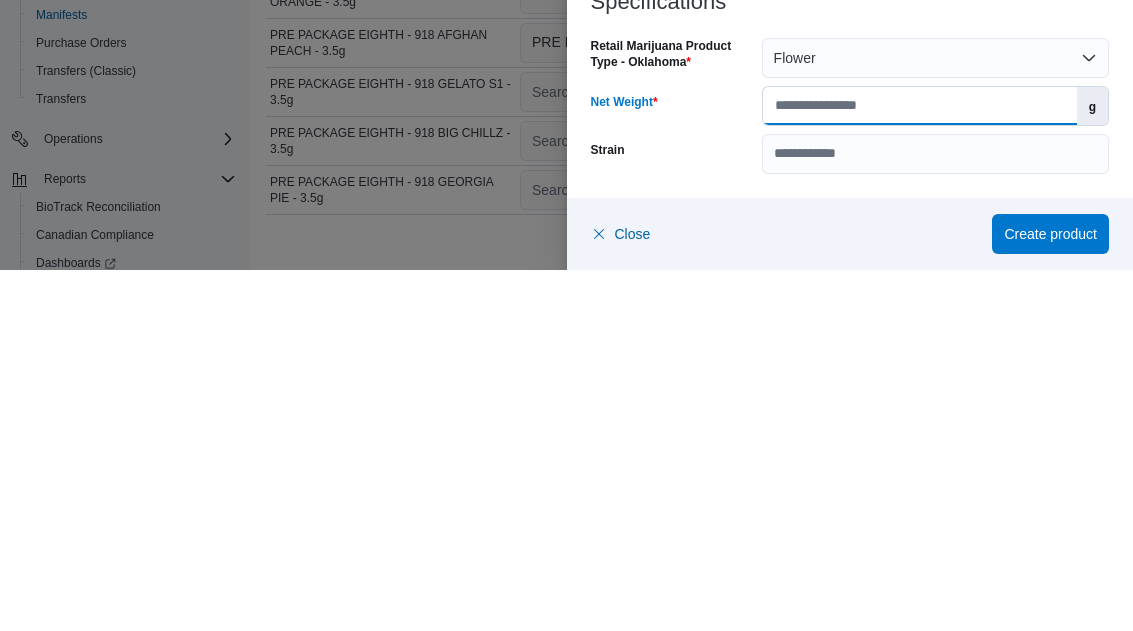 type on "*" 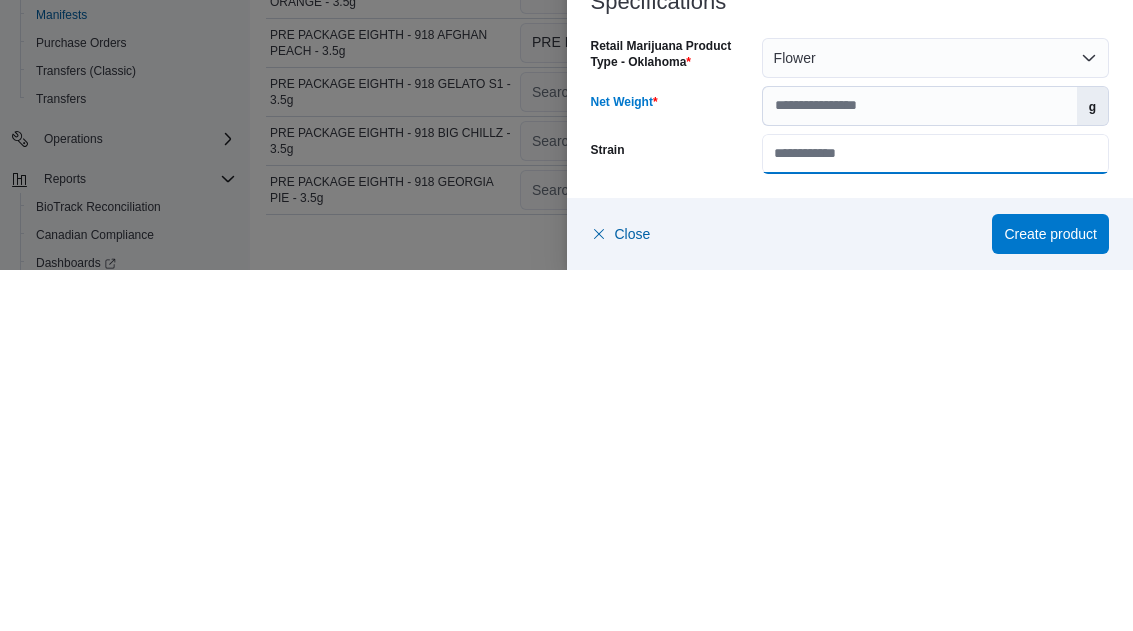 click on "Strain" at bounding box center (935, 515) 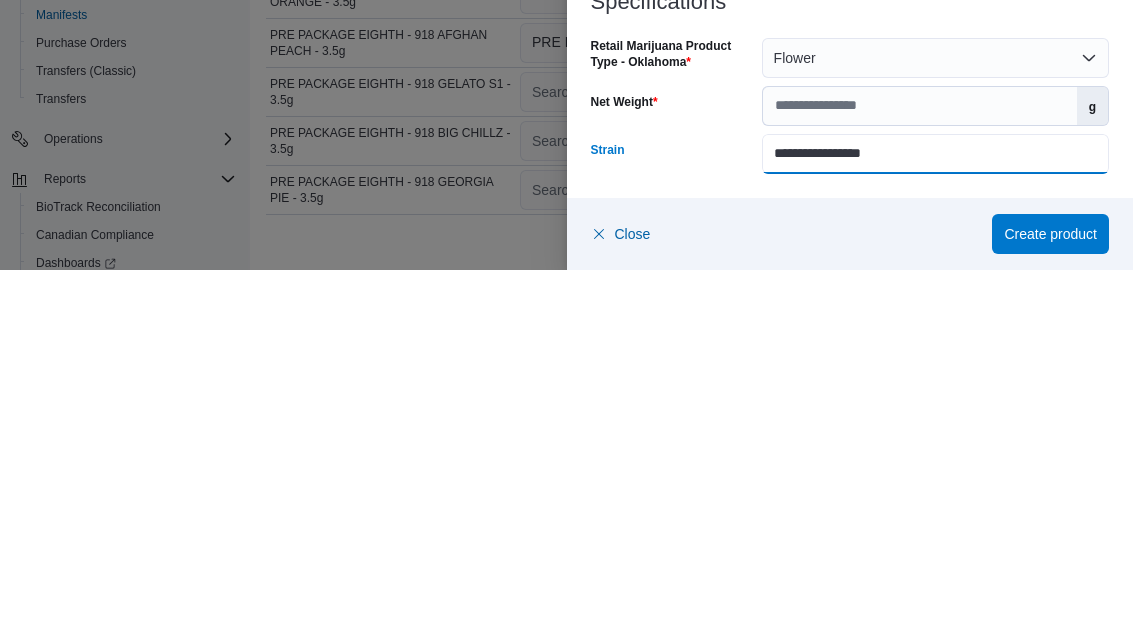 type on "**********" 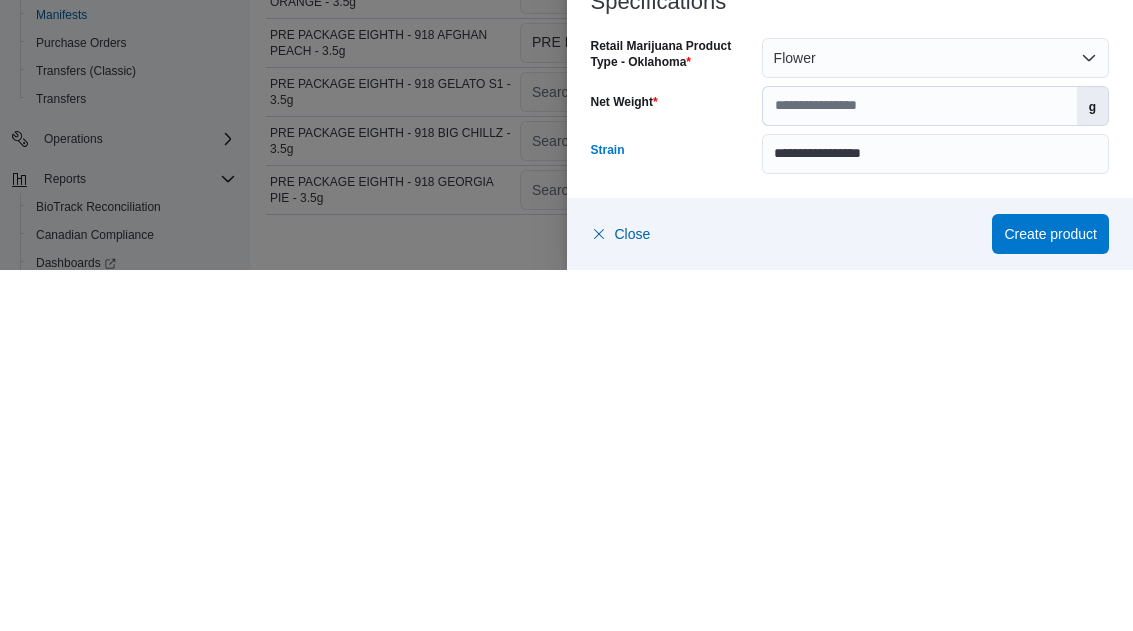 click on "Create product" at bounding box center [1050, 595] 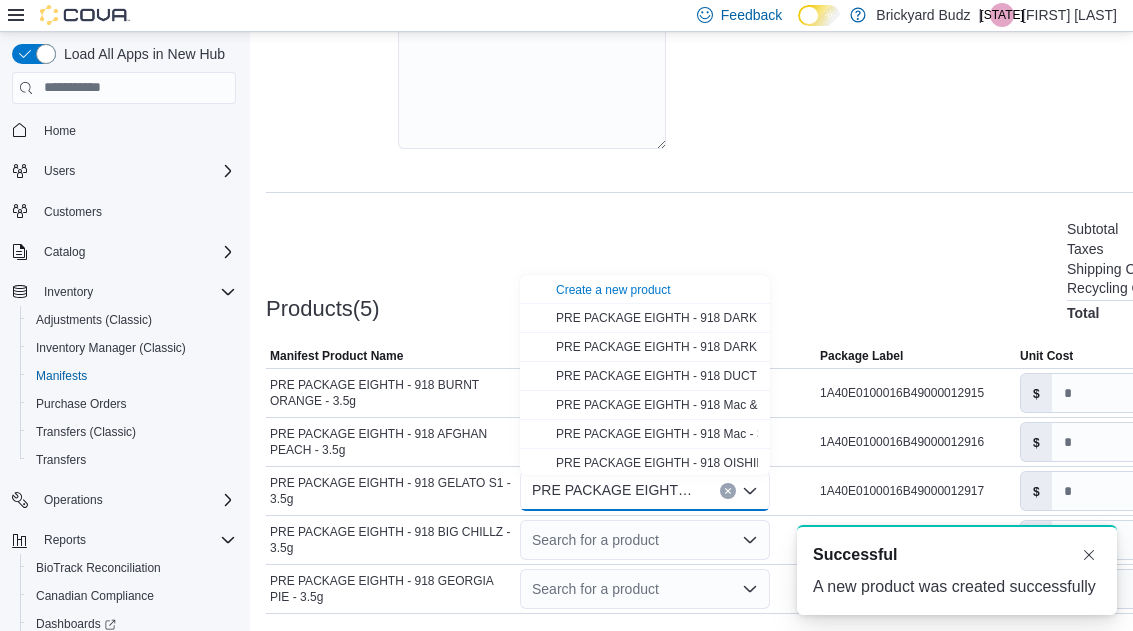 scroll, scrollTop: 0, scrollLeft: 0, axis: both 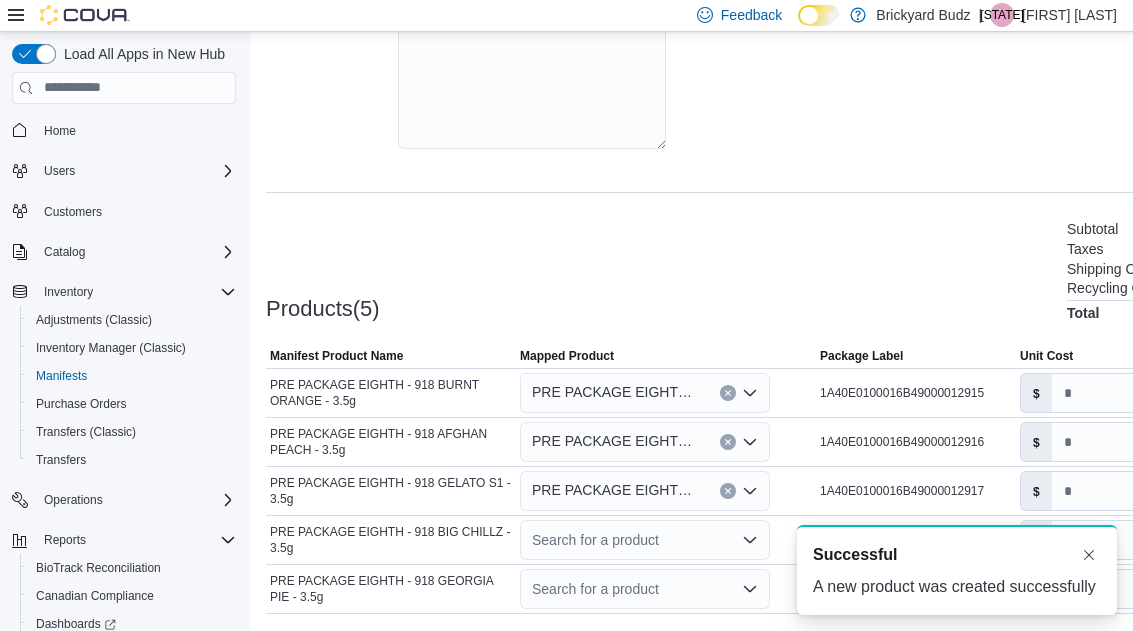 click on "Products(5)     Subtotal $1,100.02 Taxes $0.00 Shipping Cost $0.00 Recycling Cost $0.00 Total $1,100.02" at bounding box center (816, 269) 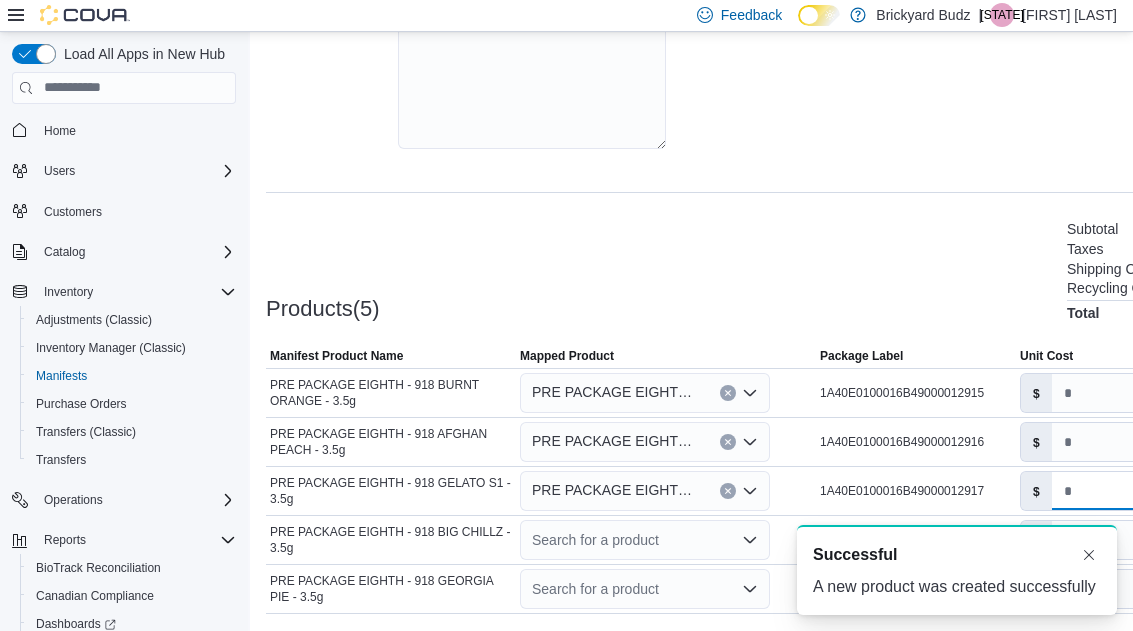 click on "*" at bounding box center [1106, 491] 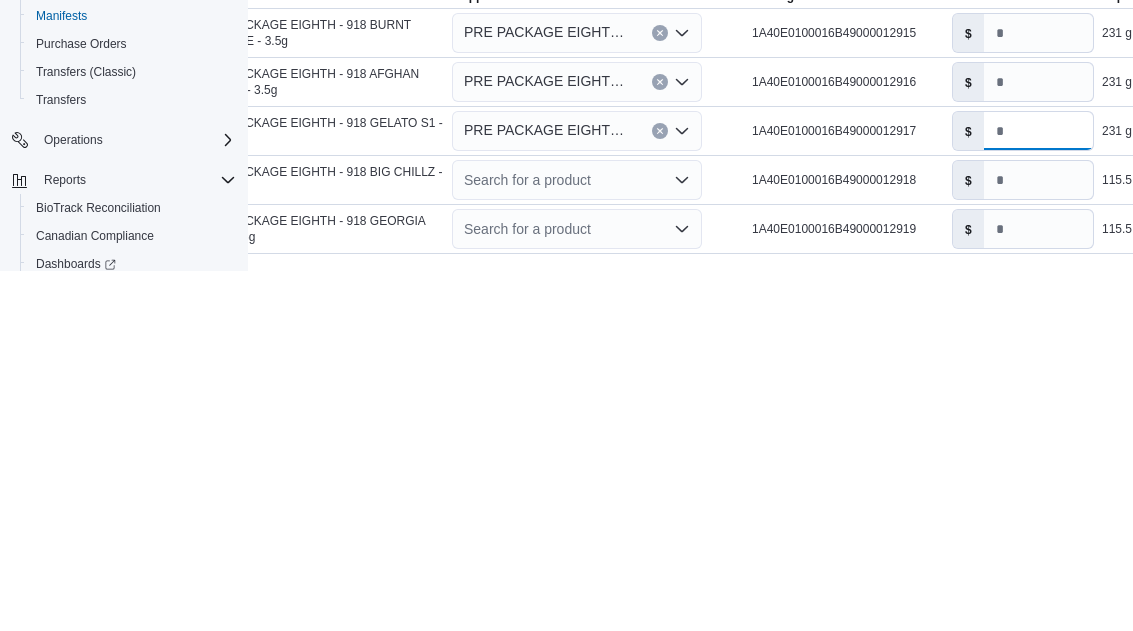scroll, scrollTop: 385, scrollLeft: 63, axis: both 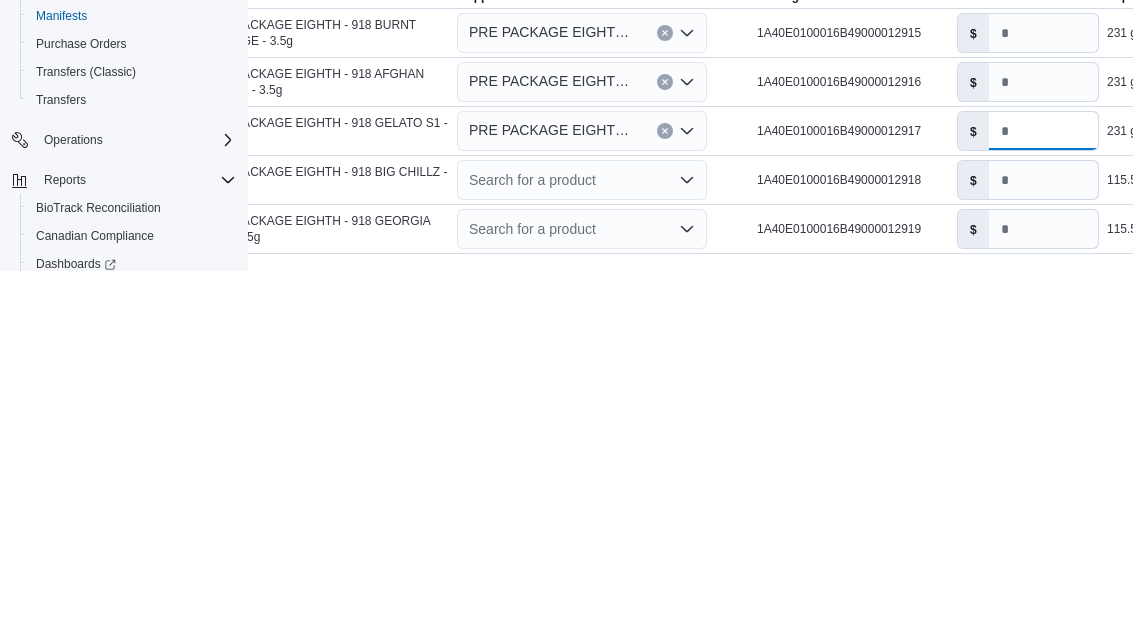 type on "*****" 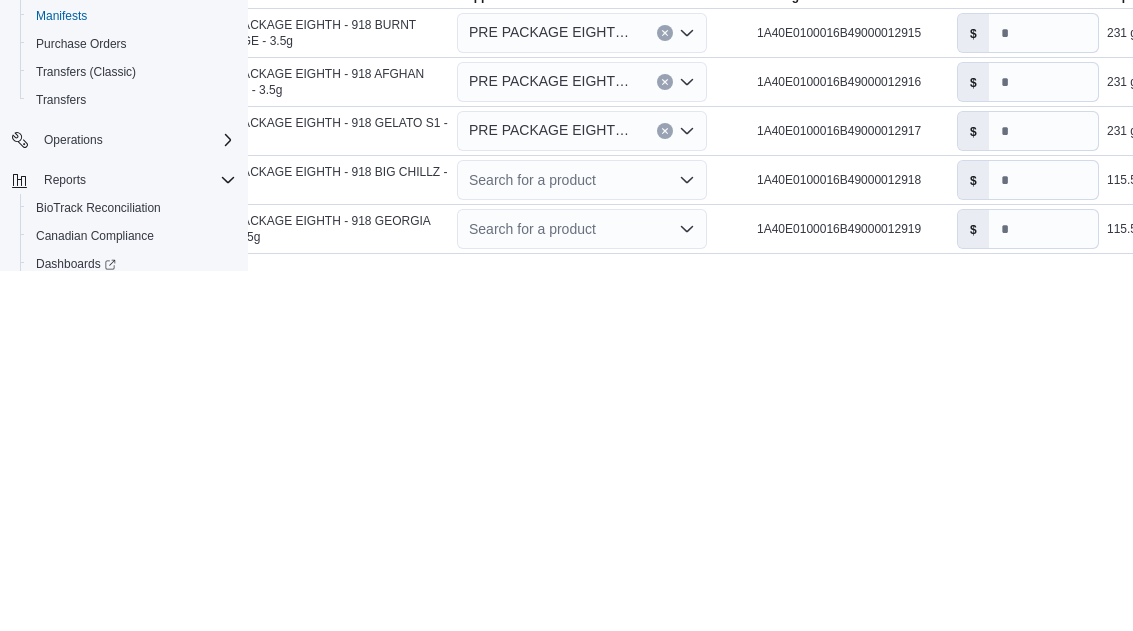 click on "Search for a product" at bounding box center [582, 540] 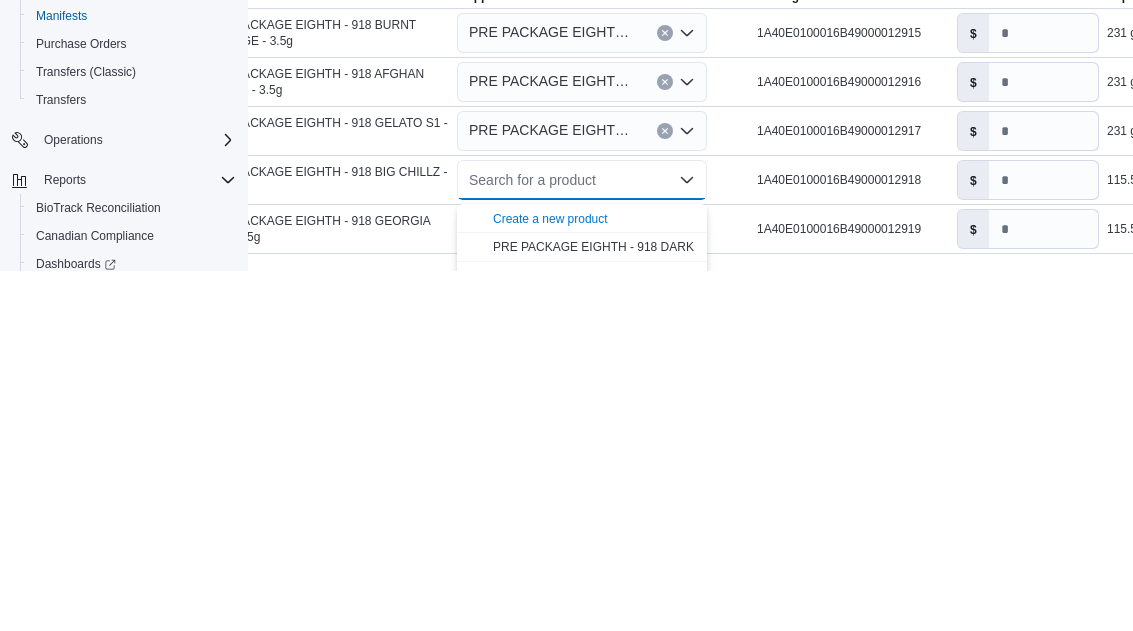 click on "Create a new product" at bounding box center (550, 579) 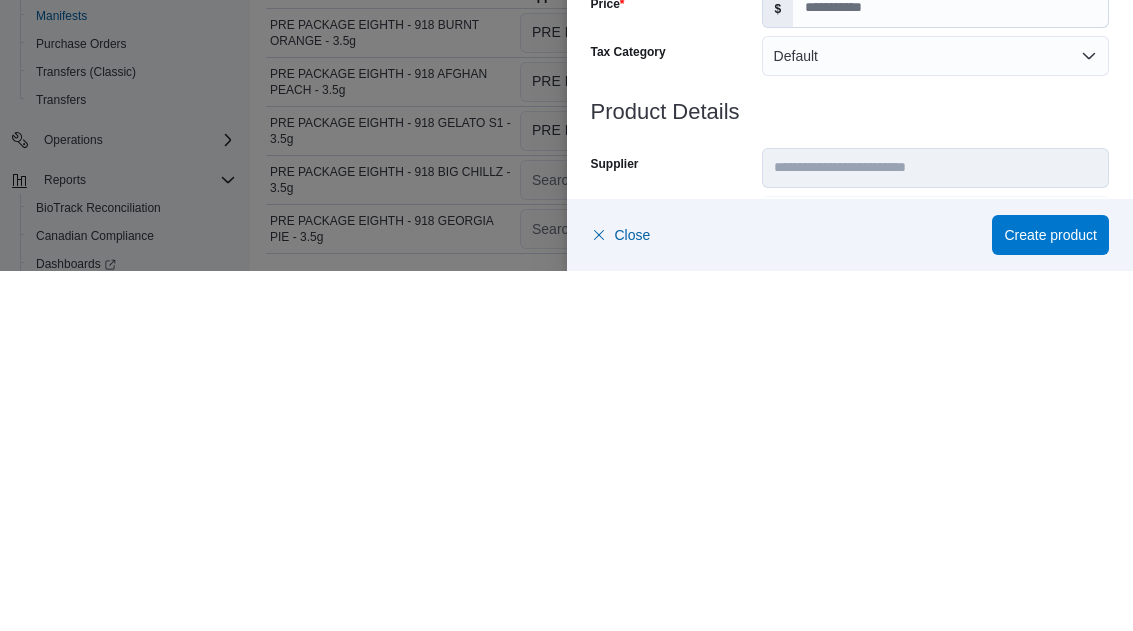 scroll, scrollTop: 385, scrollLeft: 0, axis: vertical 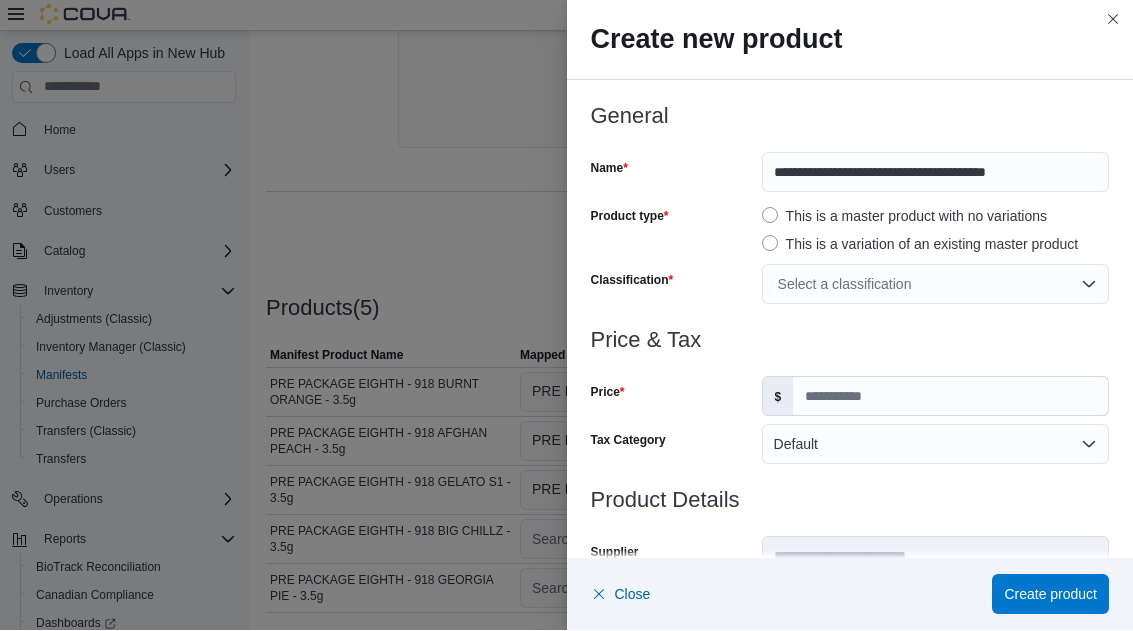 click on "Select a classification" at bounding box center (935, 285) 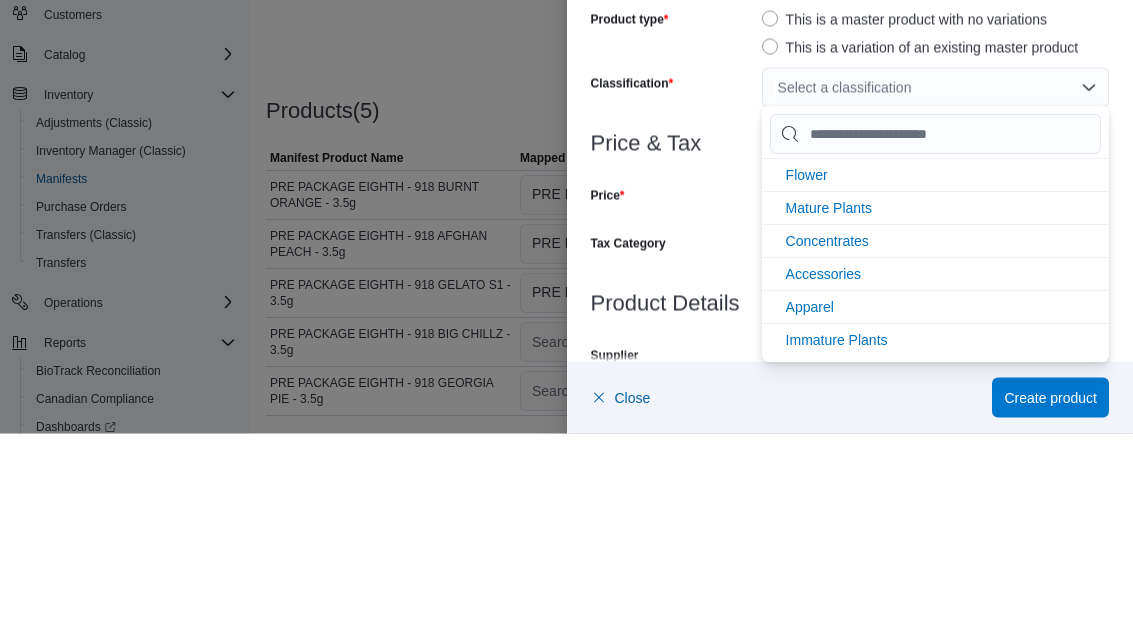 click on "Flower" at bounding box center (807, 373) 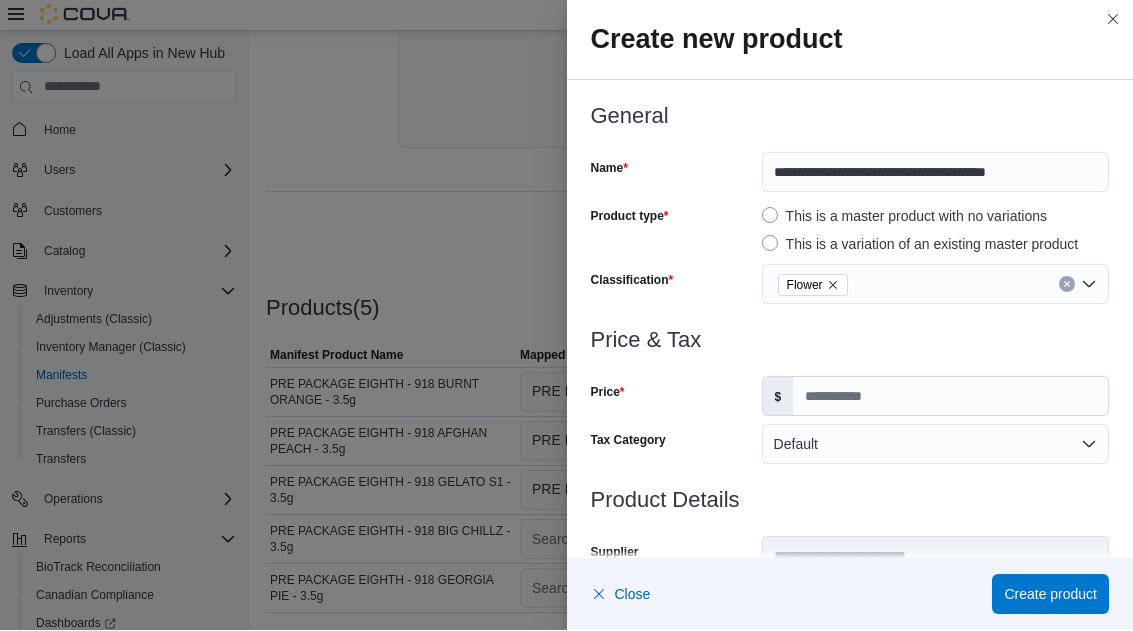 click on "Price" at bounding box center (672, 397) 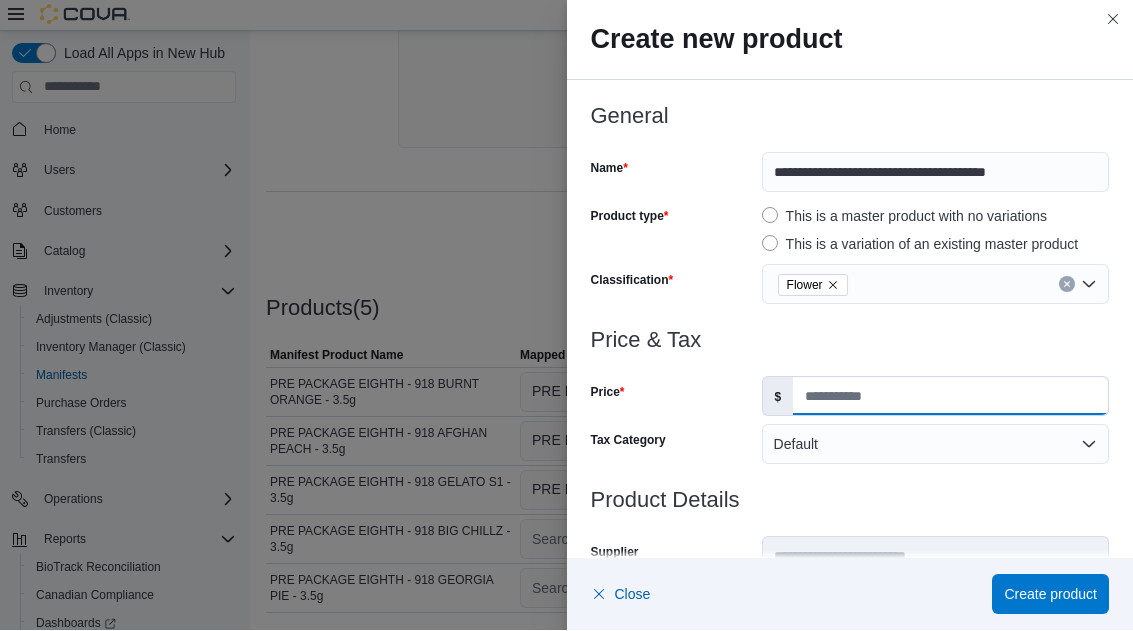 click on "Price" at bounding box center (950, 397) 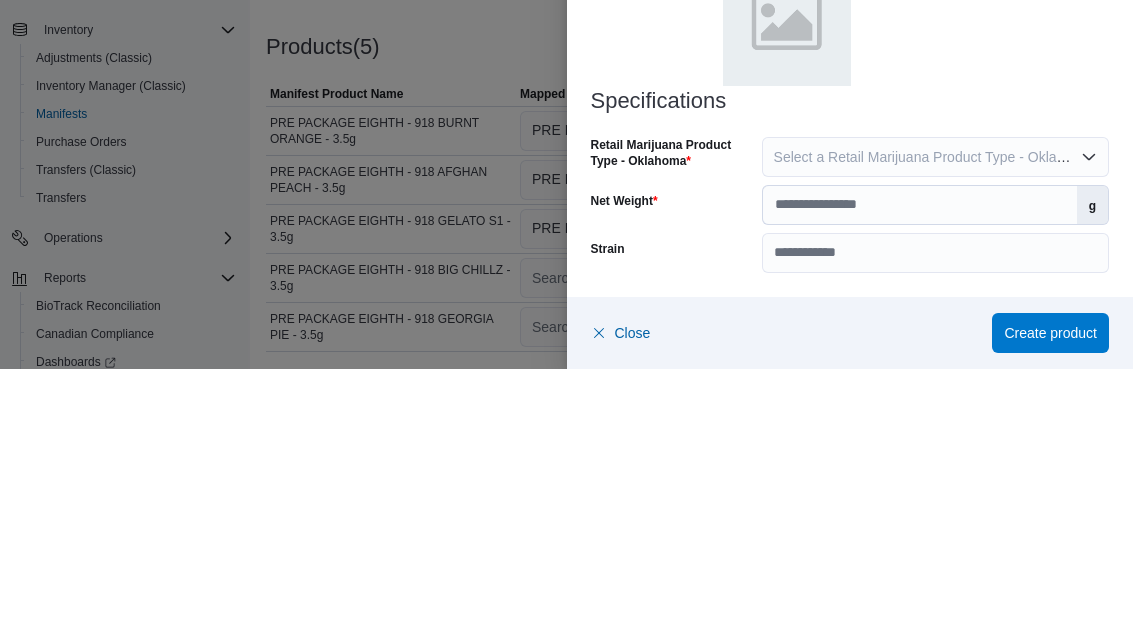 type on "***" 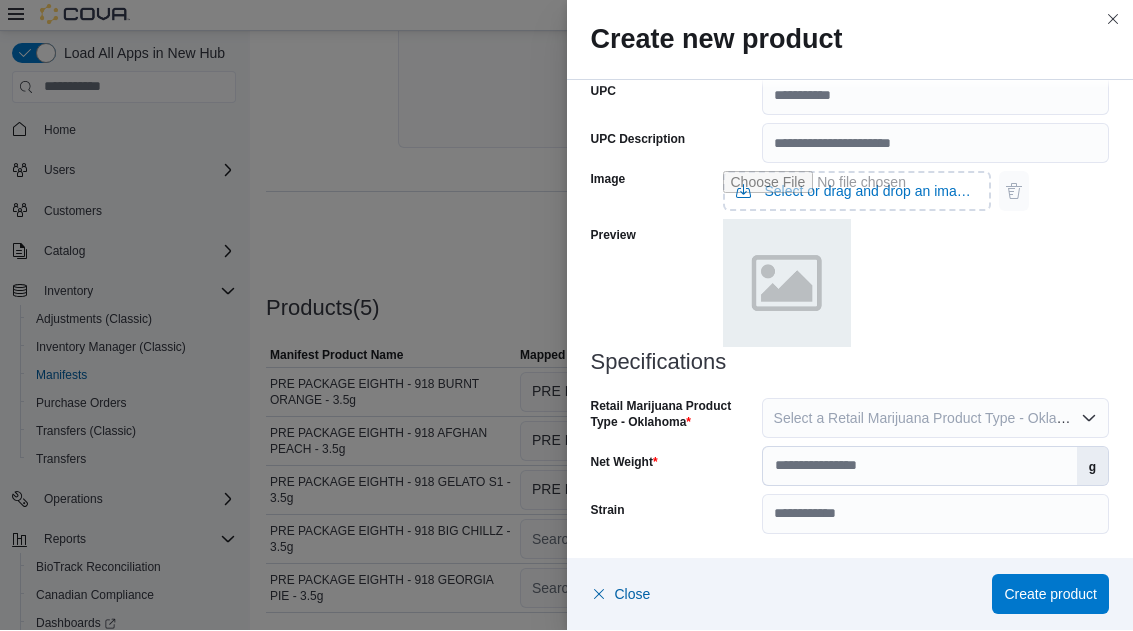 scroll, scrollTop: 730, scrollLeft: 0, axis: vertical 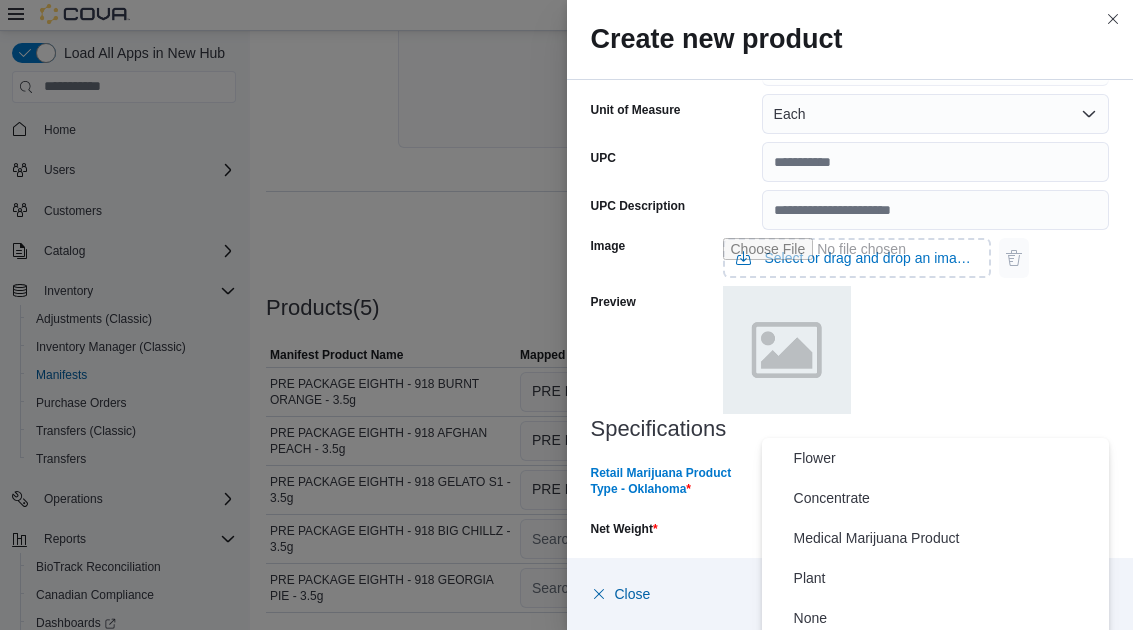 click on "Flower" at bounding box center [947, 459] 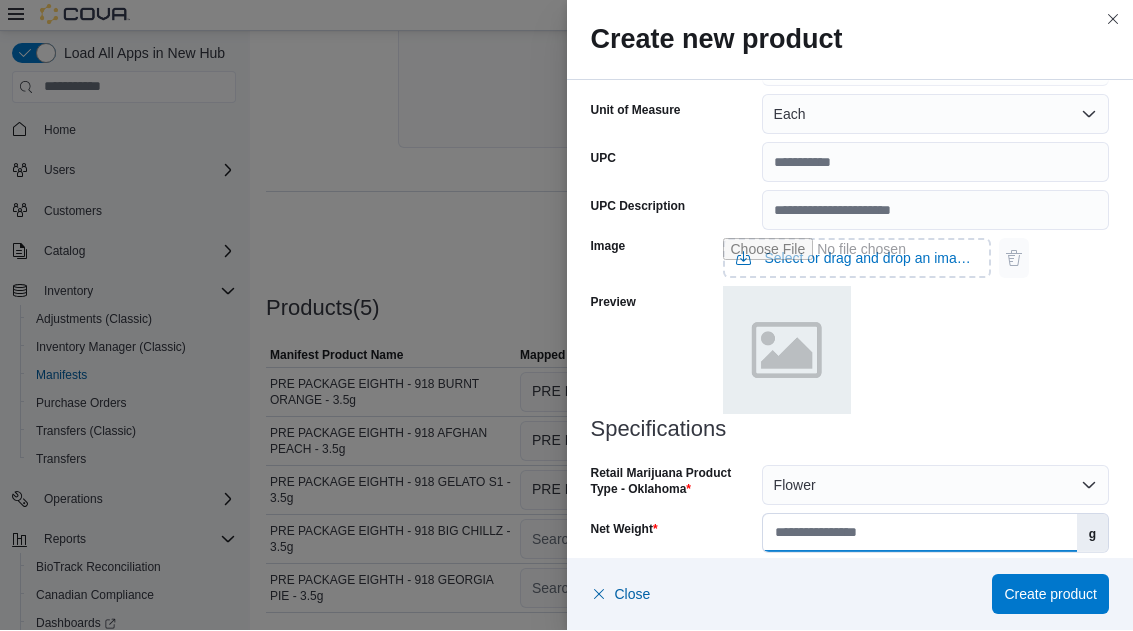 click on "Net Weight" at bounding box center (920, 534) 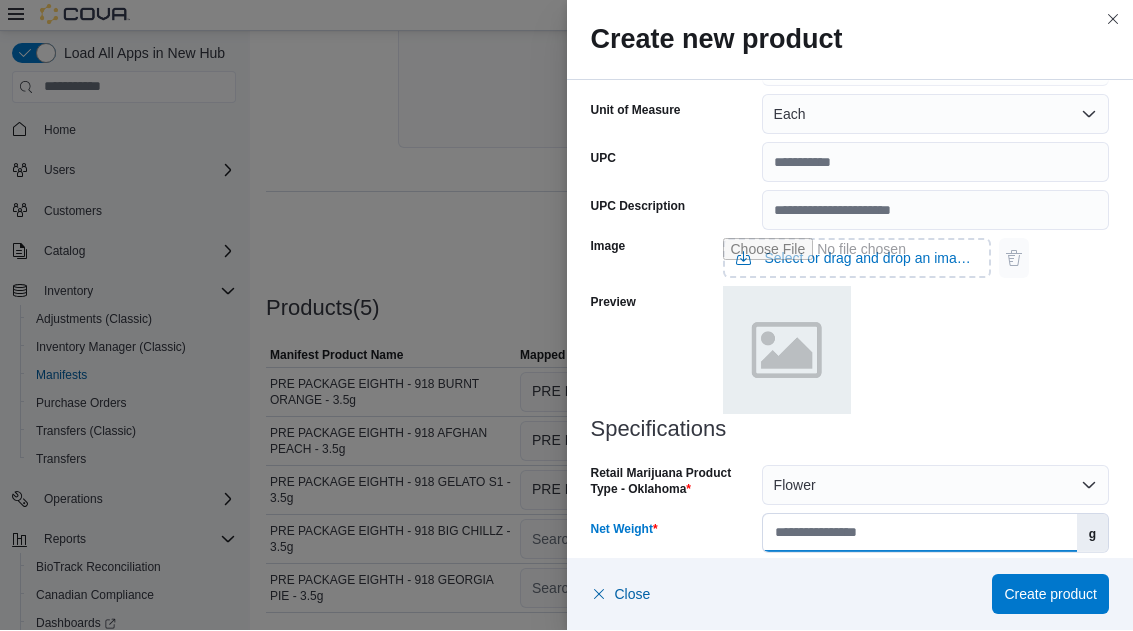 scroll, scrollTop: 423, scrollLeft: 0, axis: vertical 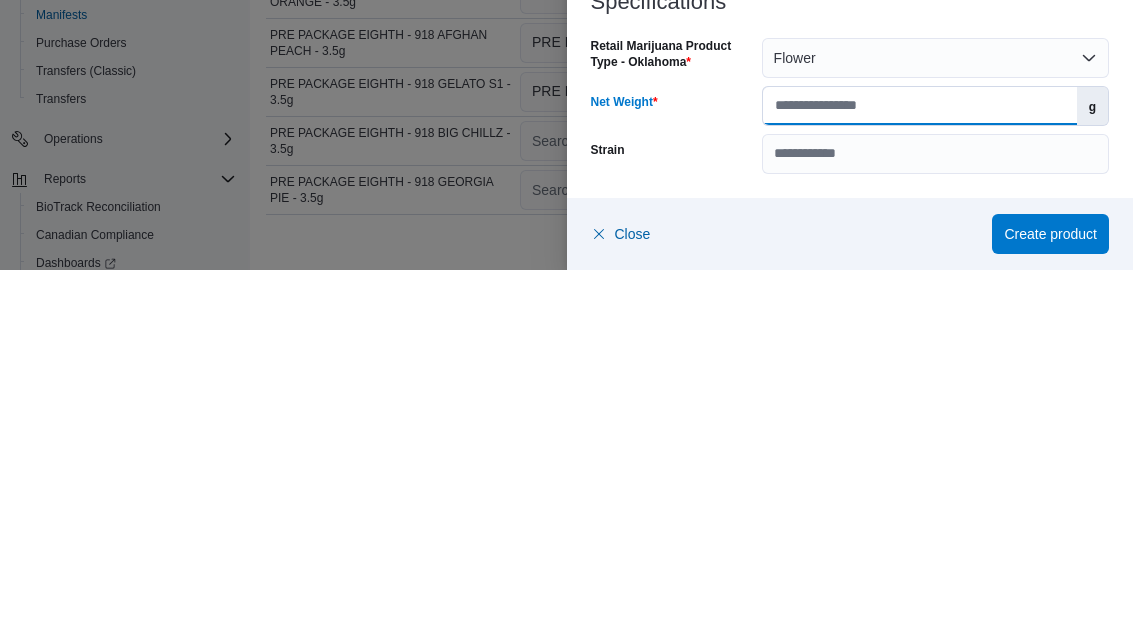 type on "*" 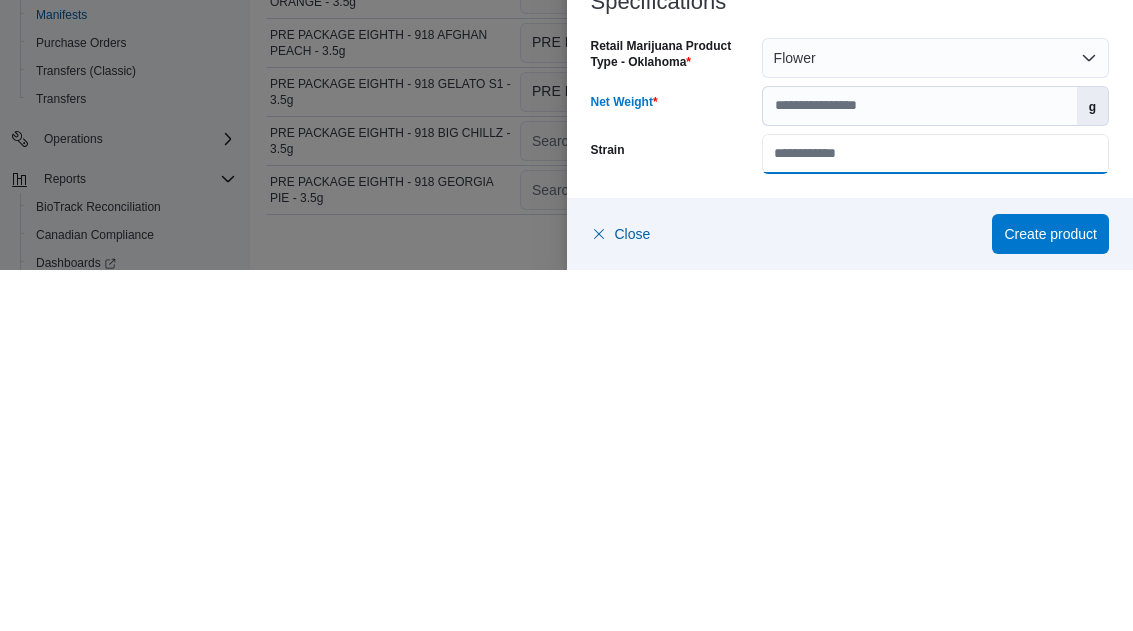 click on "Strain" at bounding box center [935, 515] 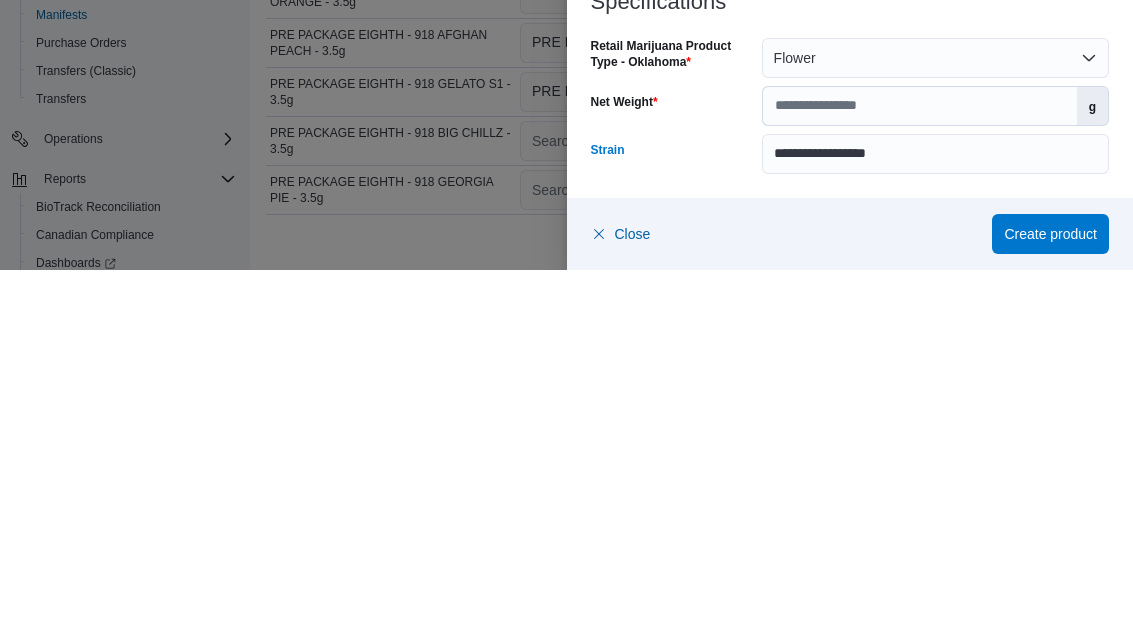 scroll, scrollTop: 385, scrollLeft: 0, axis: vertical 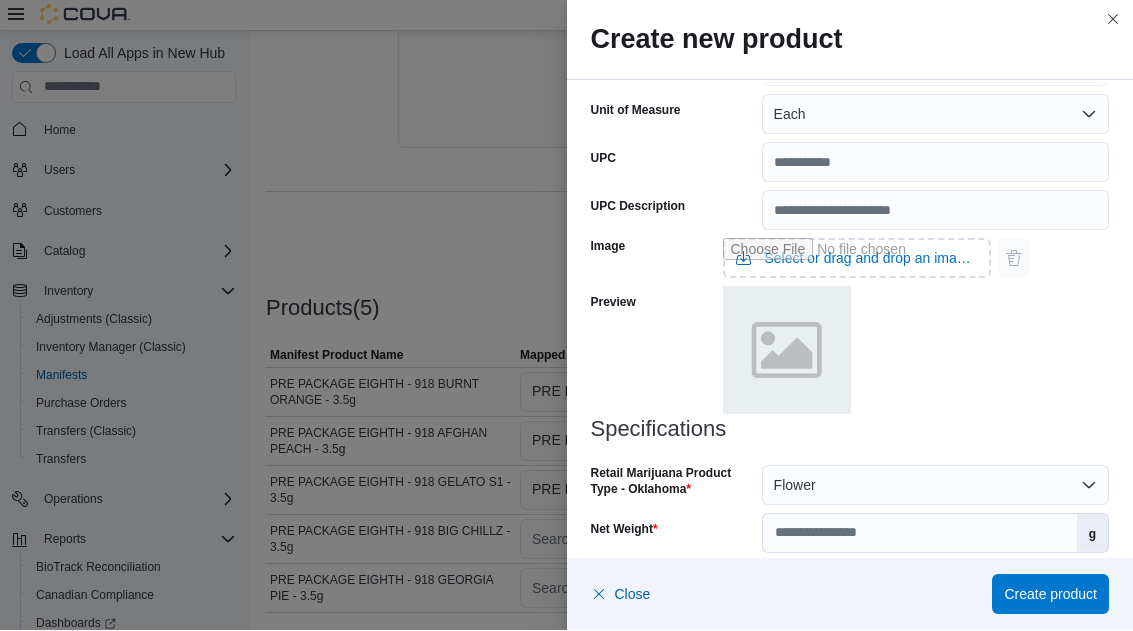 type on "**********" 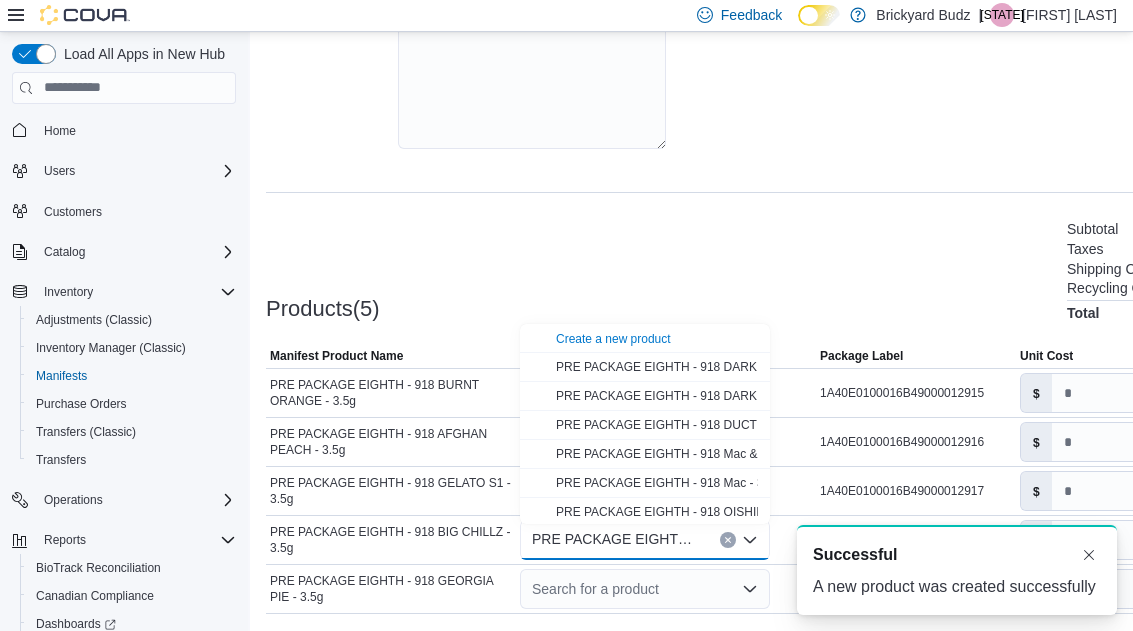 scroll, scrollTop: 0, scrollLeft: 0, axis: both 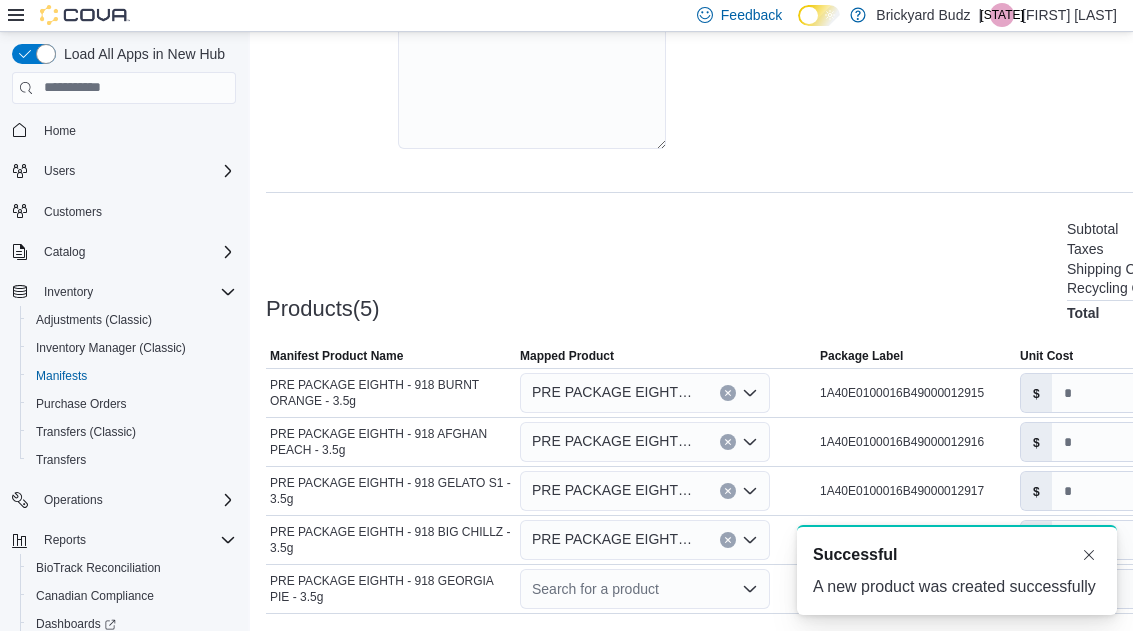 click on "Search for a product" at bounding box center [645, 589] 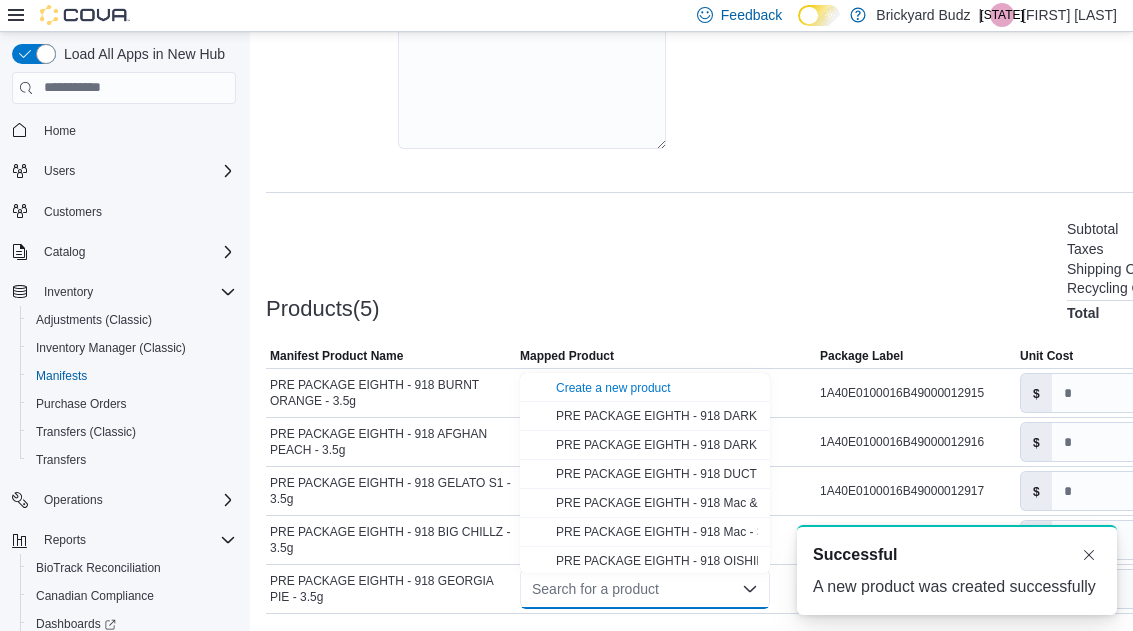 scroll, scrollTop: 453, scrollLeft: 0, axis: vertical 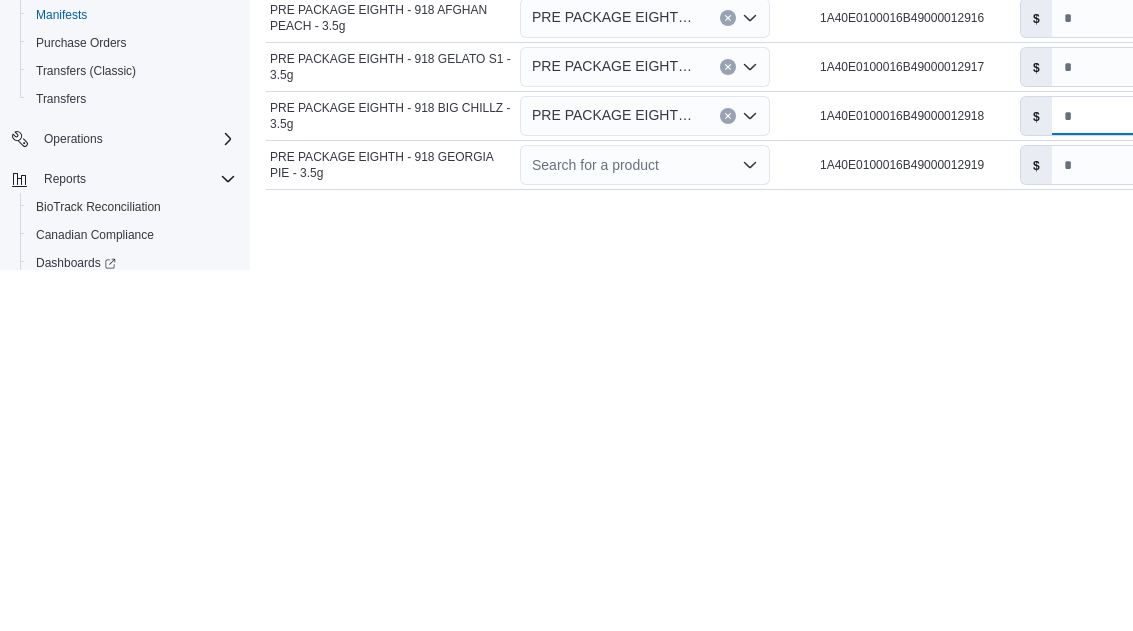 click on "*" at bounding box center (1106, 477) 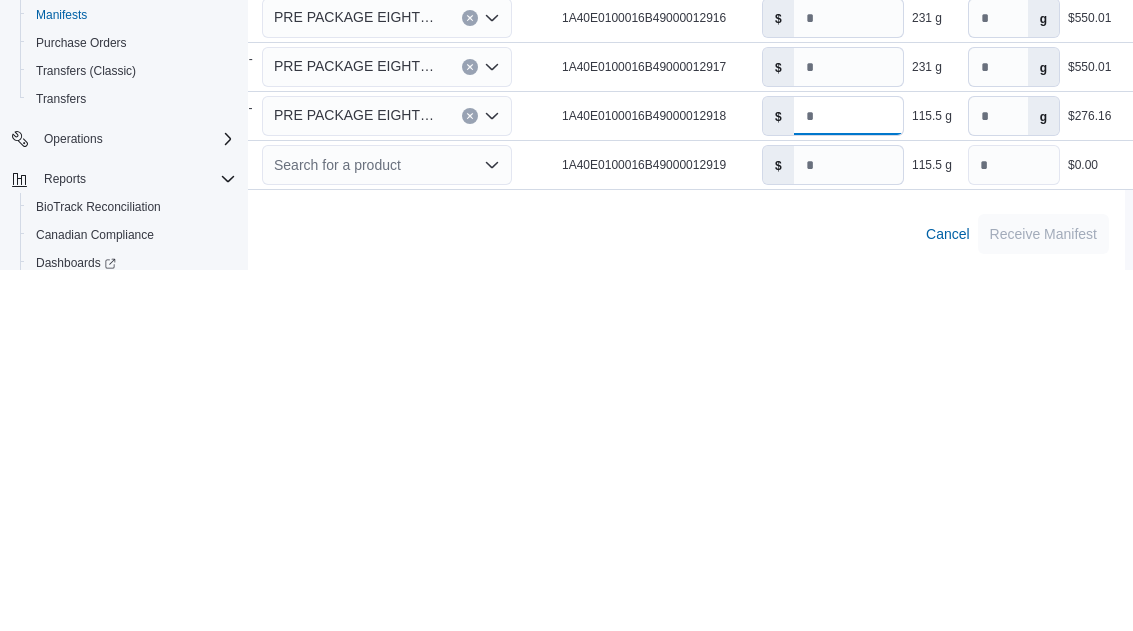 scroll, scrollTop: 452, scrollLeft: 296, axis: both 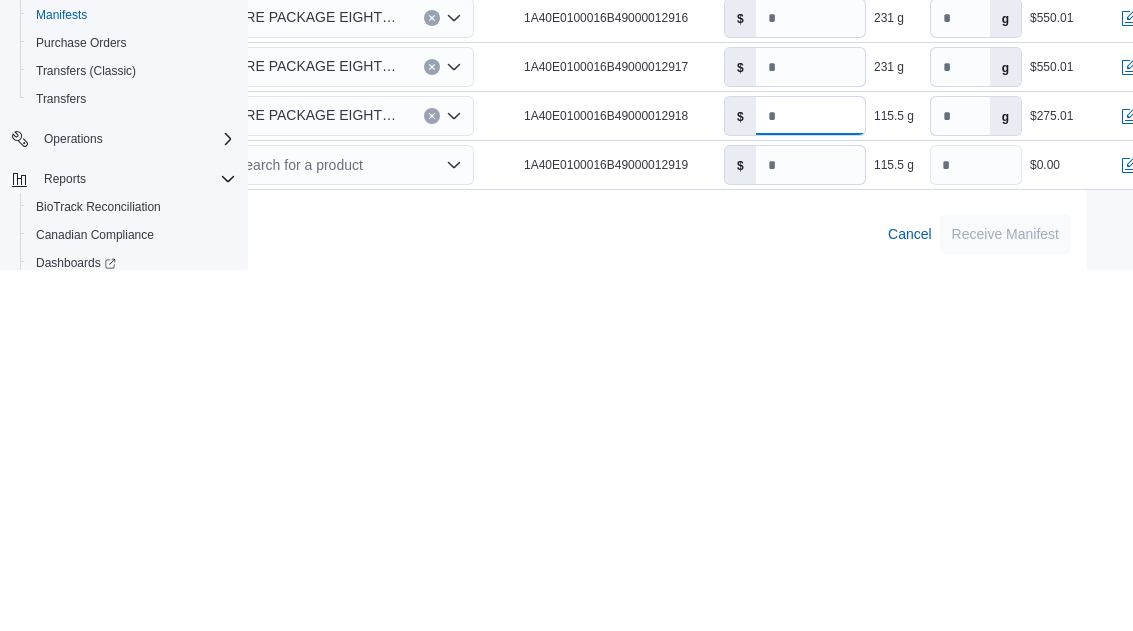 type on "*****" 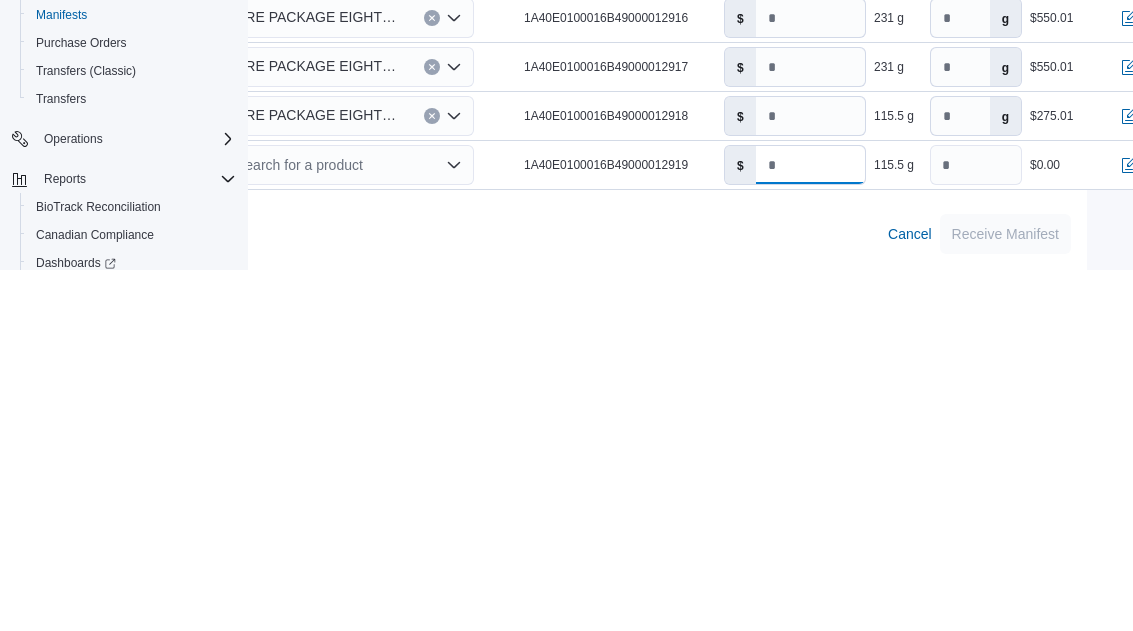 click on "*" at bounding box center (810, 526) 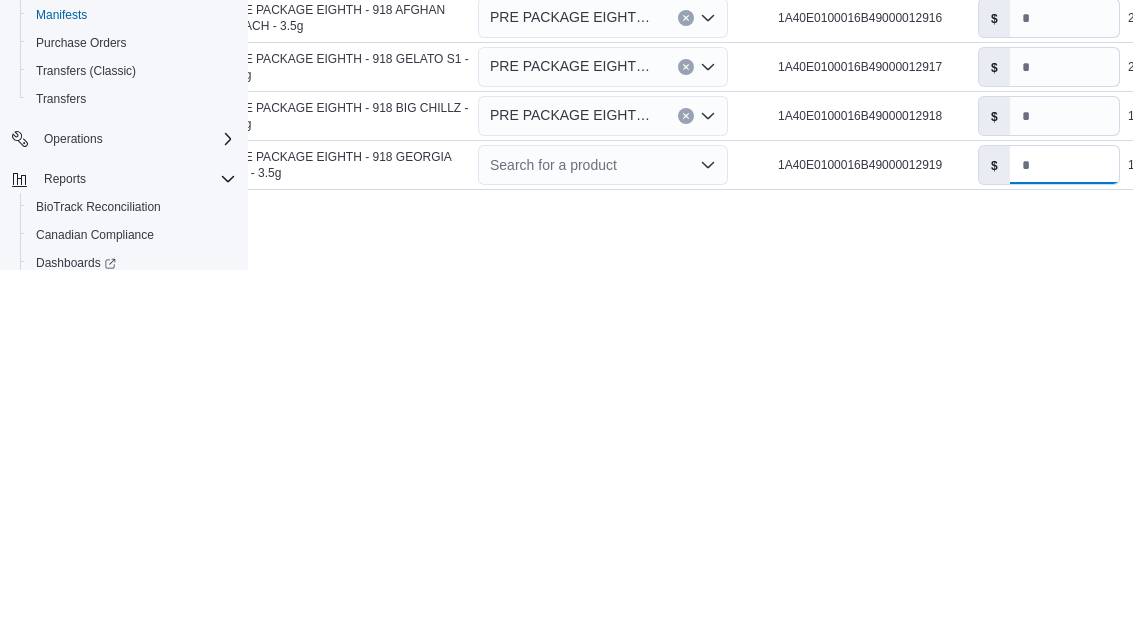 scroll, scrollTop: 452, scrollLeft: 25, axis: both 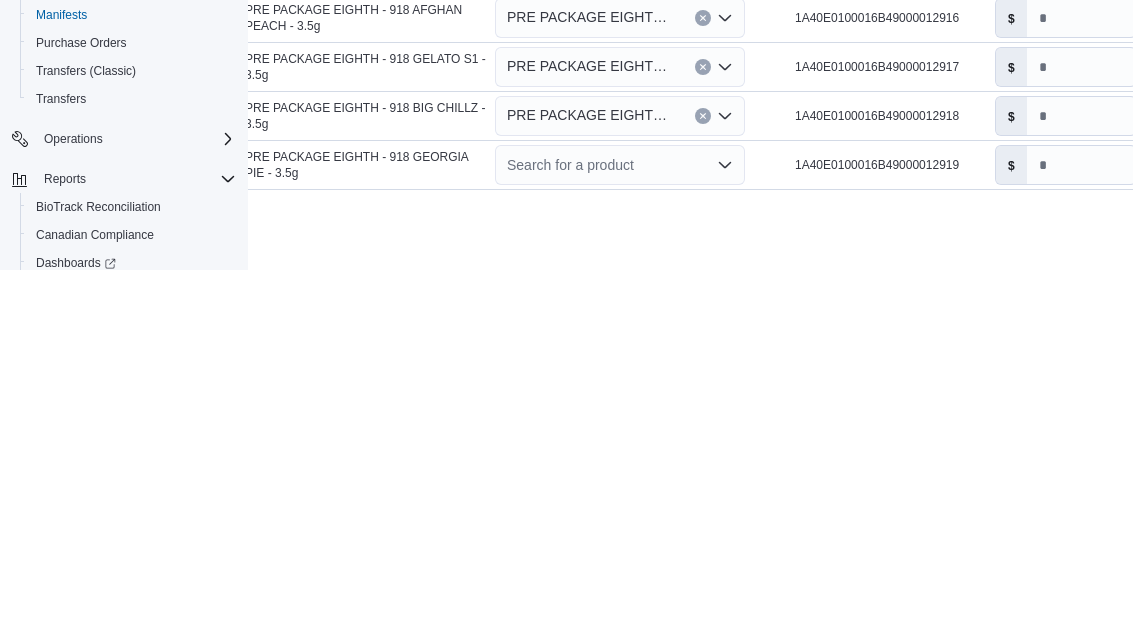 click 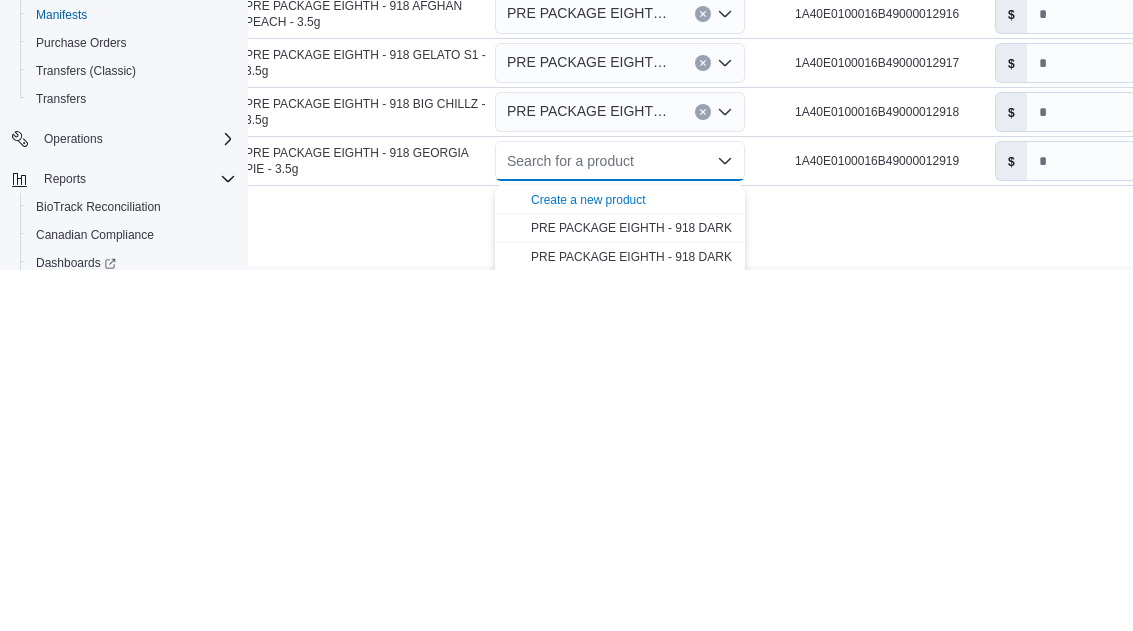 click on "Create a new product" at bounding box center (588, 561) 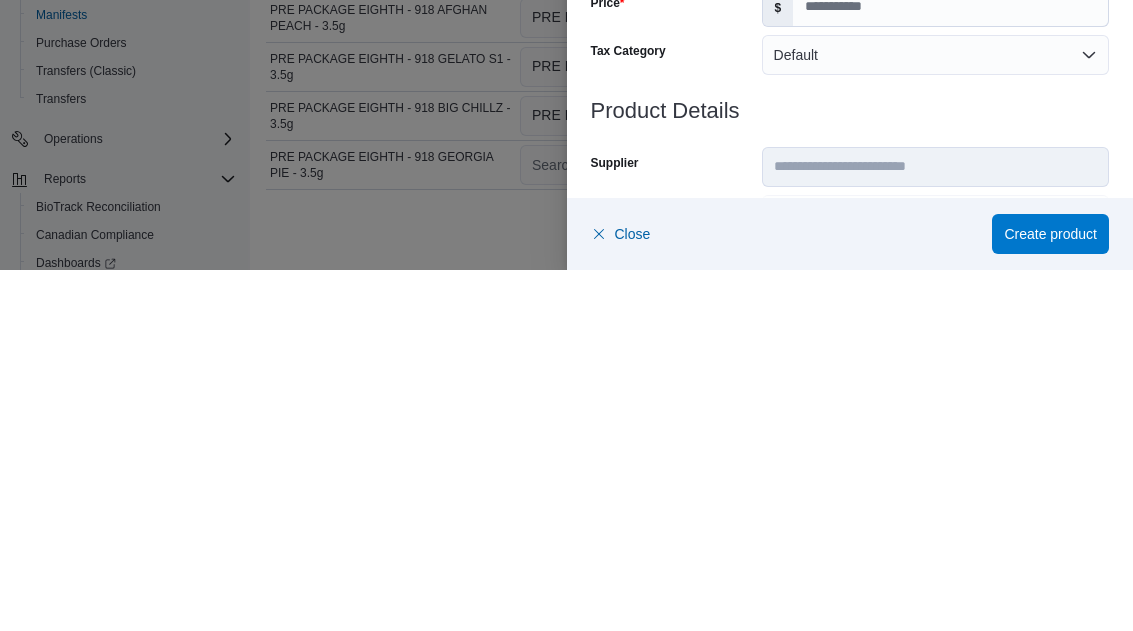 scroll, scrollTop: 385, scrollLeft: 0, axis: vertical 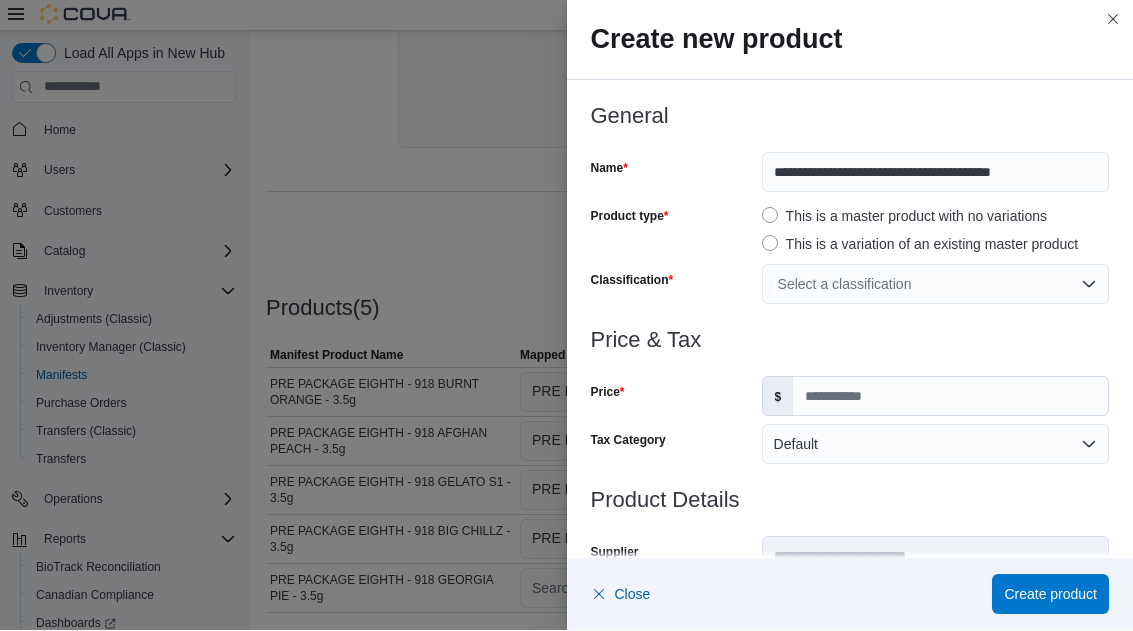 click on "Select a classification" at bounding box center (935, 285) 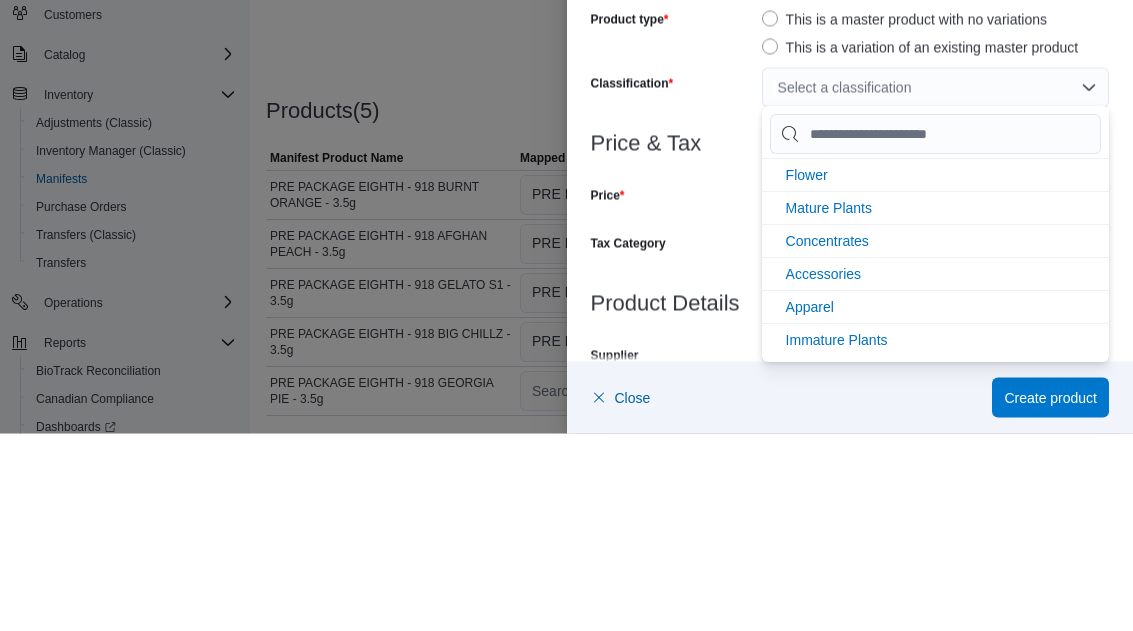 click on "Flower" at bounding box center [807, 373] 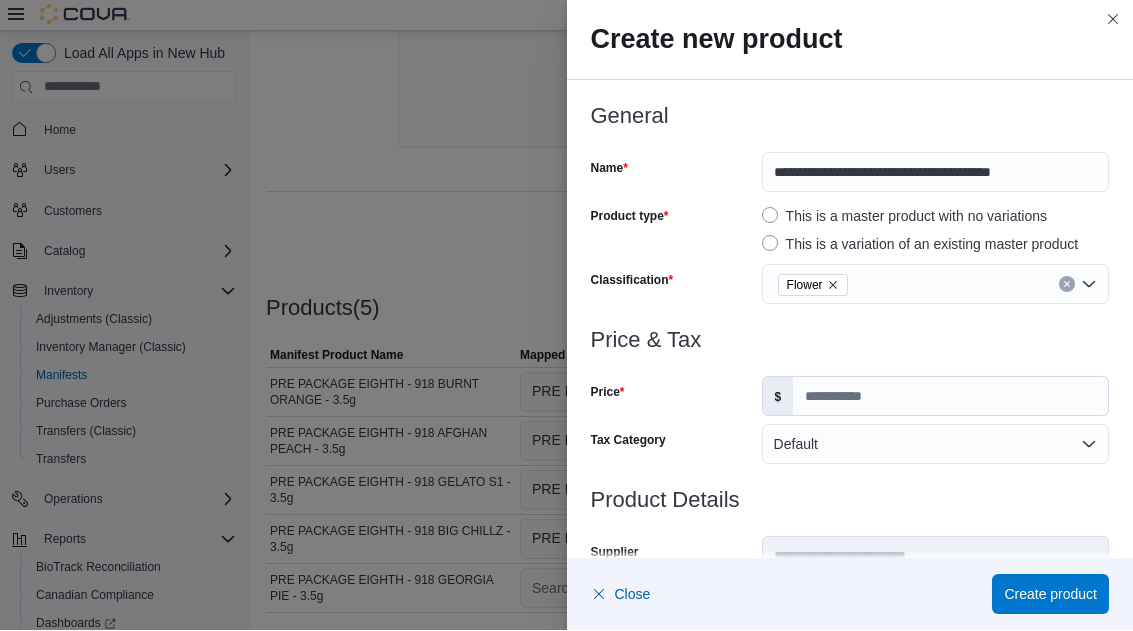click on "Price" at bounding box center (672, 397) 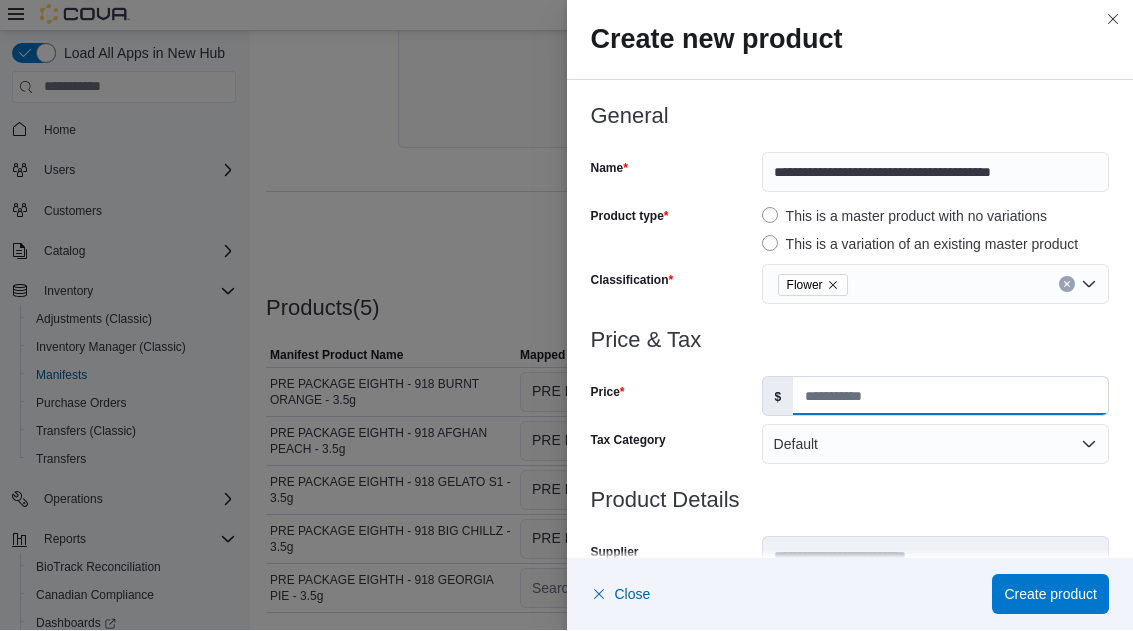 click on "Price" at bounding box center (950, 397) 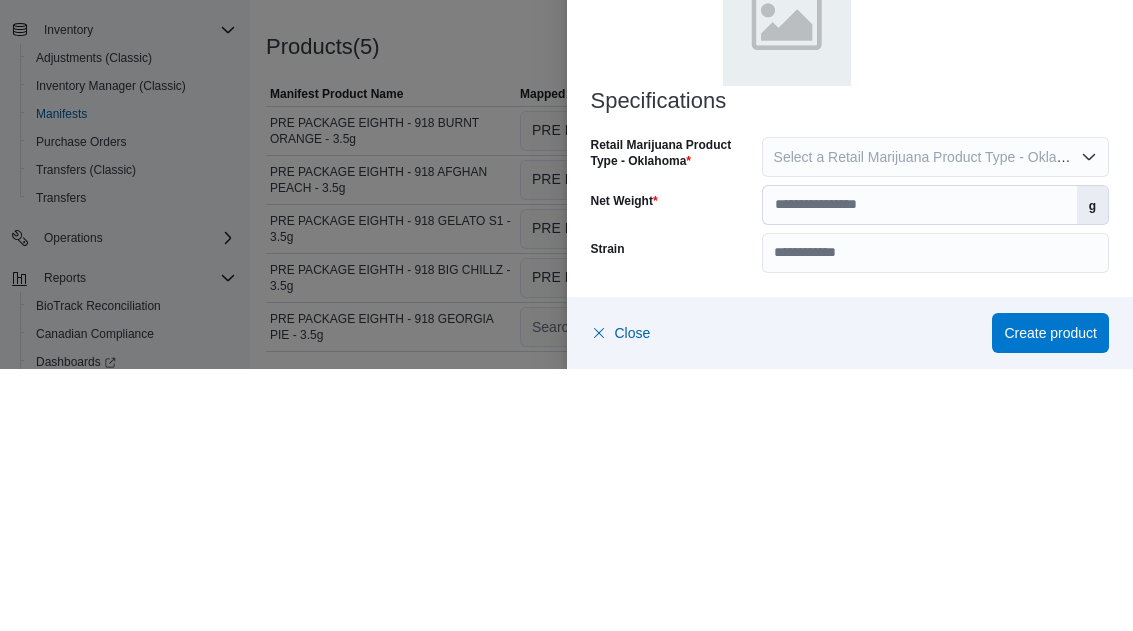 scroll, scrollTop: 797, scrollLeft: 0, axis: vertical 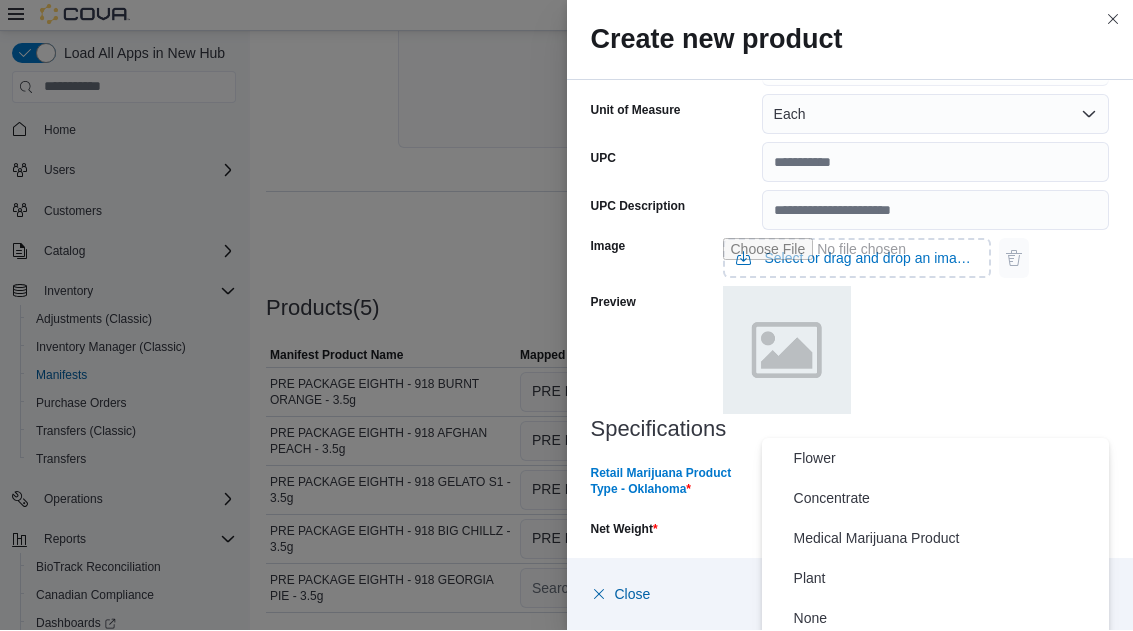 click on "Flower" at bounding box center (947, 459) 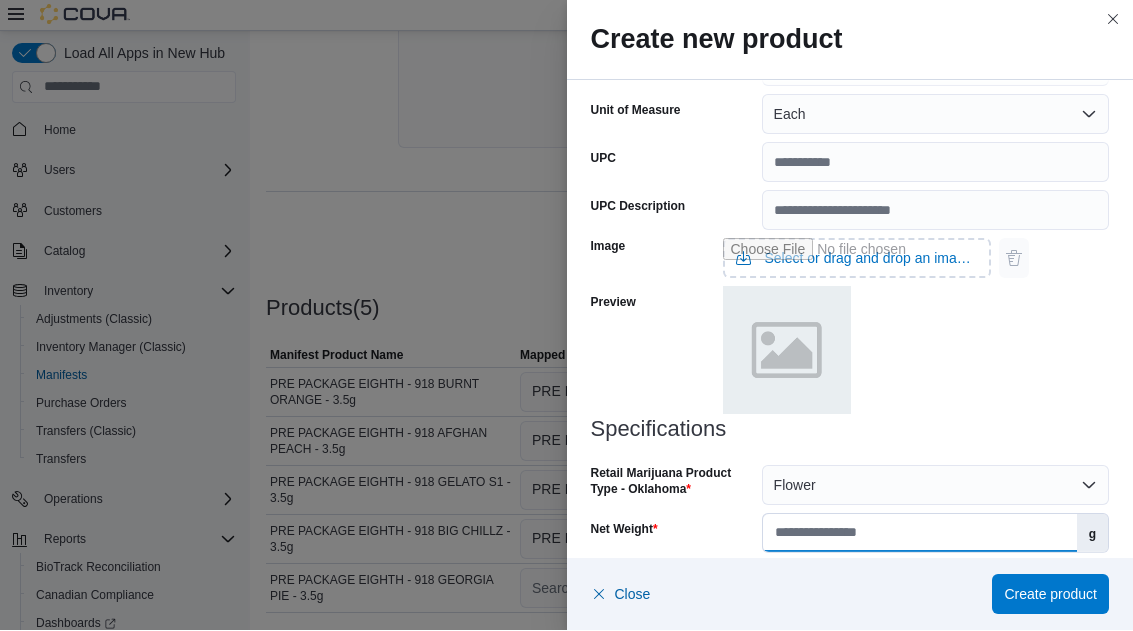 click on "Net Weight" at bounding box center (920, 534) 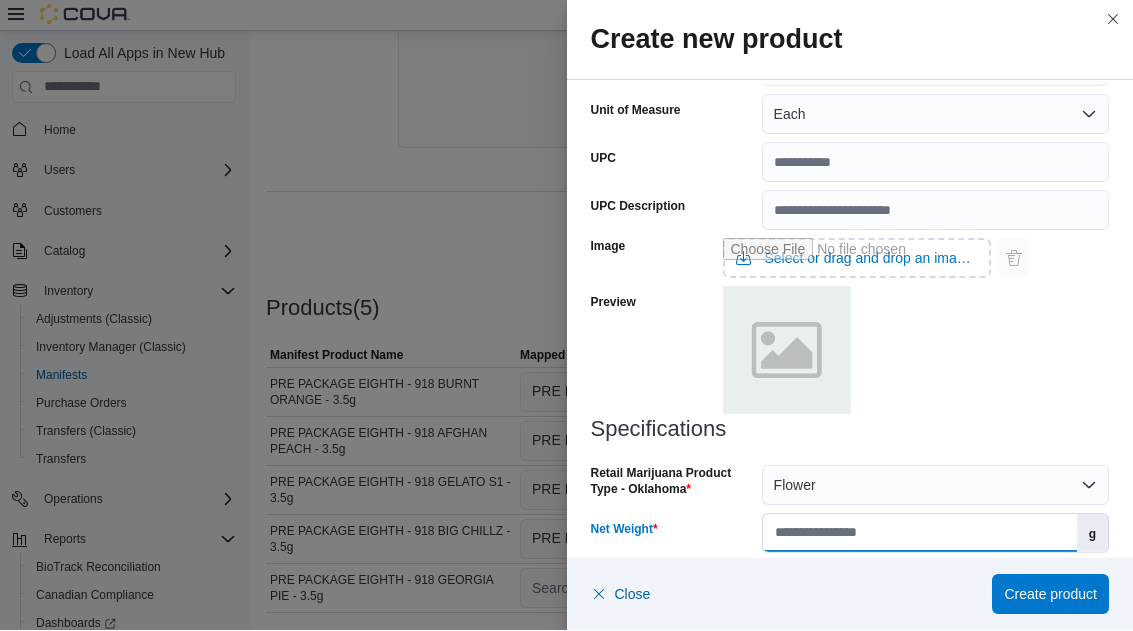 scroll, scrollTop: 423, scrollLeft: 0, axis: vertical 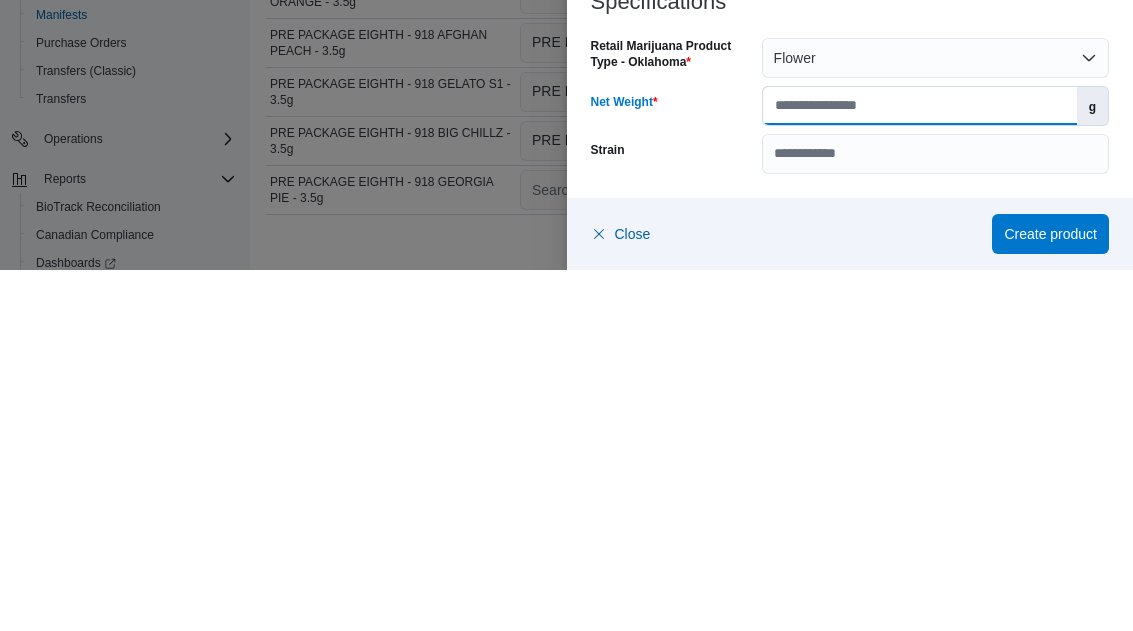 type on "*" 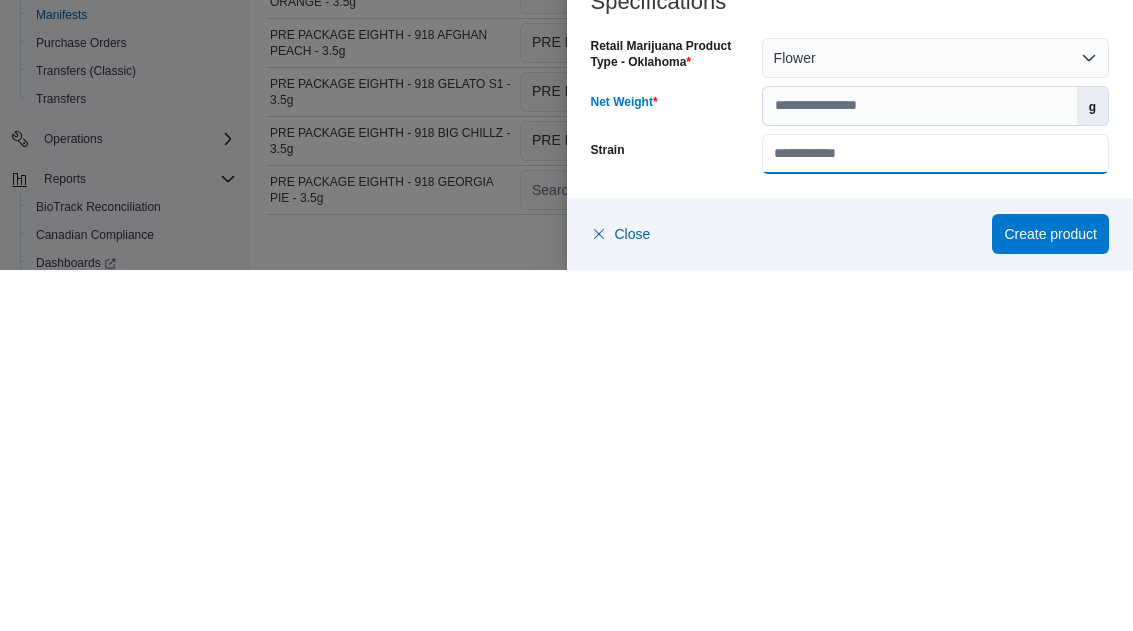 click on "Strain" at bounding box center (935, 515) 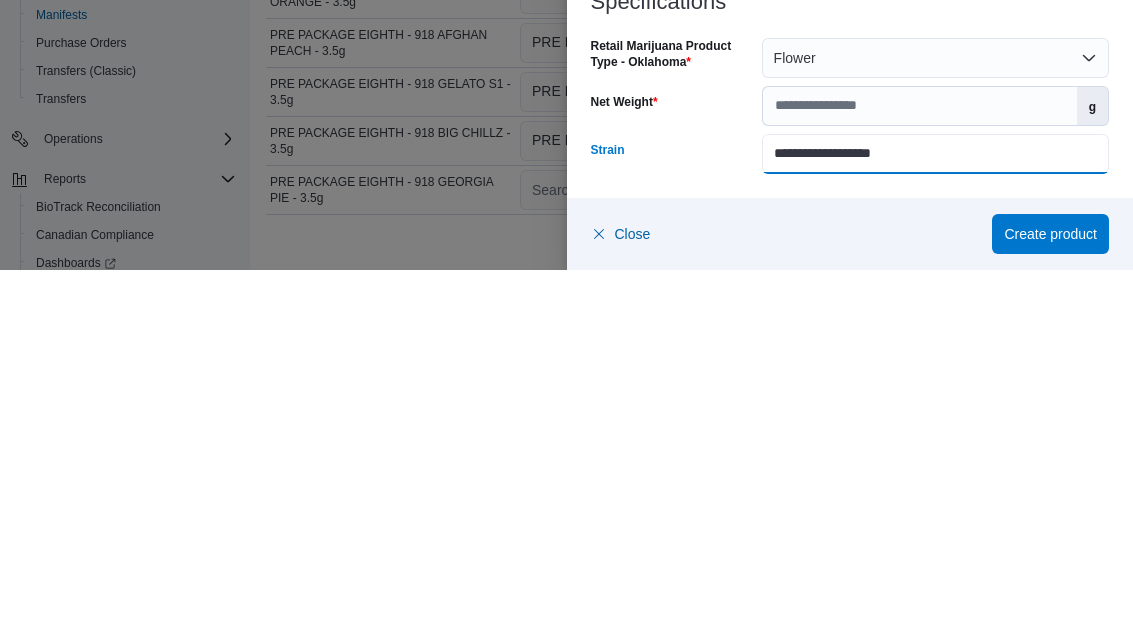 type on "**********" 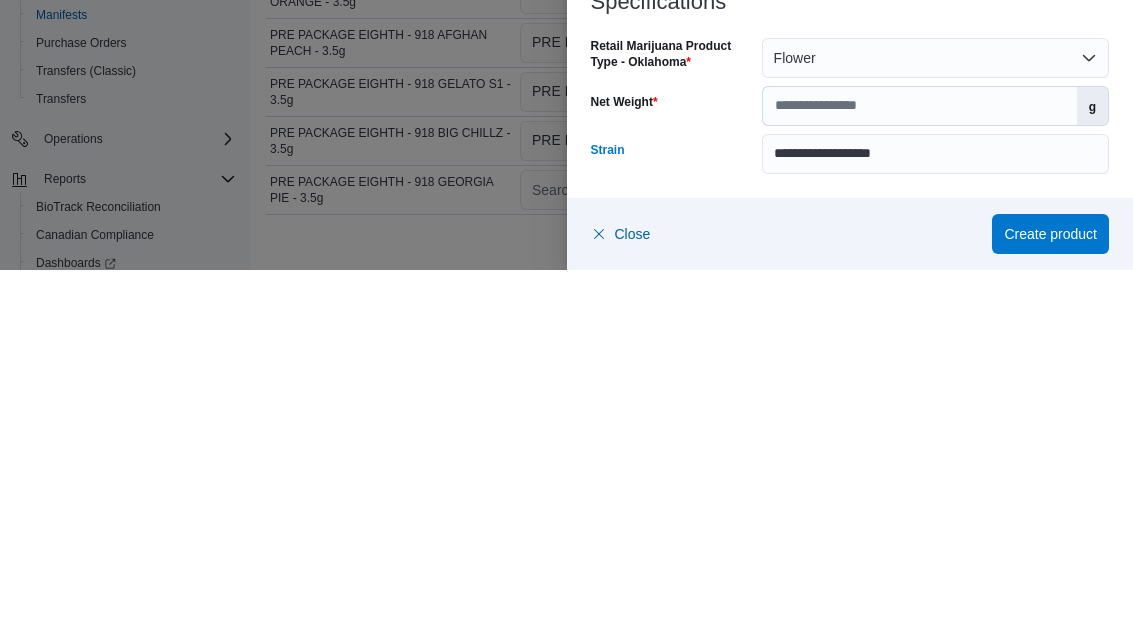 click on "Create product" at bounding box center (1050, 595) 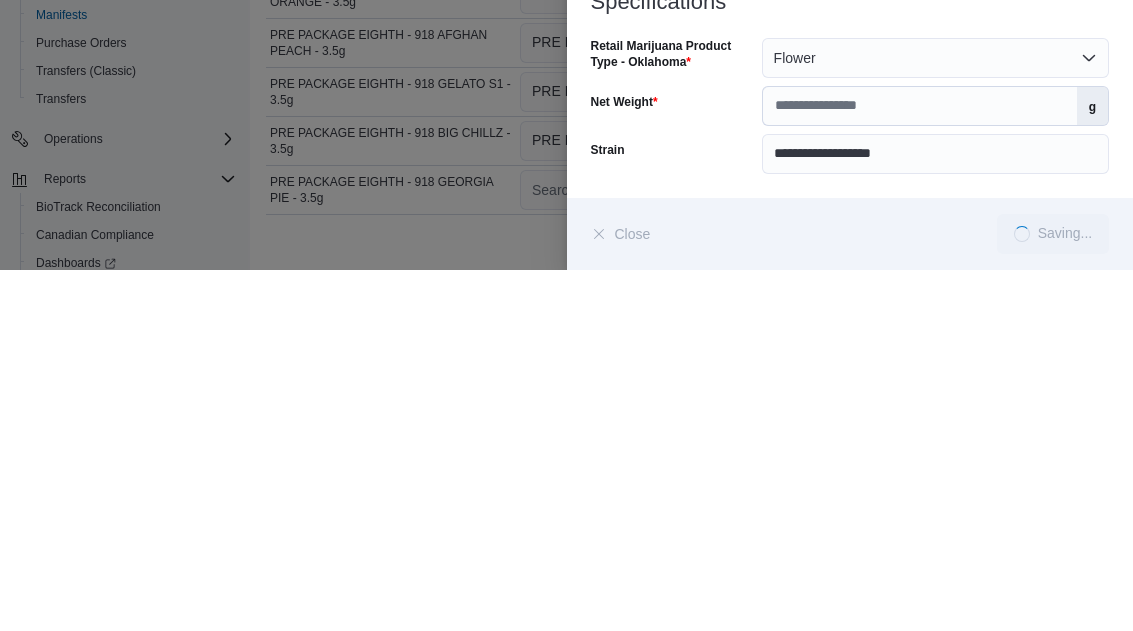 scroll, scrollTop: 385, scrollLeft: 0, axis: vertical 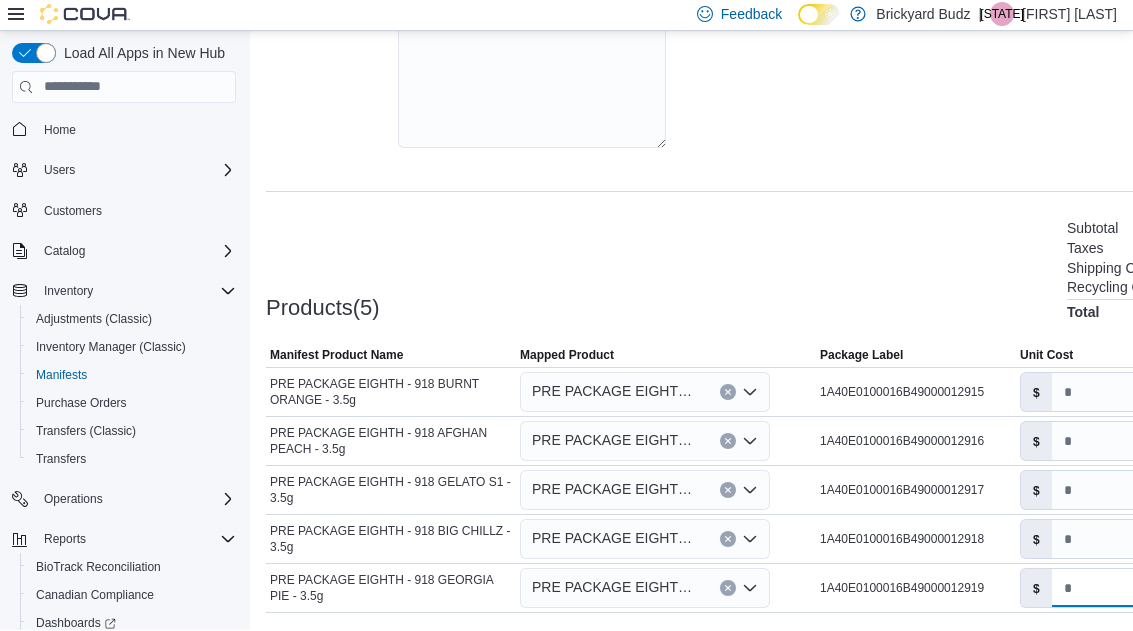 click on "*" at bounding box center (1106, 589) 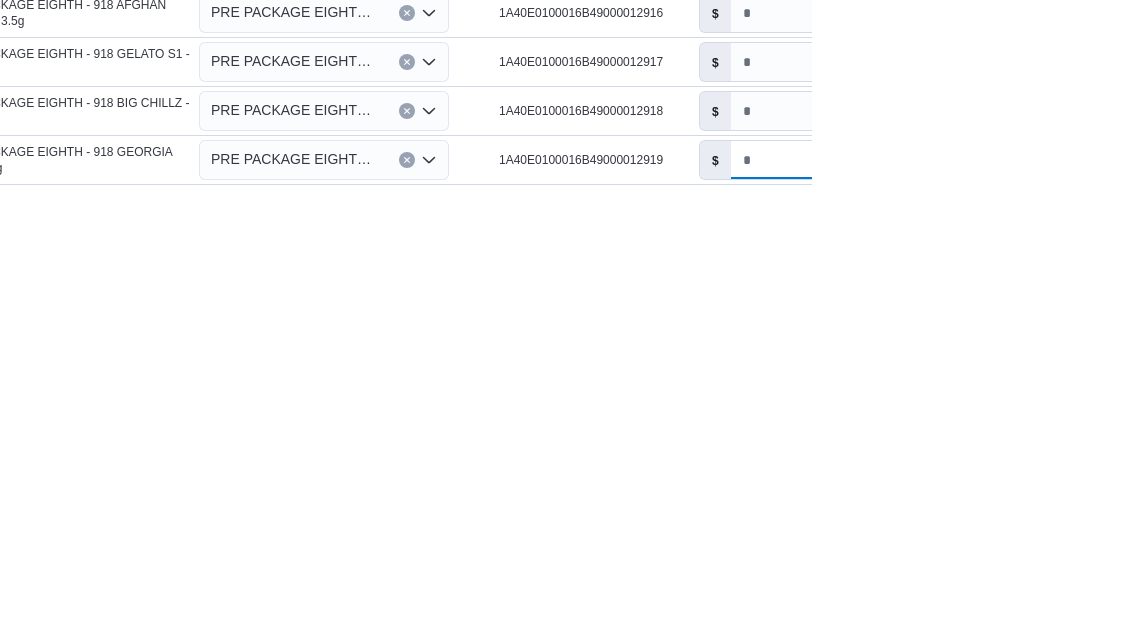 scroll, scrollTop: 452, scrollLeft: 321, axis: both 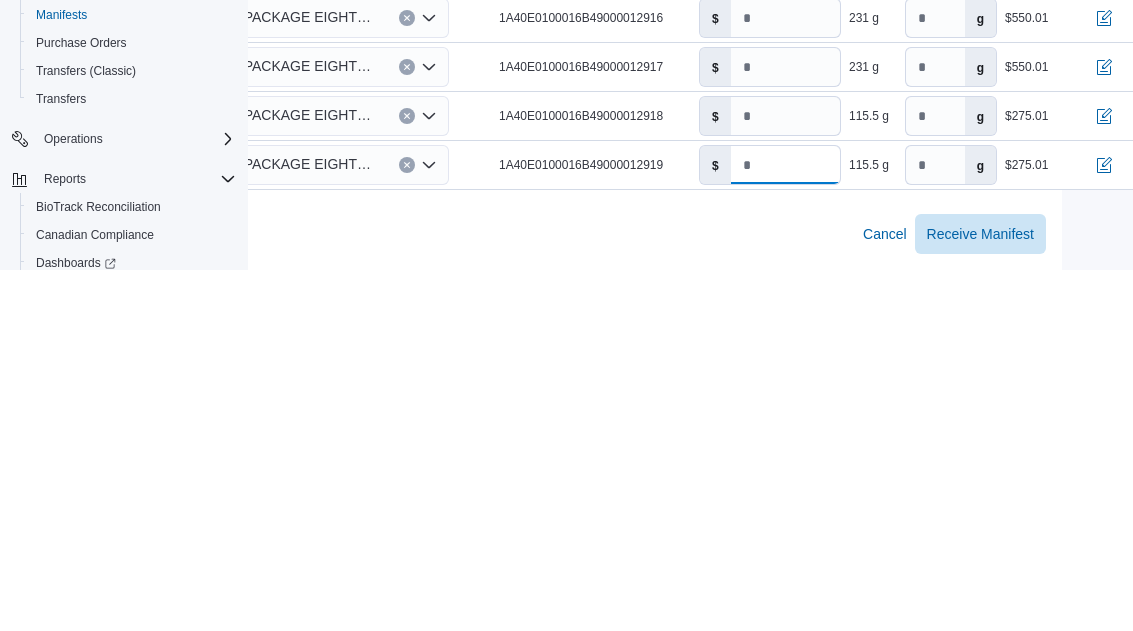 type on "*****" 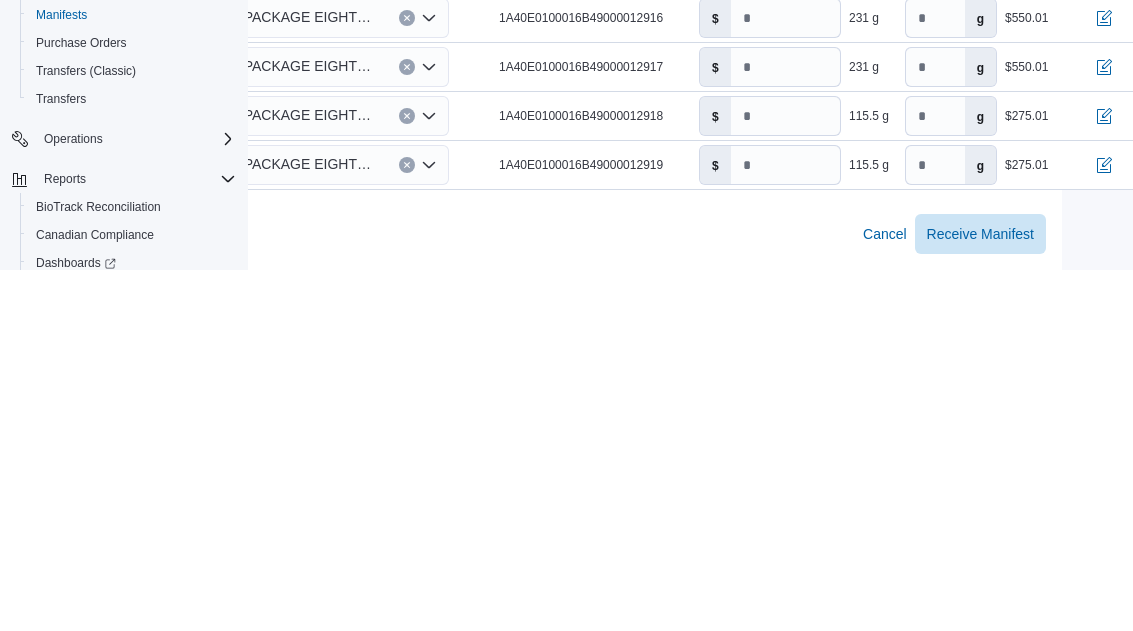 click on "Receive Manifest" at bounding box center (980, 595) 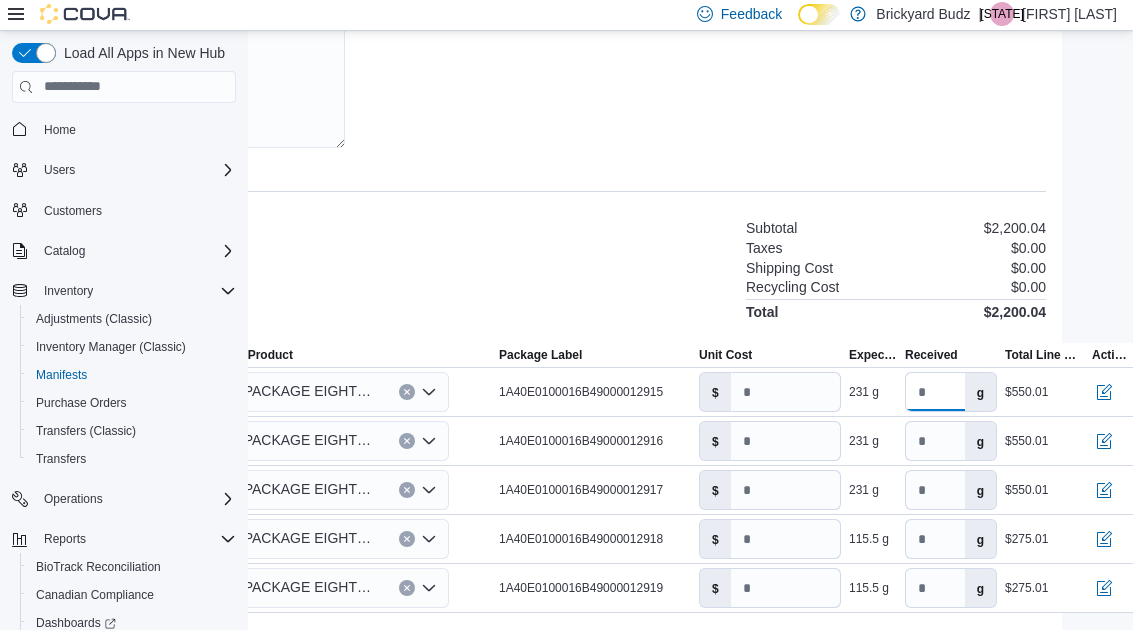 click on "***" at bounding box center (935, 393) 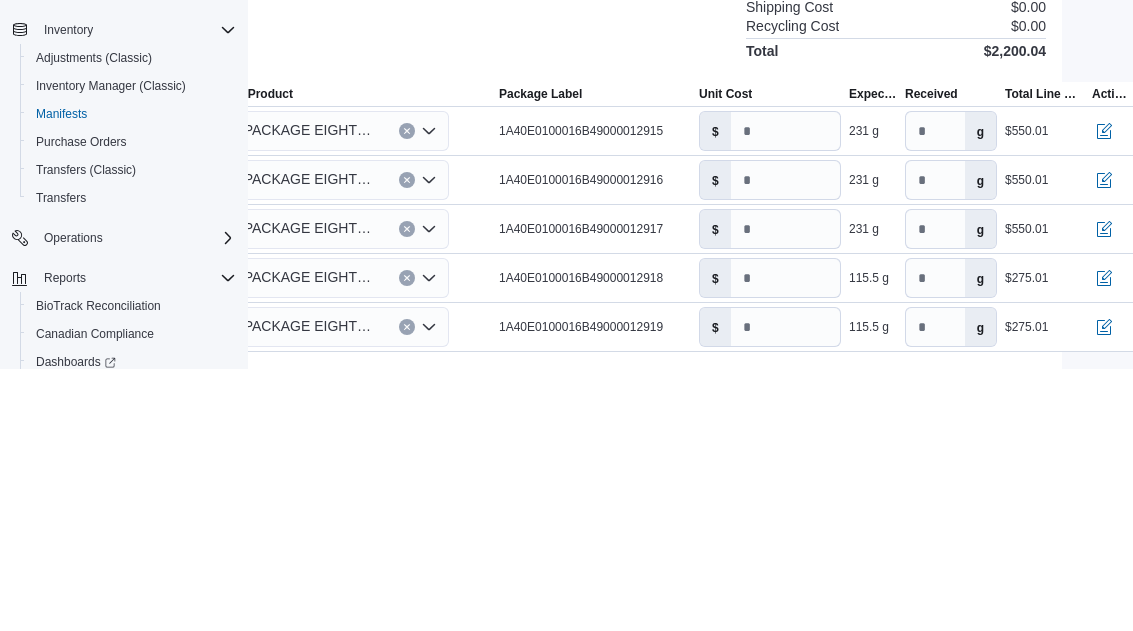 click on "g" at bounding box center [980, 393] 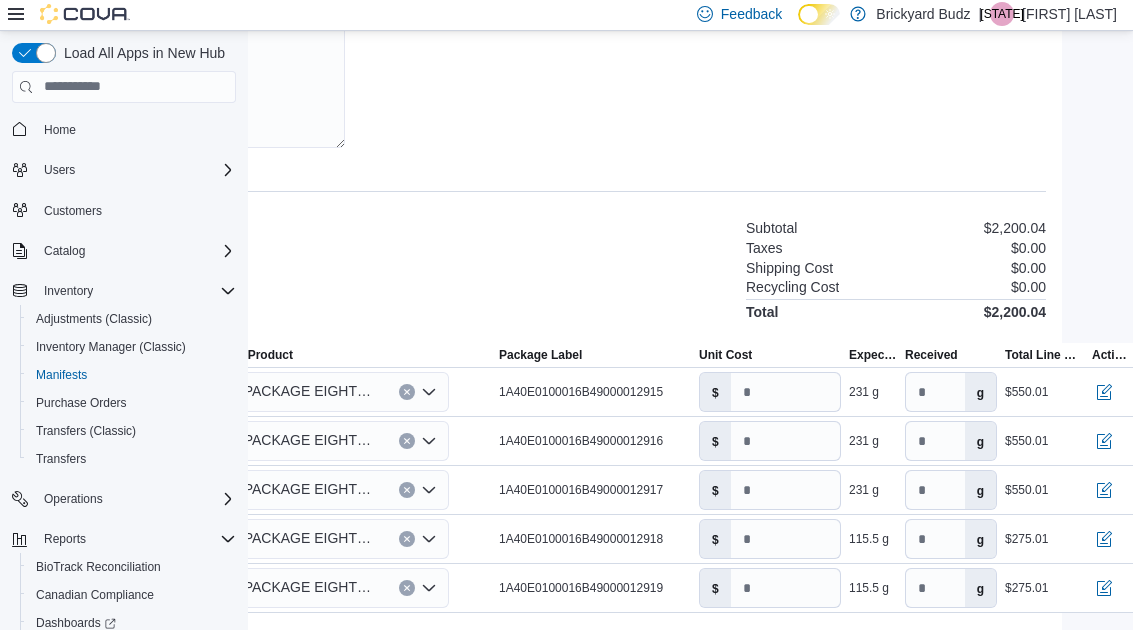 click on "g" at bounding box center [980, 393] 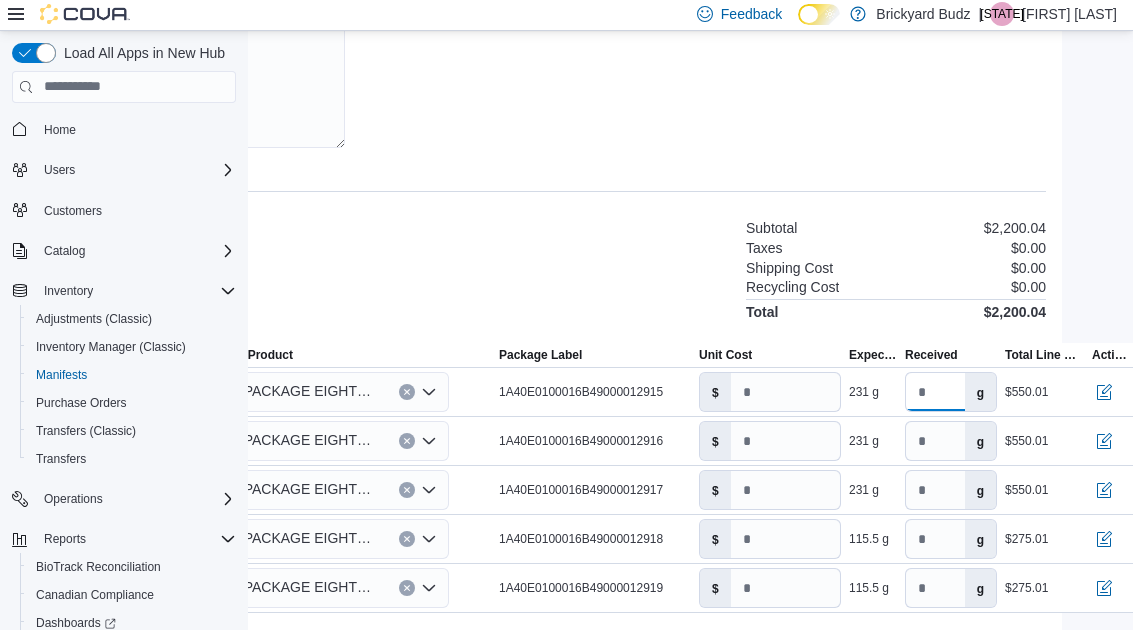 click on "***" at bounding box center [935, 393] 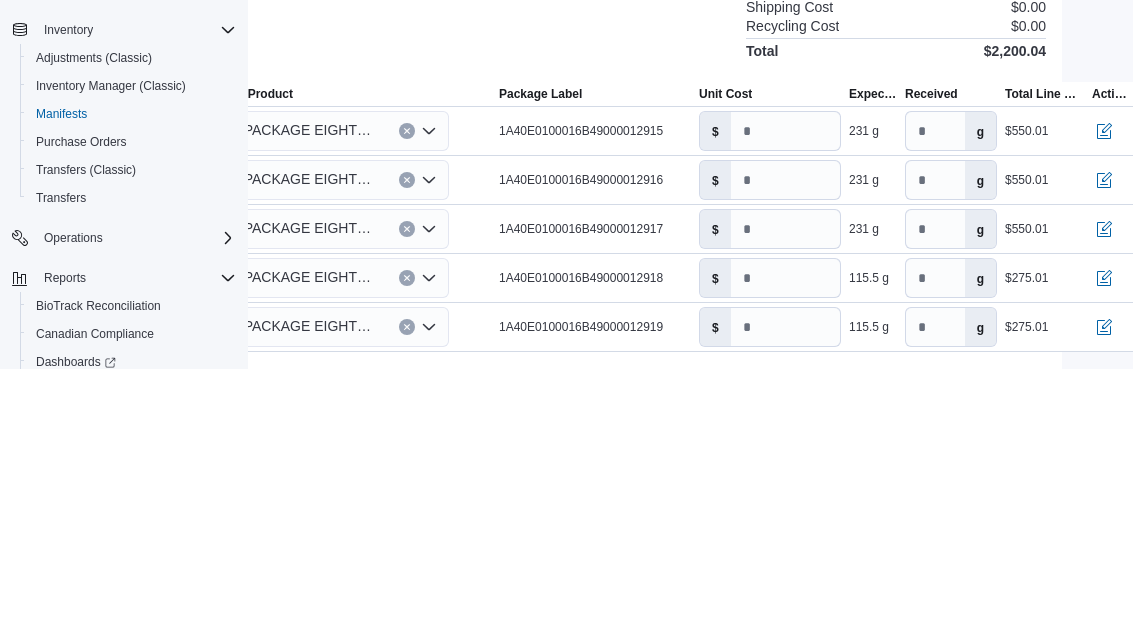 click on "g" at bounding box center [980, 393] 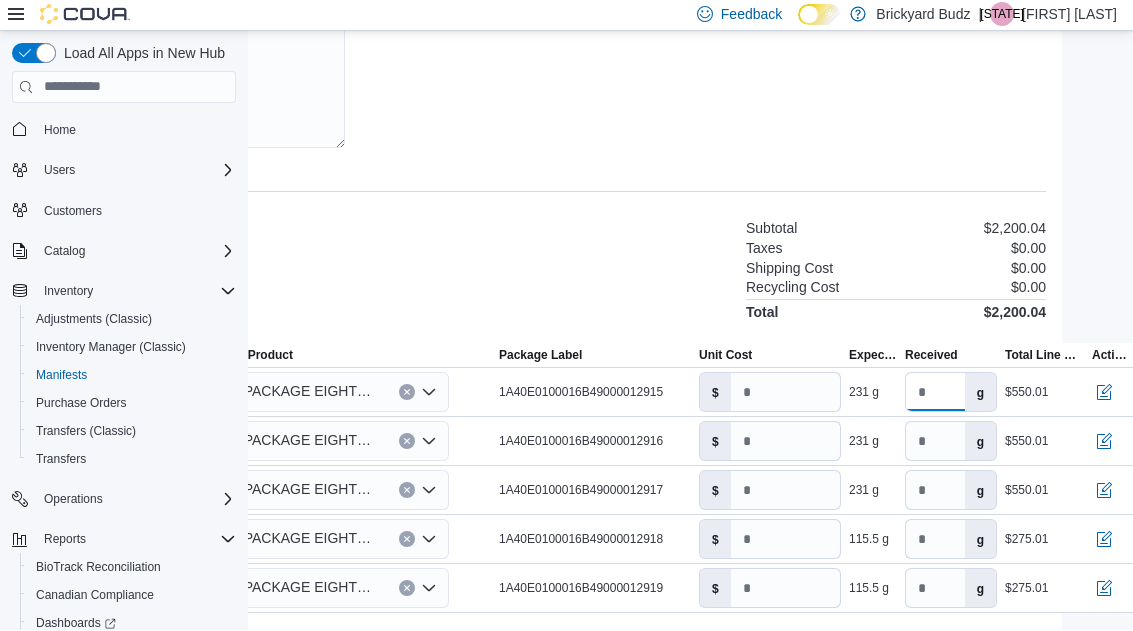 click on "***" at bounding box center (935, 393) 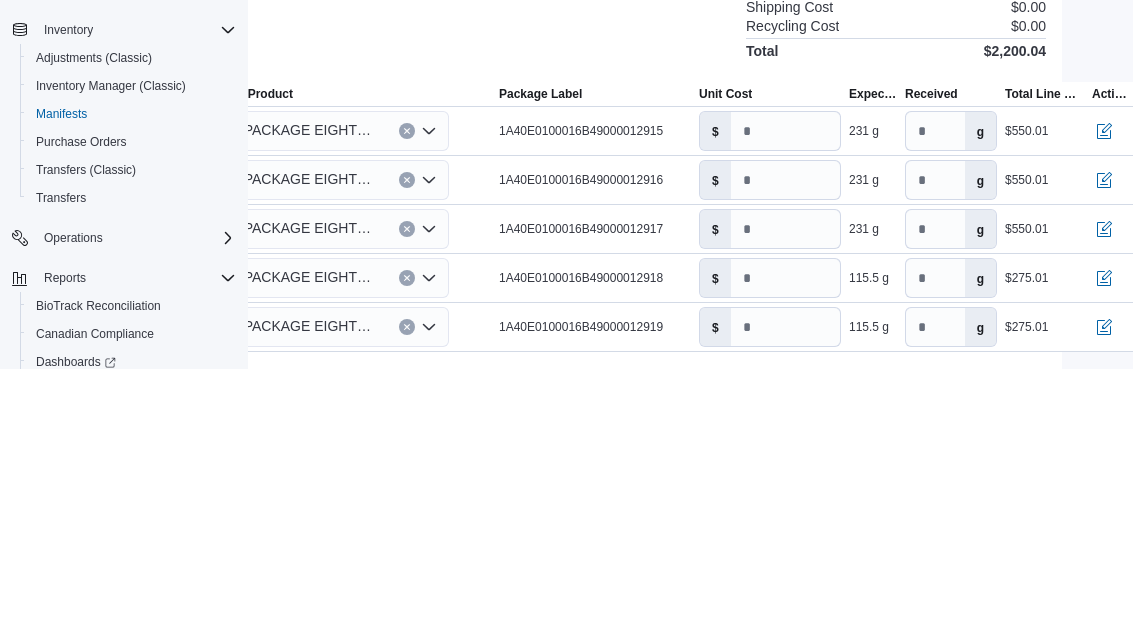 click at bounding box center (1104, 393) 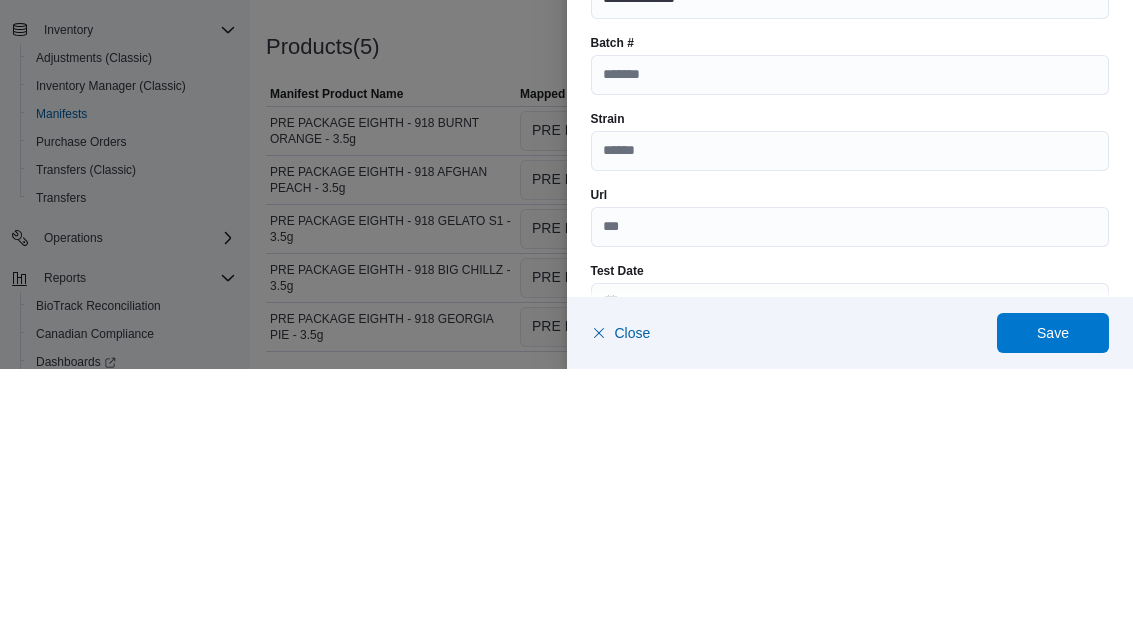 scroll, scrollTop: 385, scrollLeft: 0, axis: vertical 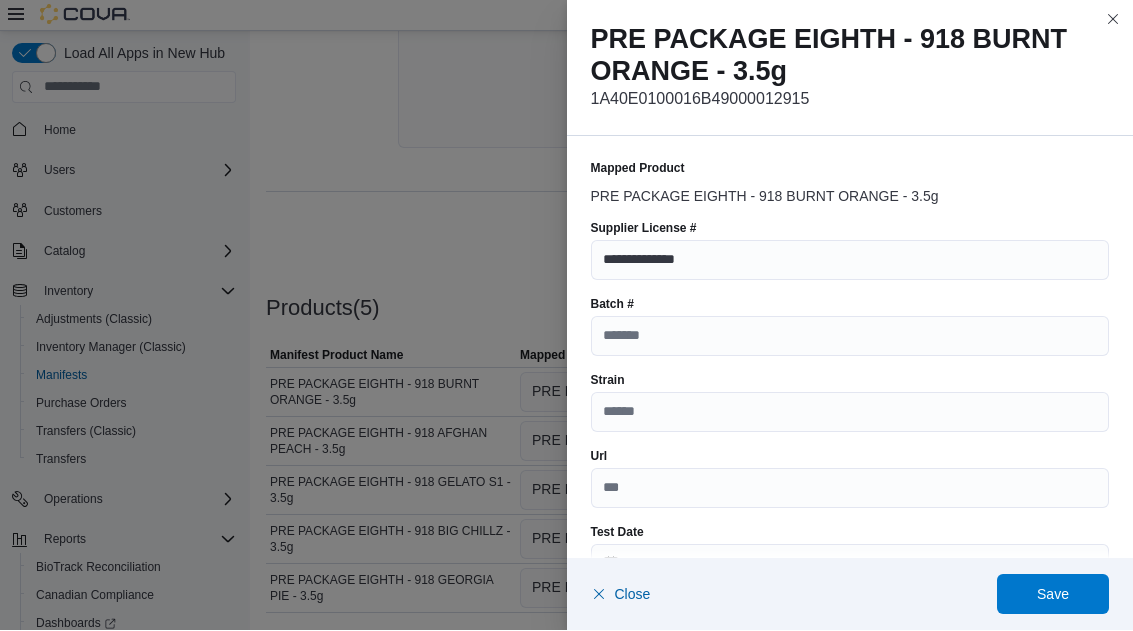 click at bounding box center [1113, 20] 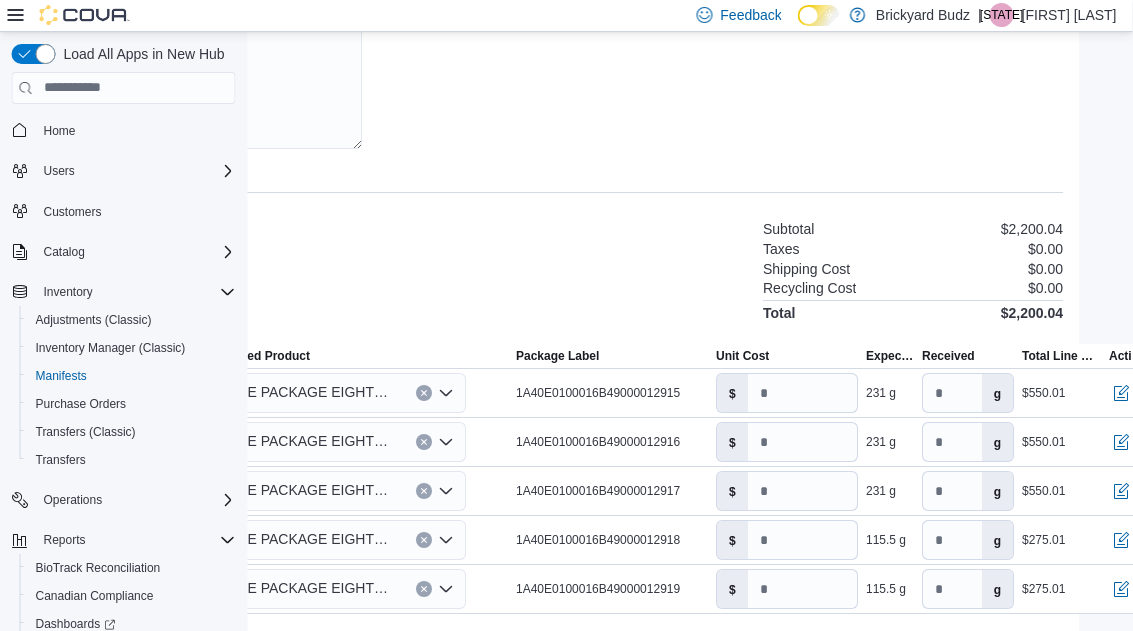 scroll, scrollTop: 385, scrollLeft: 321, axis: both 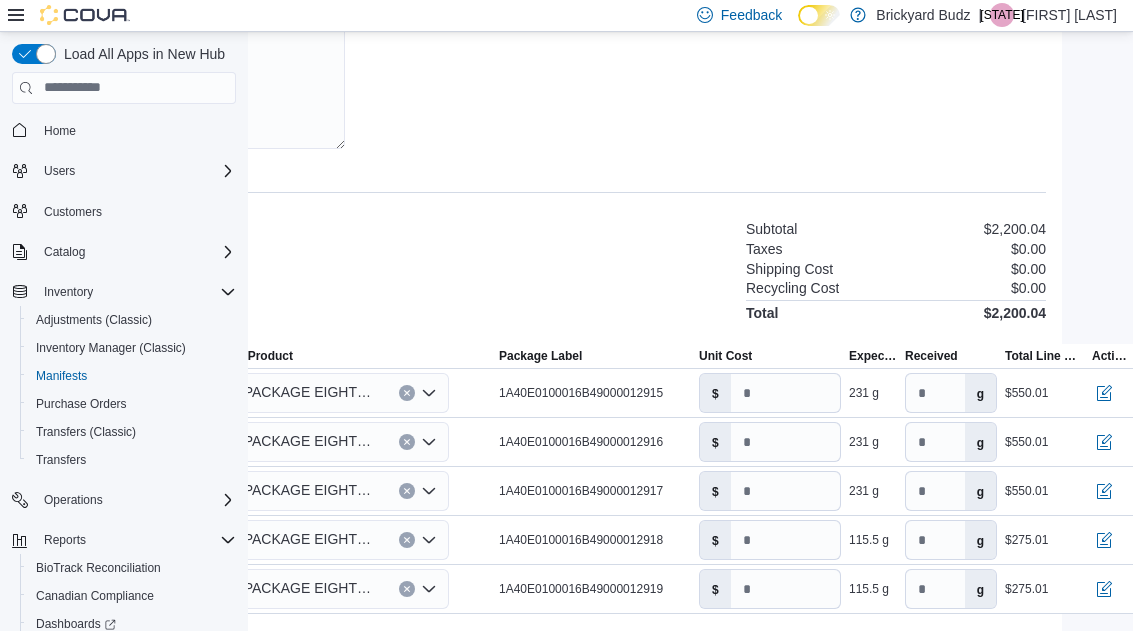 click on "Receive Manifest" at bounding box center (980, 658) 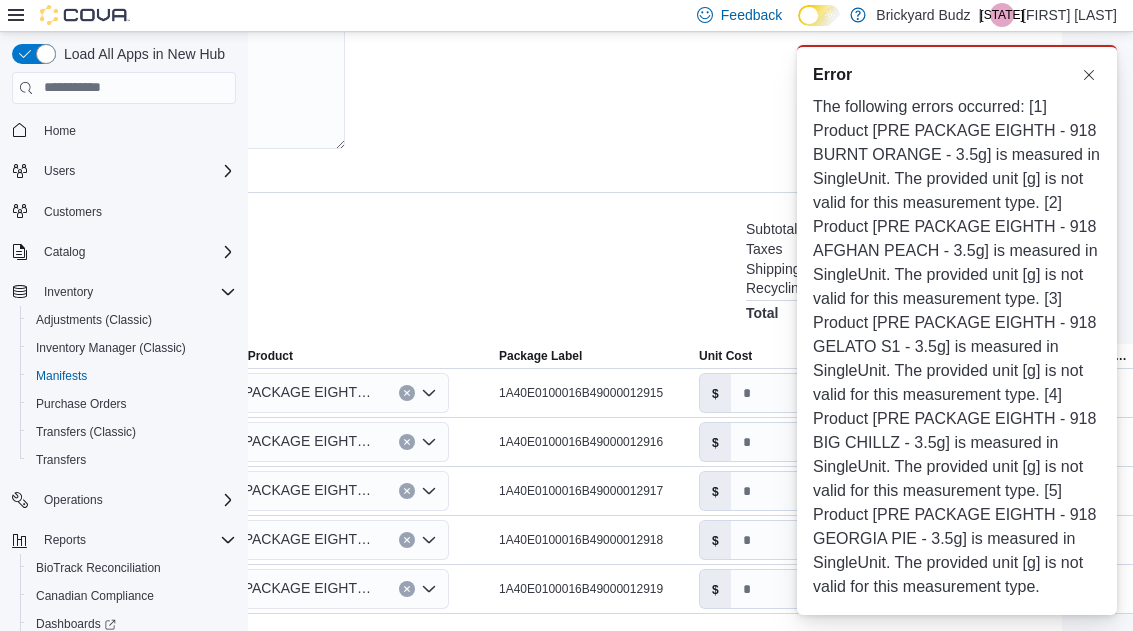 scroll, scrollTop: 385, scrollLeft: 321, axis: both 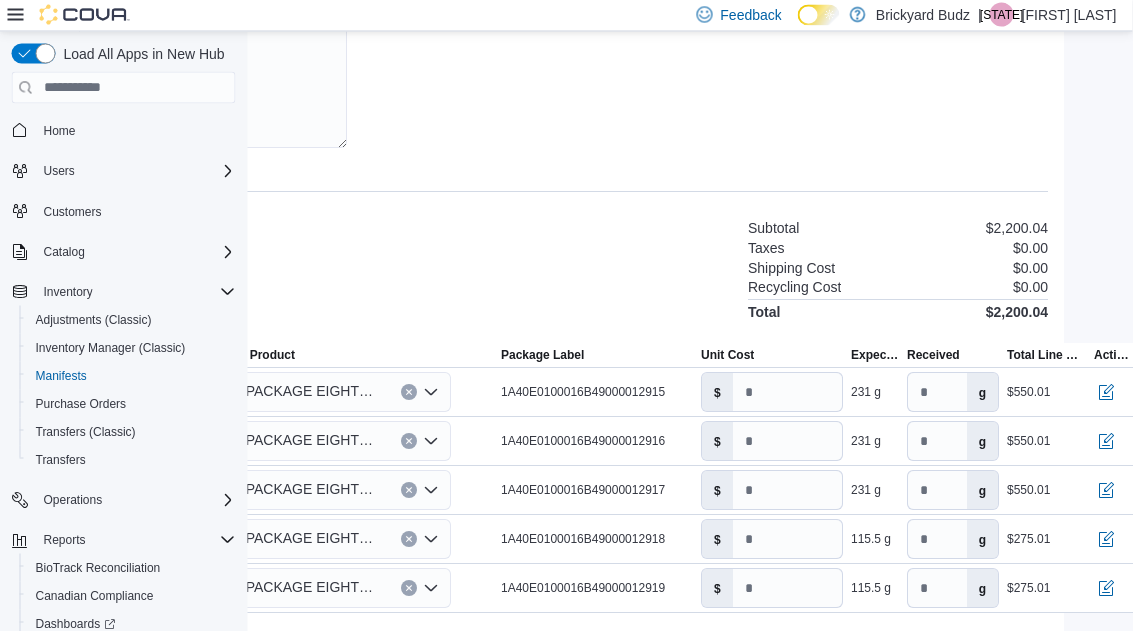 click on "Receive Manifest" at bounding box center (983, 658) 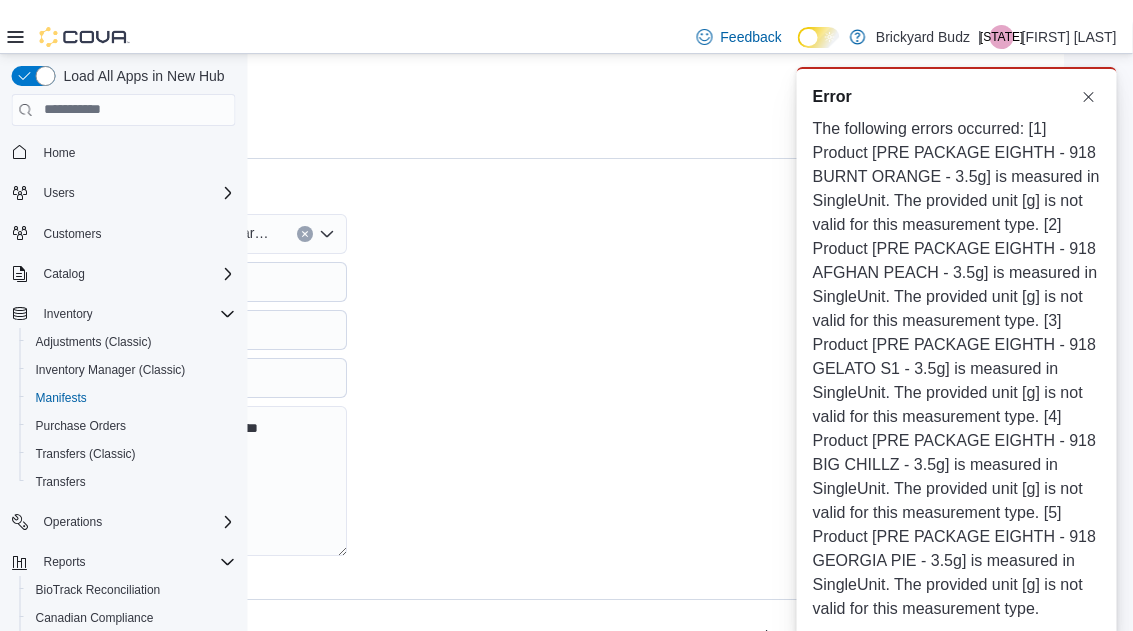 scroll, scrollTop: 0, scrollLeft: 319, axis: horizontal 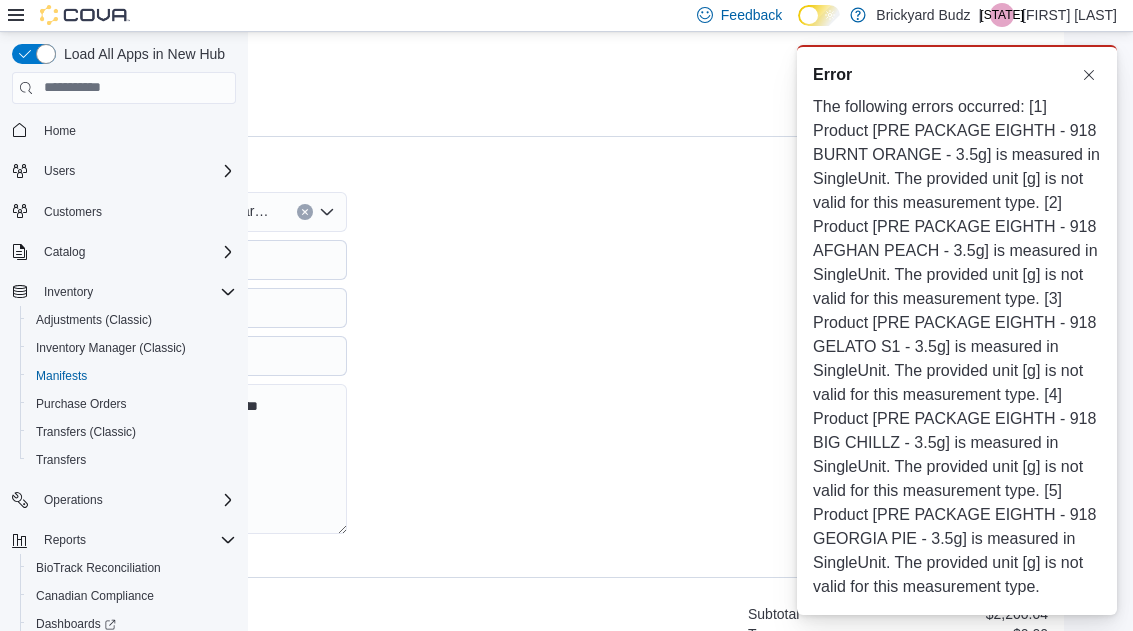 click at bounding box center (1089, 75) 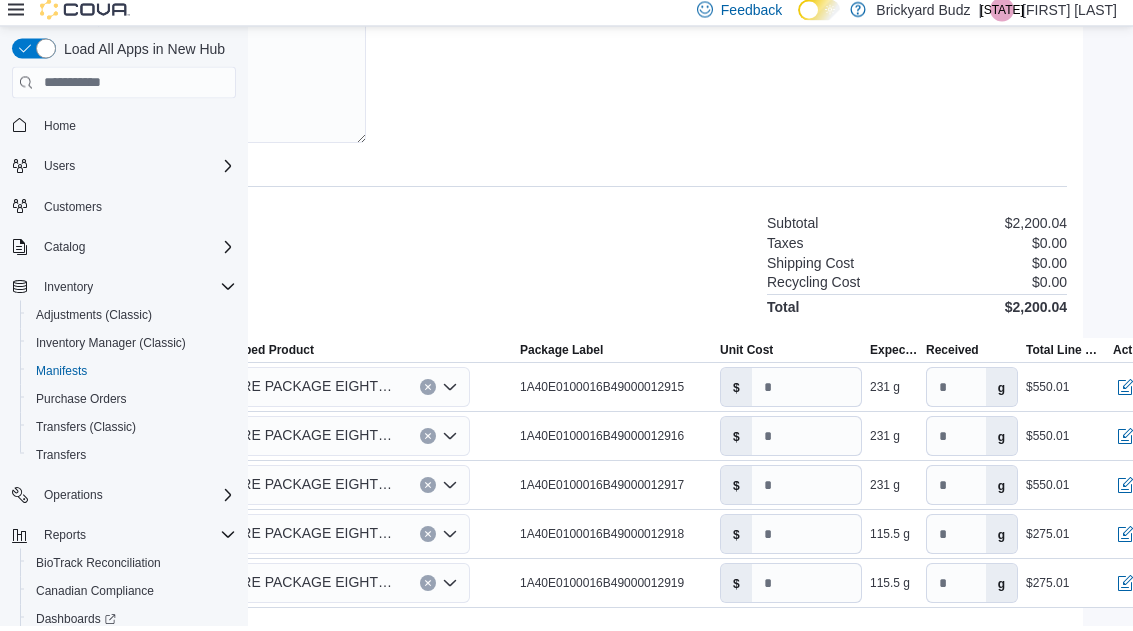 scroll, scrollTop: 385, scrollLeft: 321, axis: both 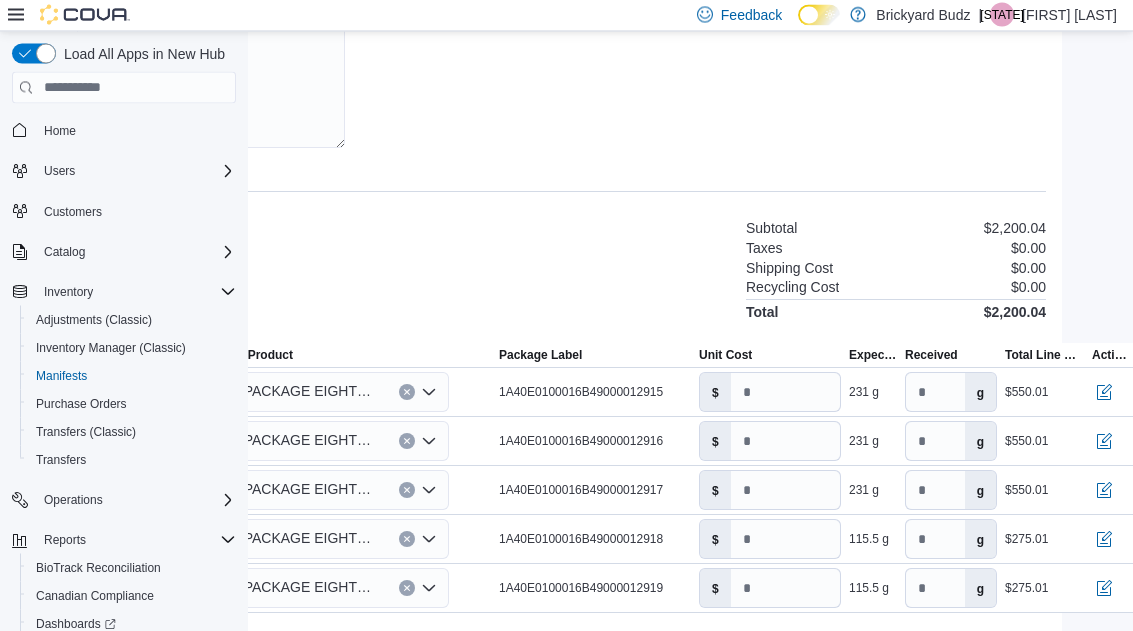 click on "Cancel" at bounding box center [885, 658] 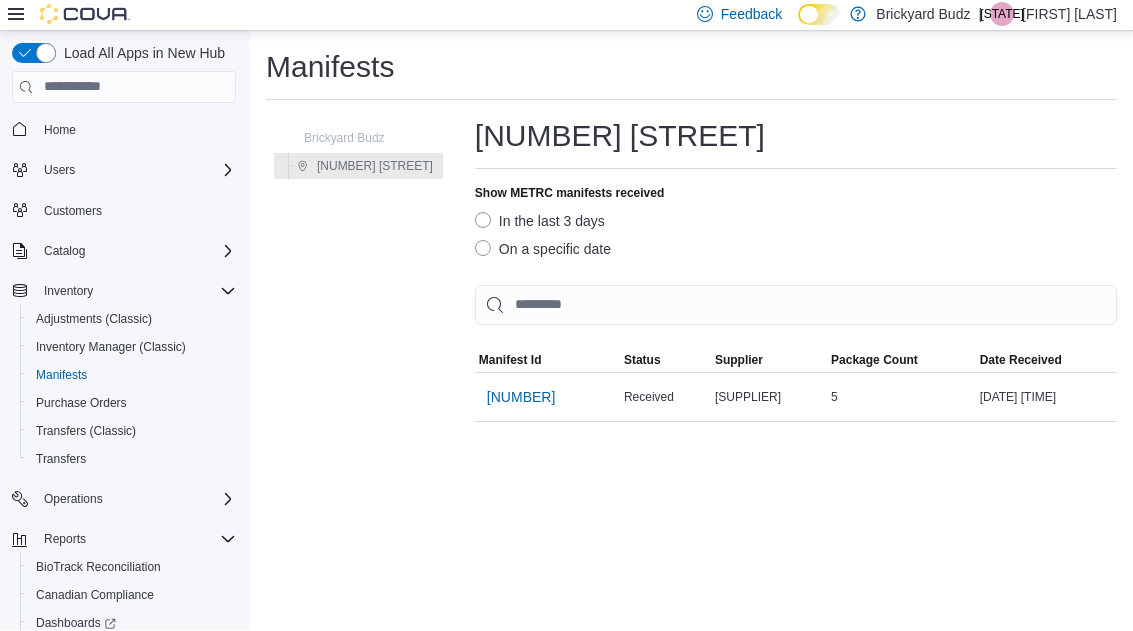 click on "3288324" at bounding box center (521, 398) 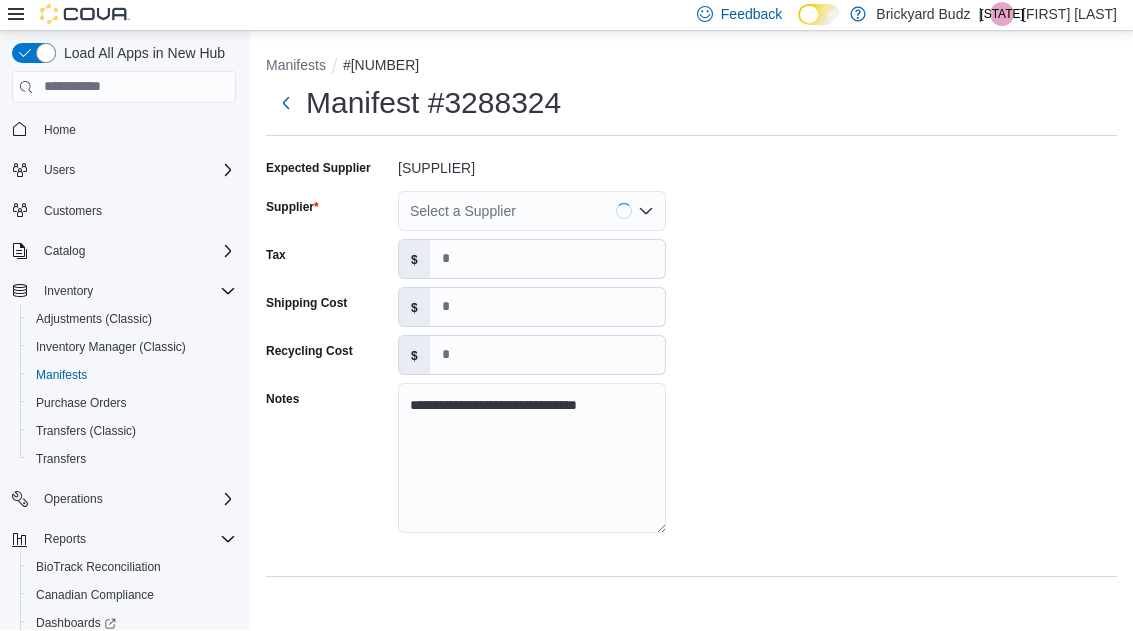 click on "Select a Supplier" at bounding box center [532, 212] 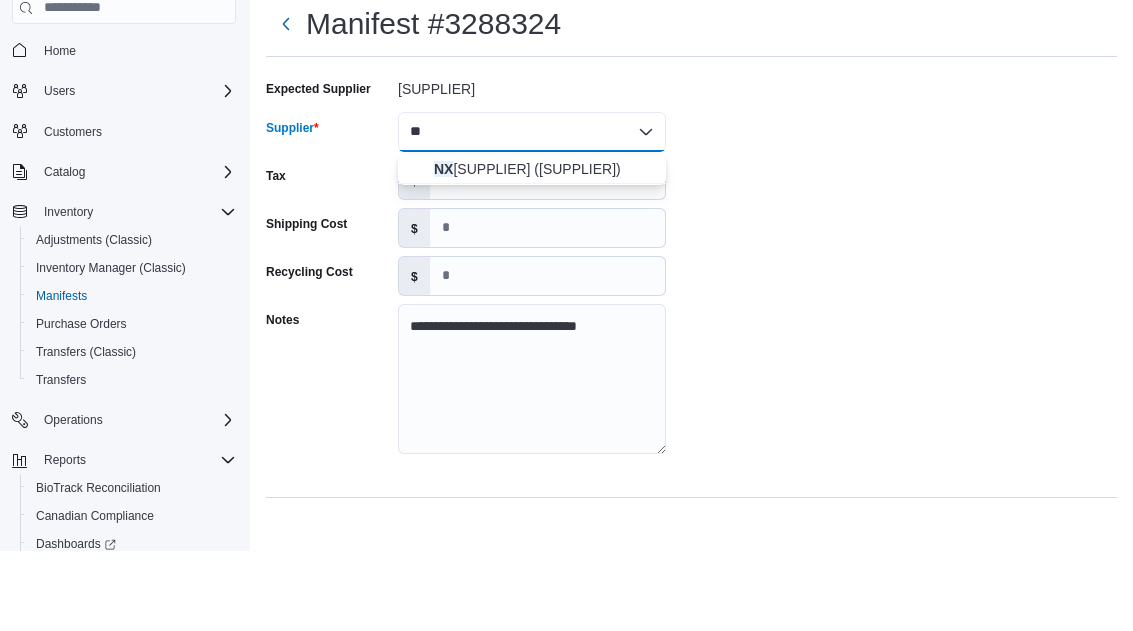 type on "**" 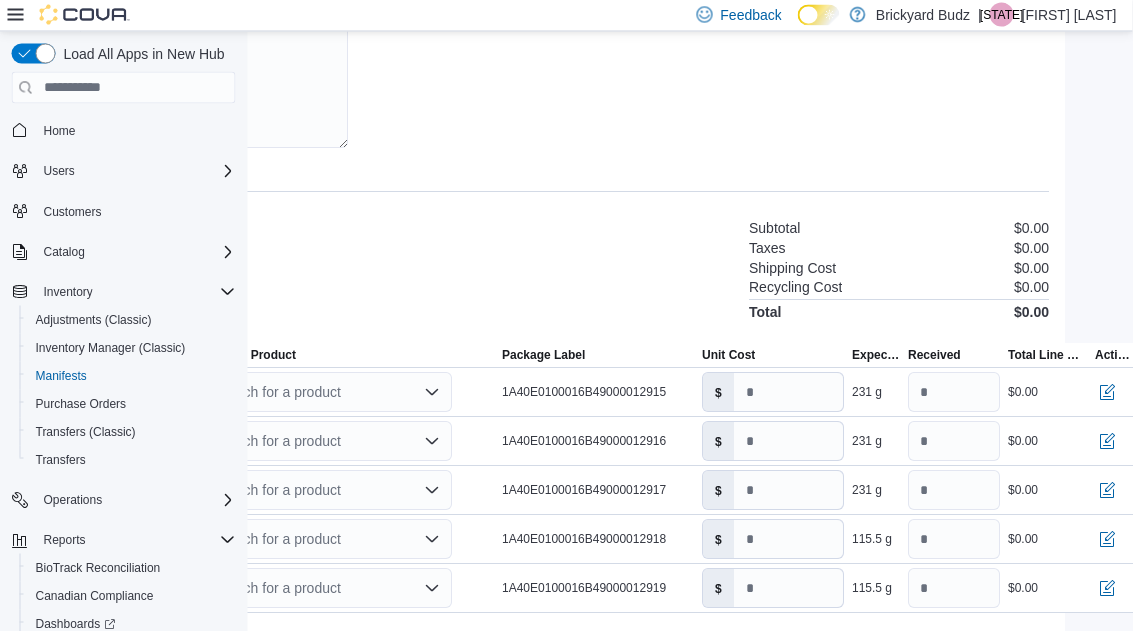 scroll, scrollTop: 385, scrollLeft: 321, axis: both 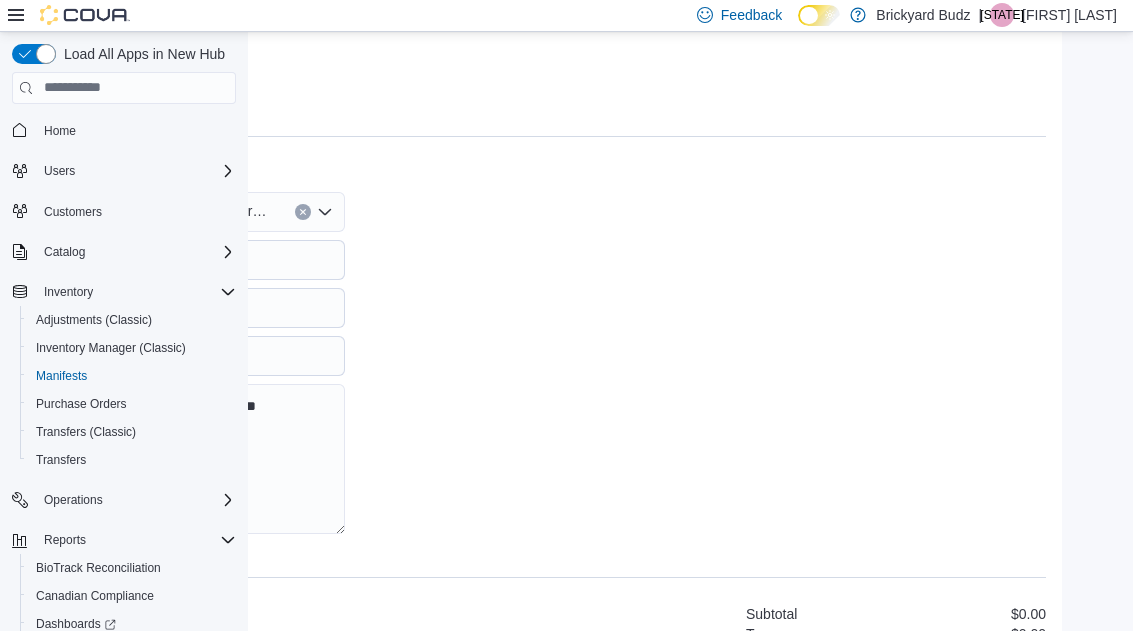 click on "**********" at bounding box center [245, 315] 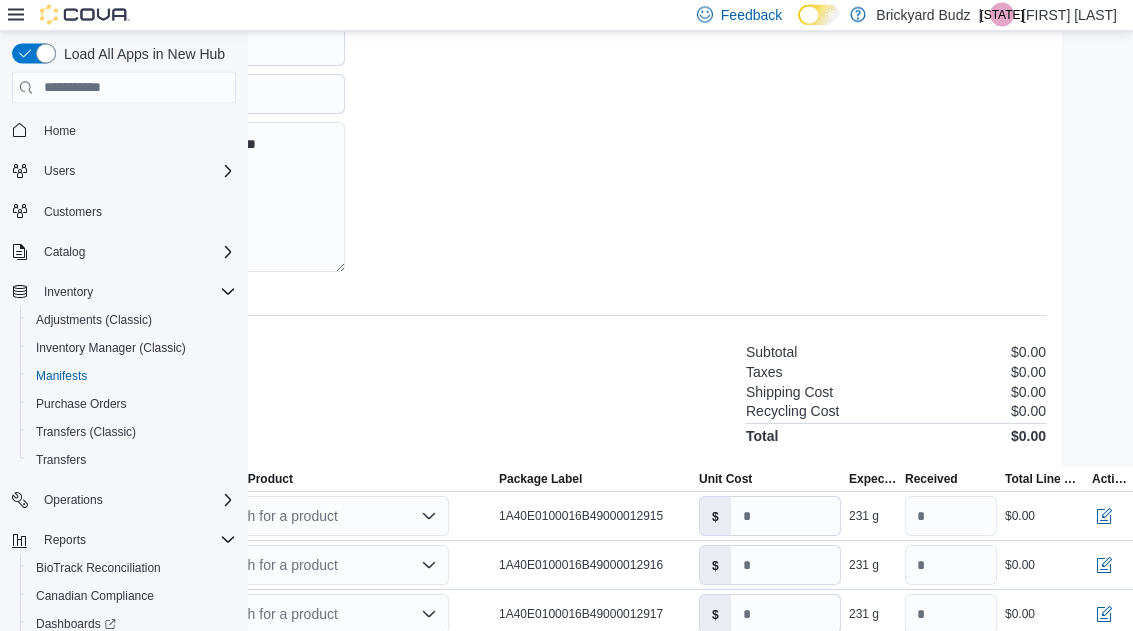 scroll, scrollTop: 385, scrollLeft: 321, axis: both 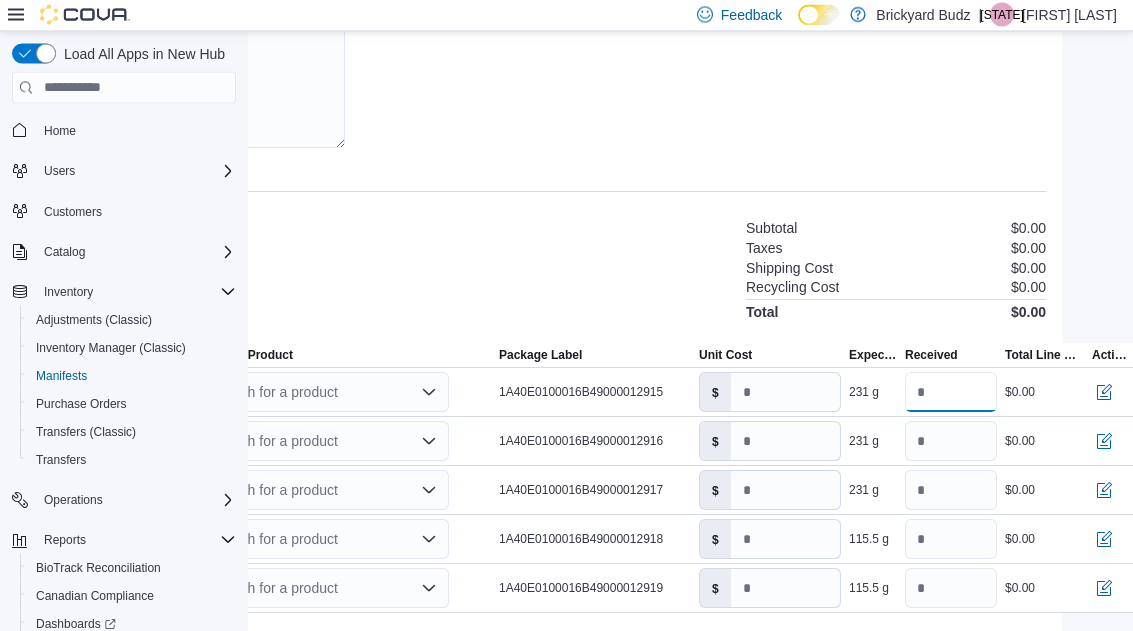 click on "***" at bounding box center (951, 393) 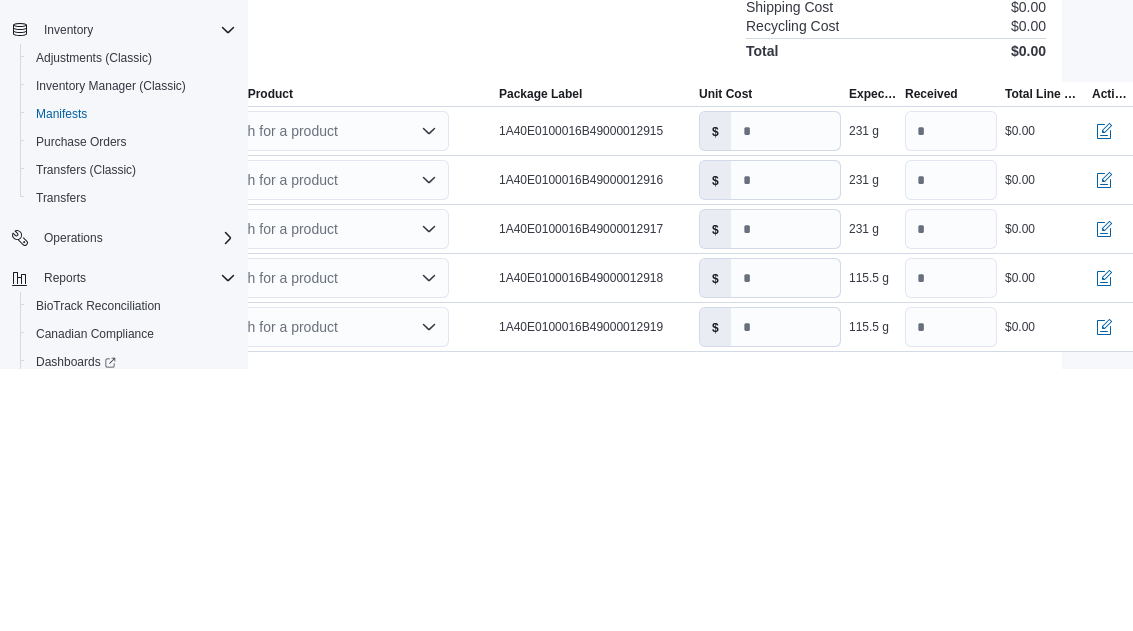 click on "Products(5)     Subtotal $0.00 Taxes $0.00 Shipping Cost $0.00 Recycling Cost $0.00 Total $0.00" at bounding box center (495, 269) 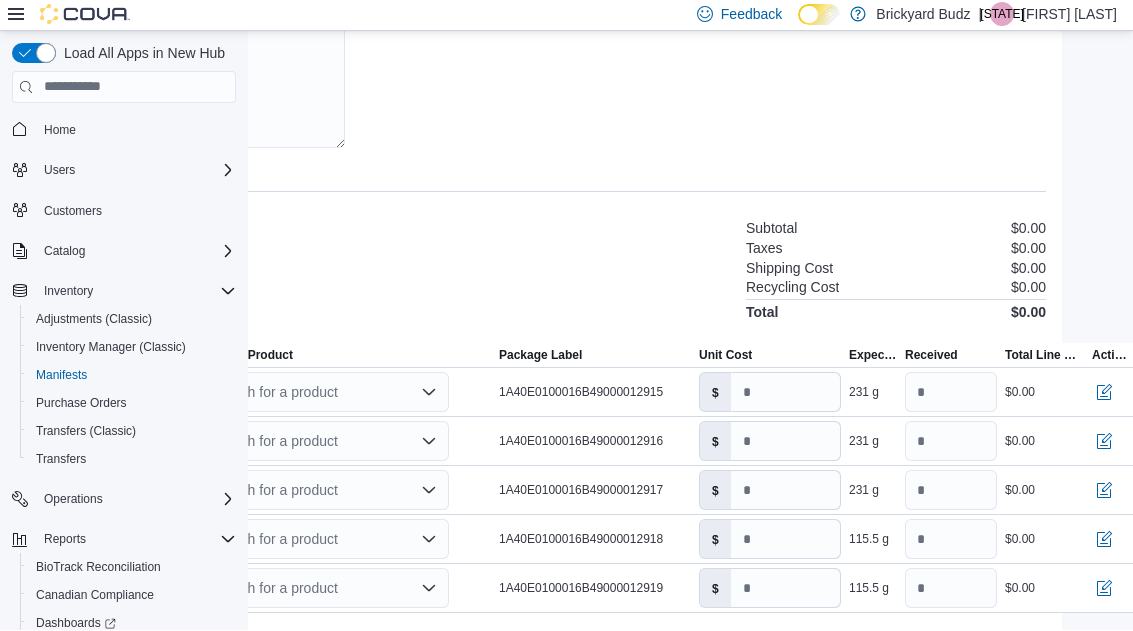 scroll, scrollTop: 385, scrollLeft: 321, axis: both 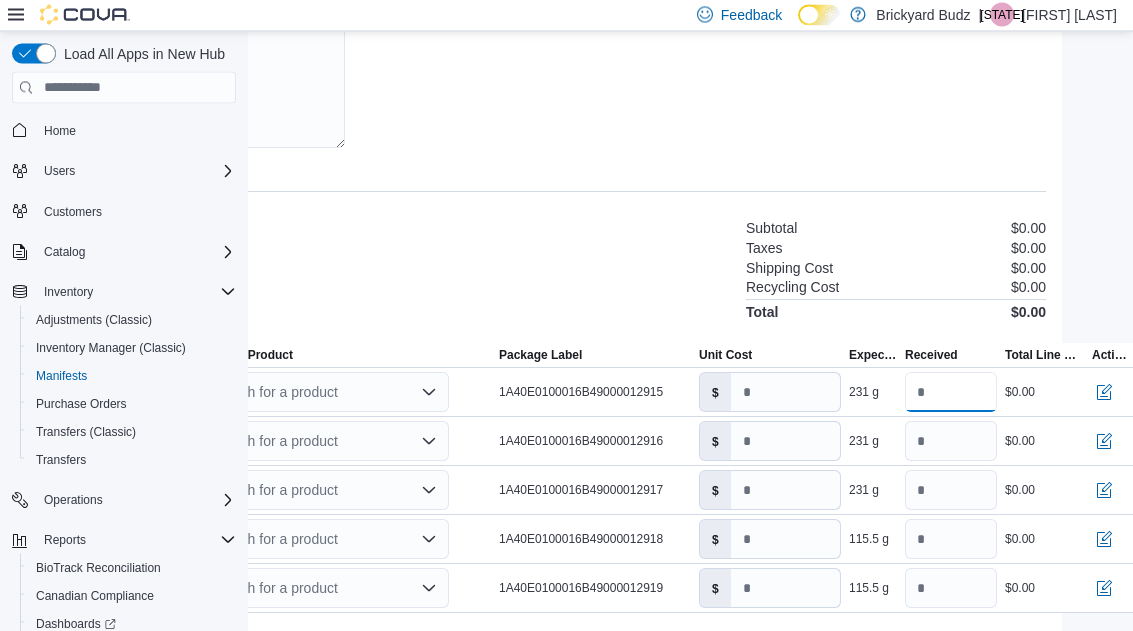click on "***" at bounding box center (951, 393) 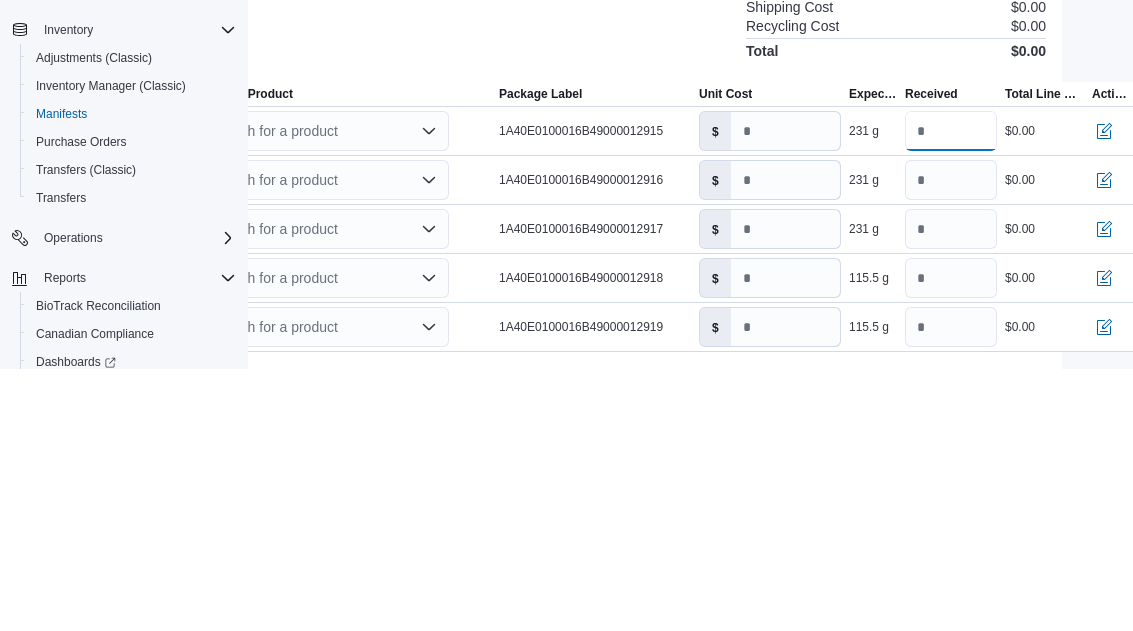 type on "*" 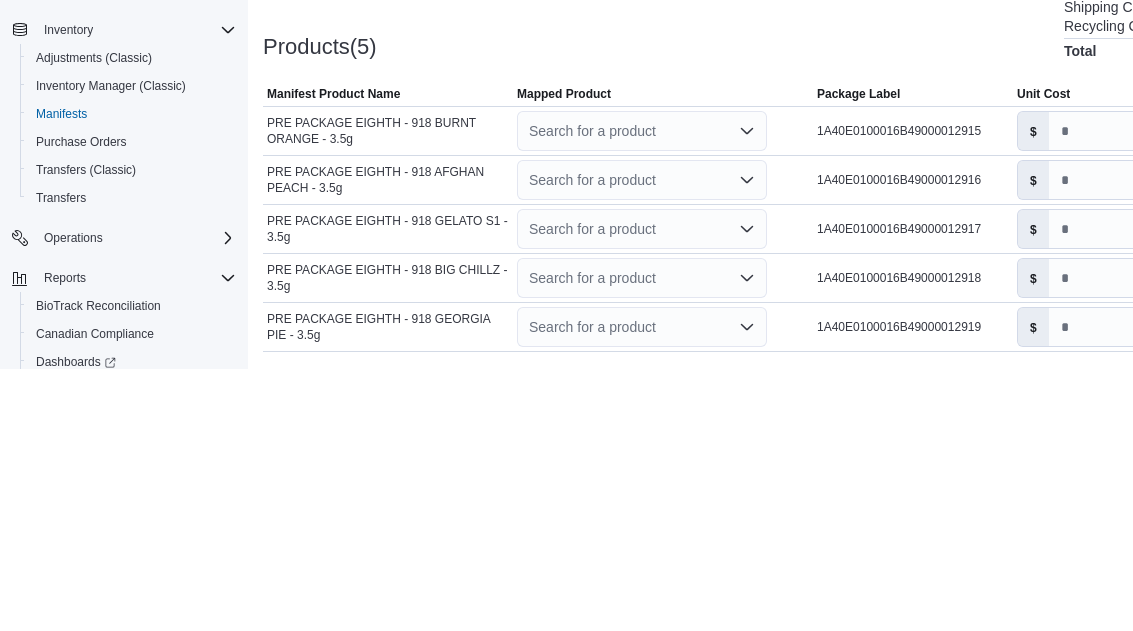 scroll, scrollTop: 385, scrollLeft: 0, axis: vertical 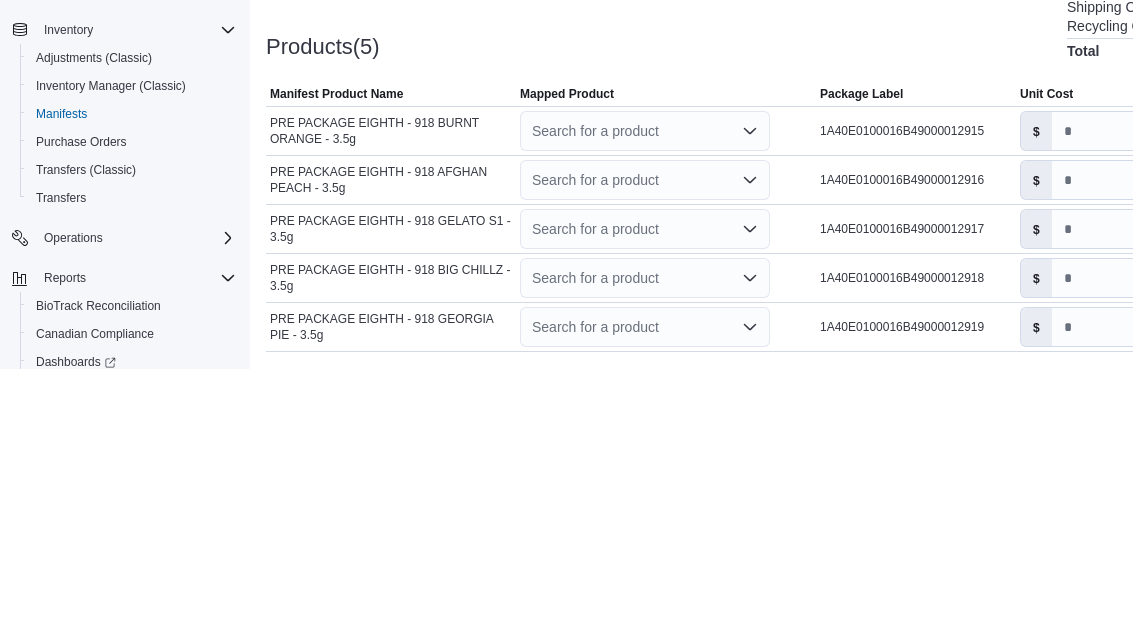 click 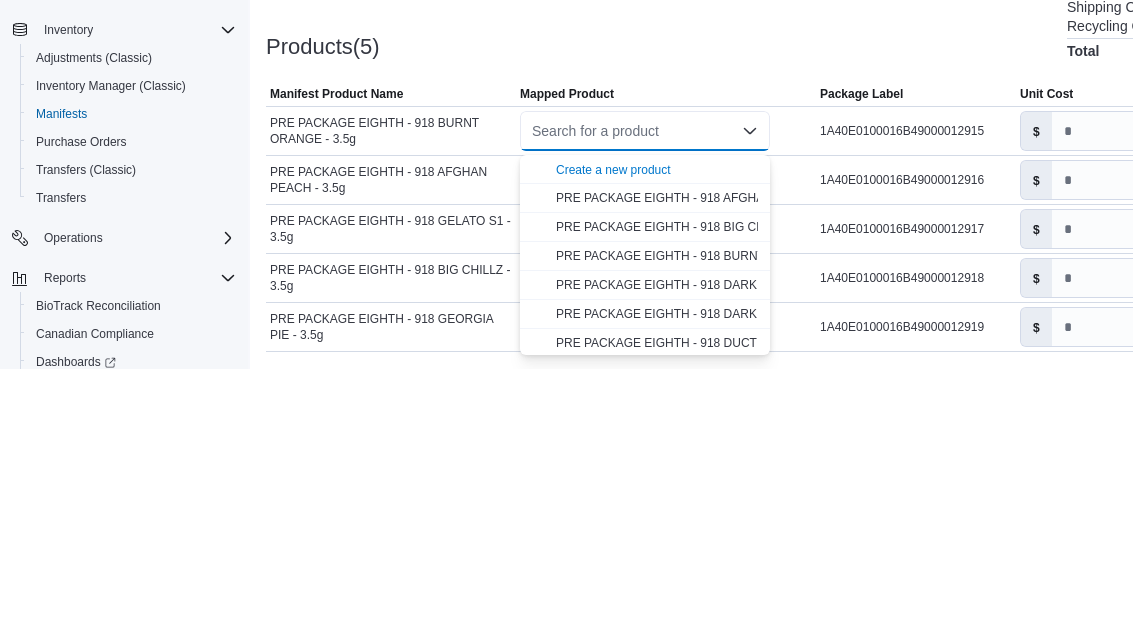 click on "PRE PACKAGE EIGHTH - 918 BURNT ORANGE - 3.5g" at bounding box center [705, 518] 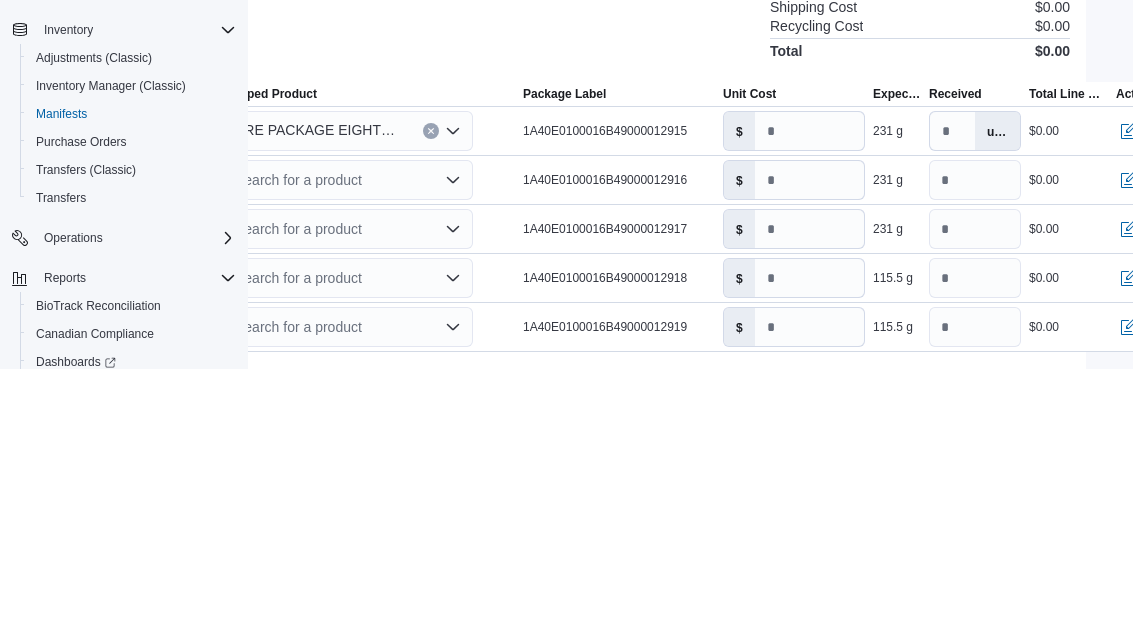 scroll, scrollTop: 385, scrollLeft: 301, axis: both 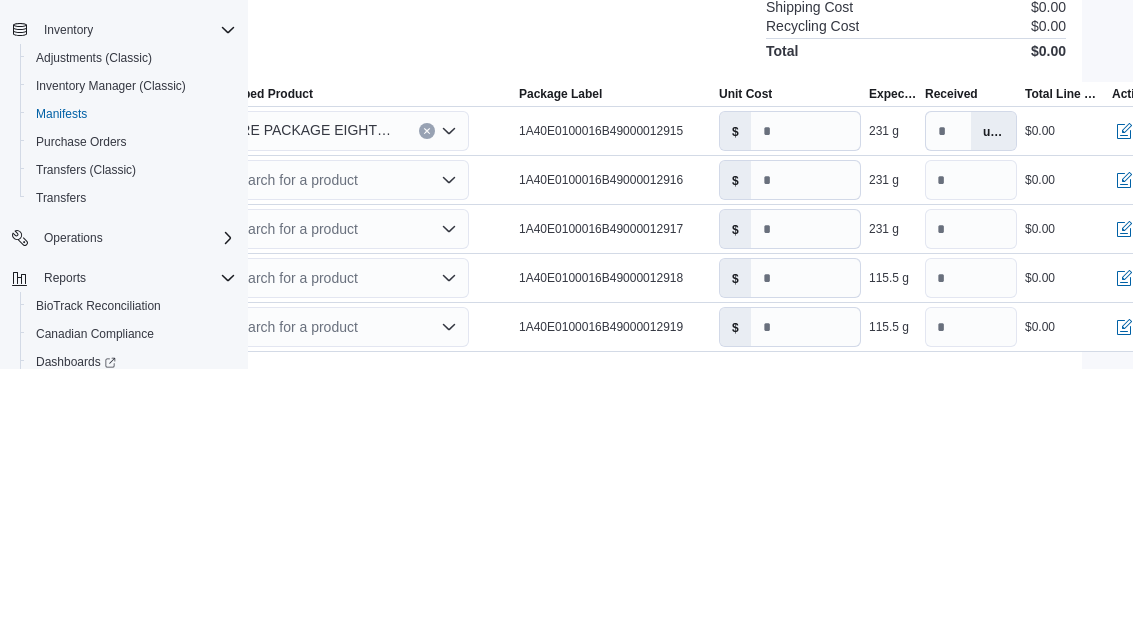 click on "units" at bounding box center (993, 393) 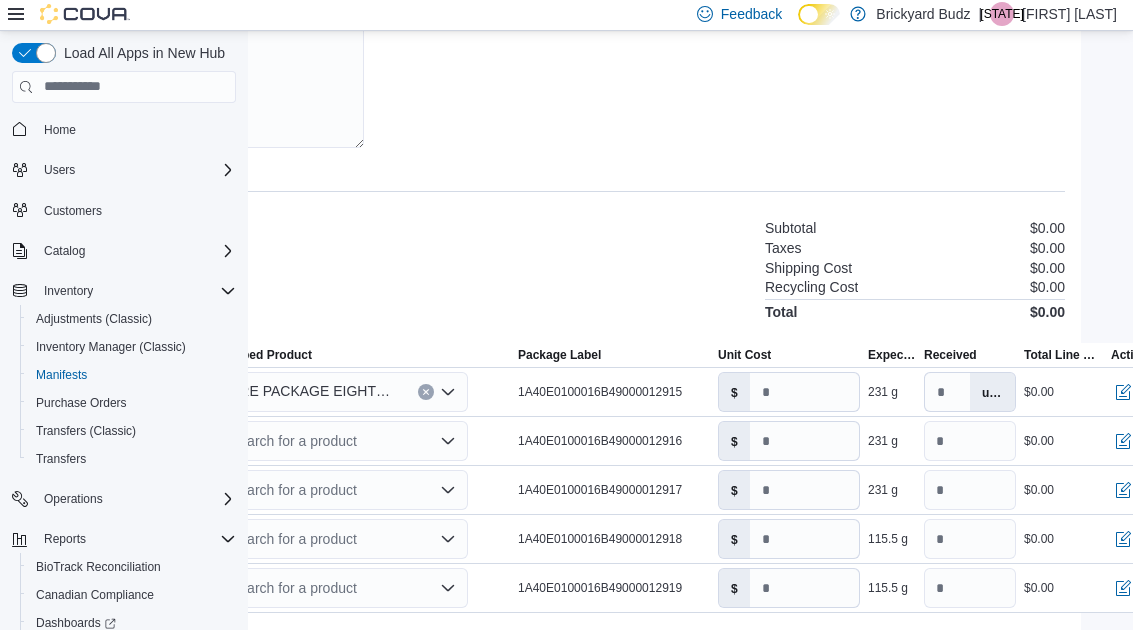 click on "units" at bounding box center (992, 393) 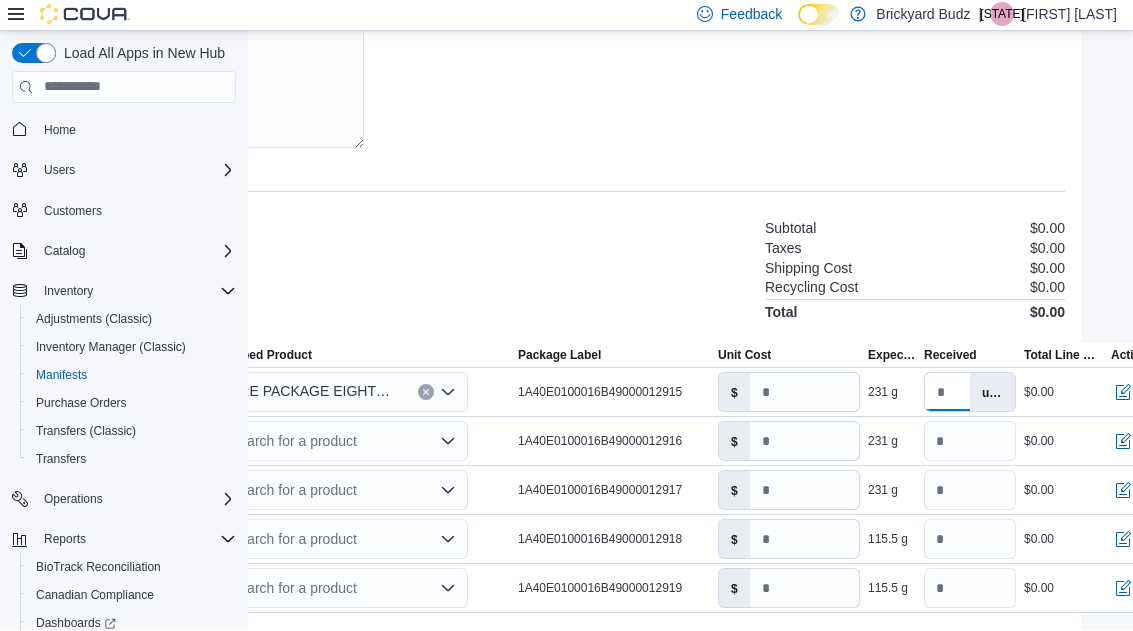 click at bounding box center (947, 393) 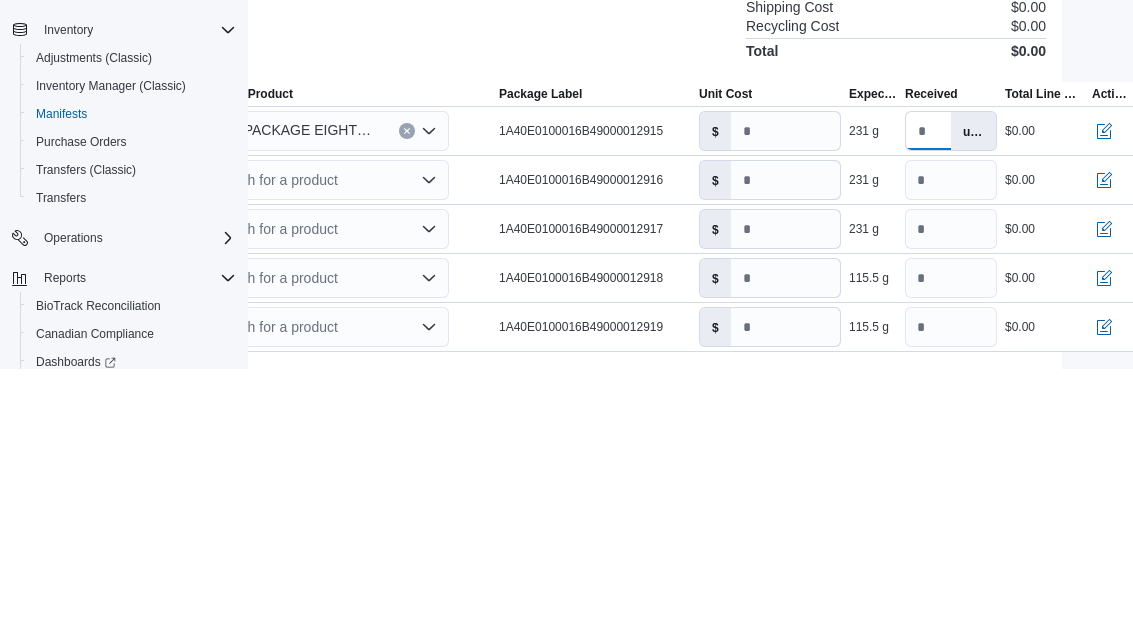 type on "**" 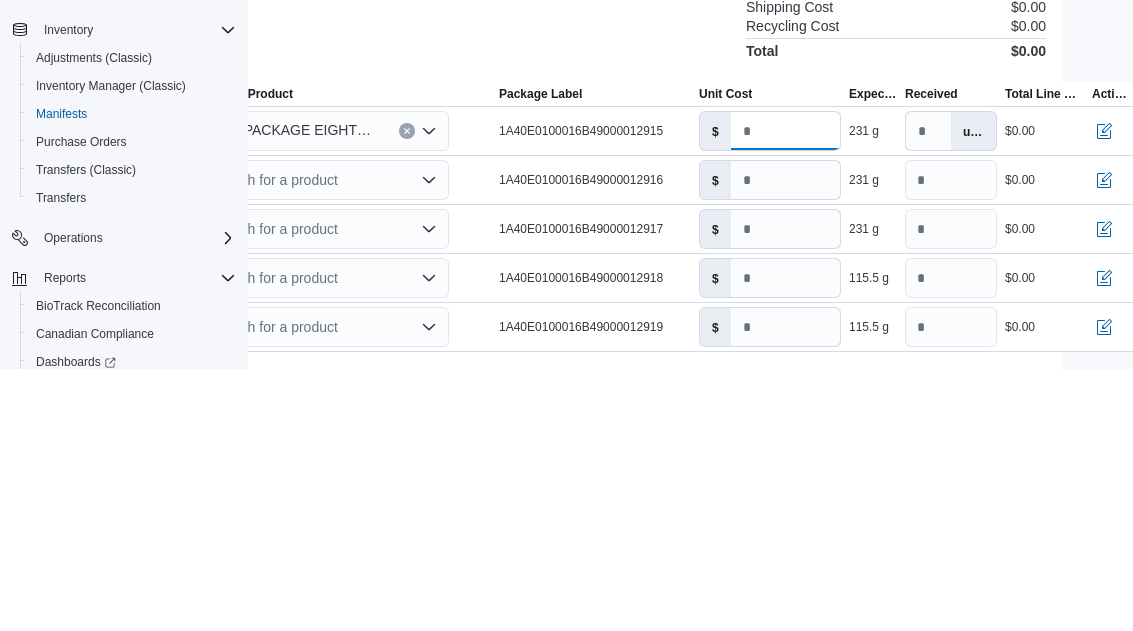click on "*" at bounding box center (785, 393) 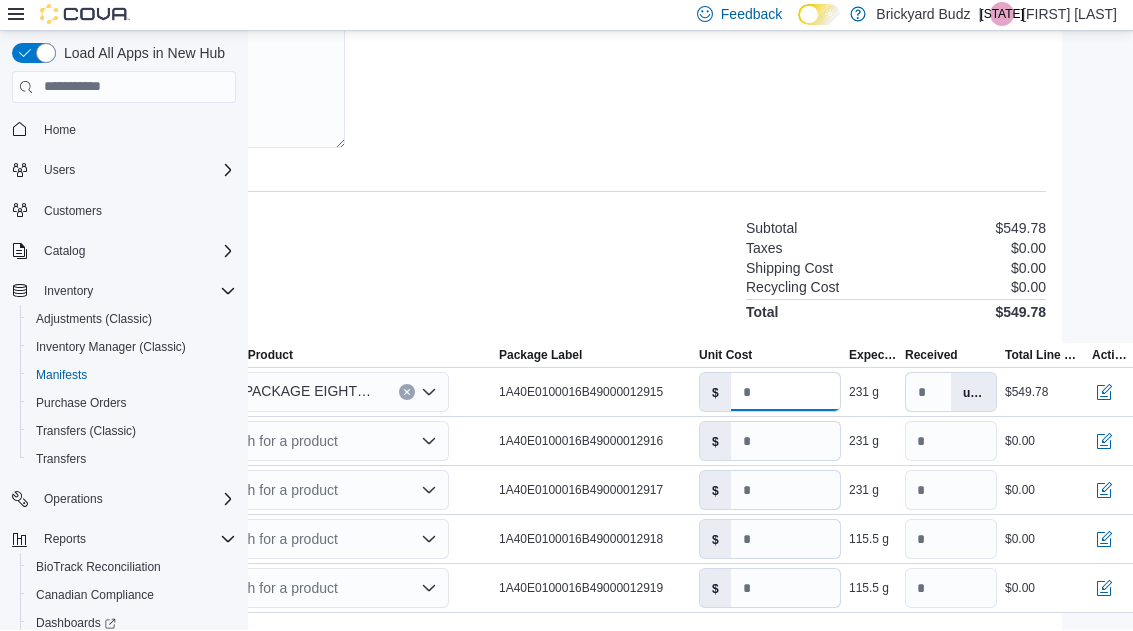 type on "****" 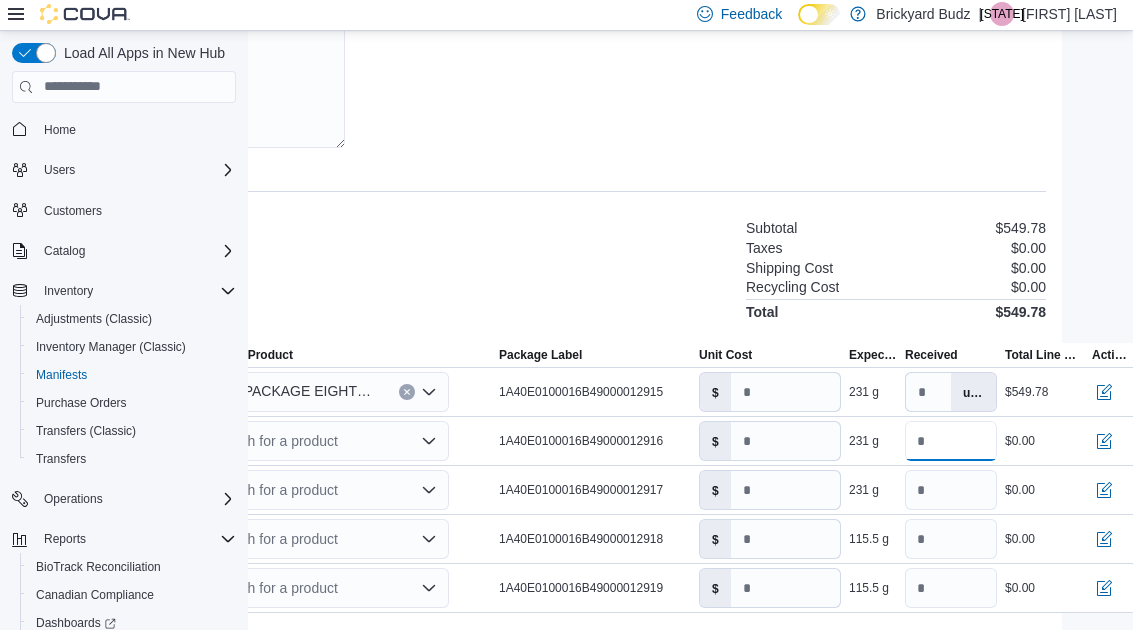 click on "***" at bounding box center [951, 442] 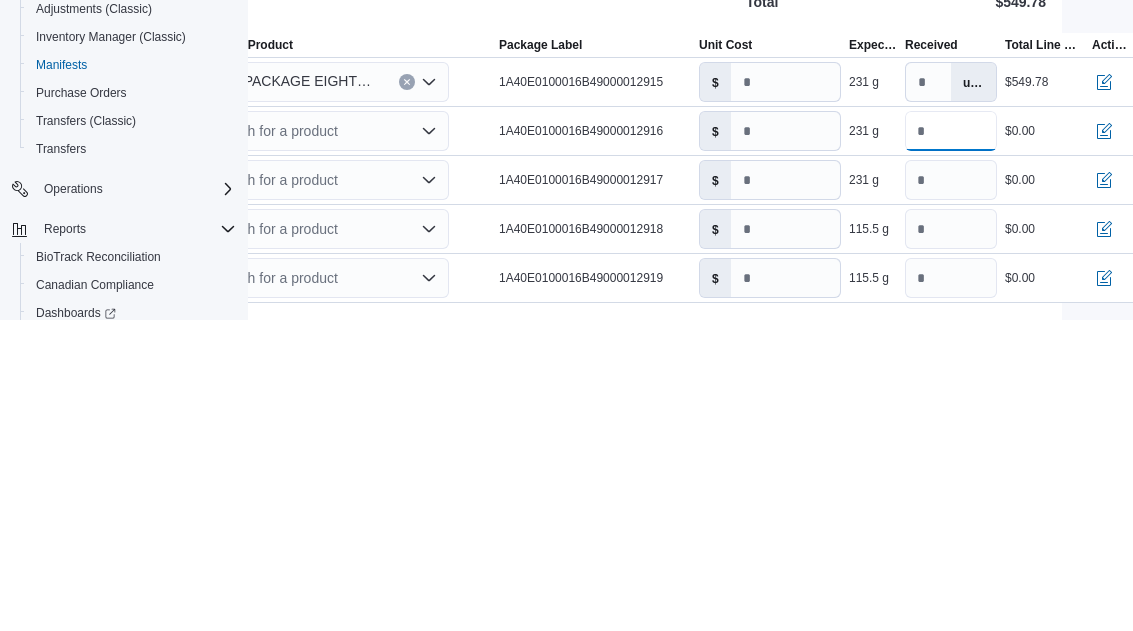 type on "*" 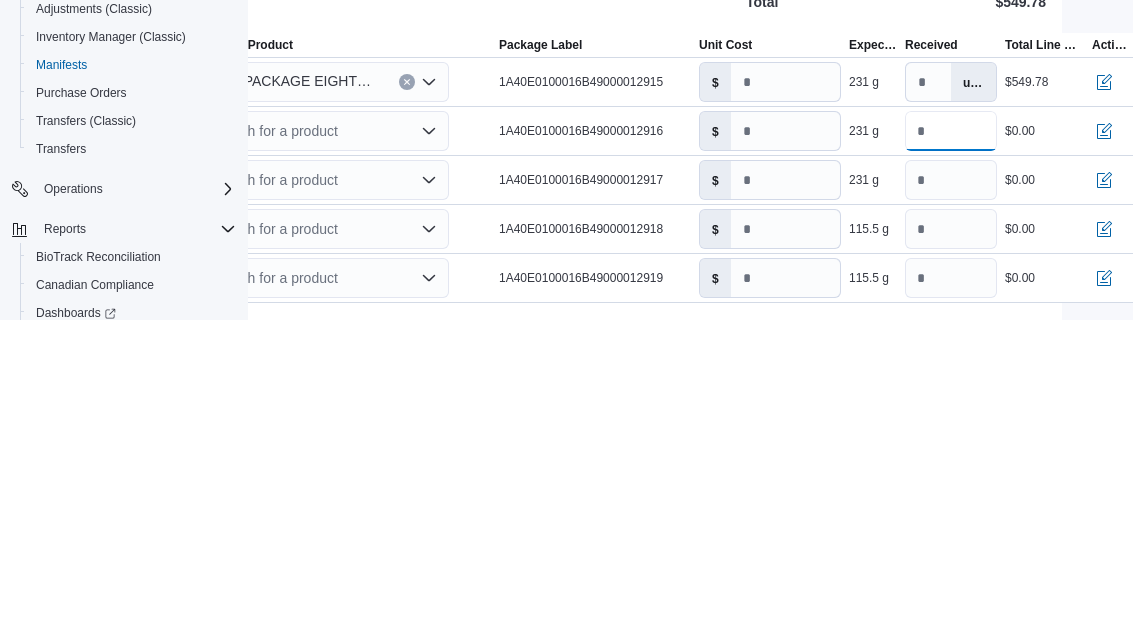 type on "**" 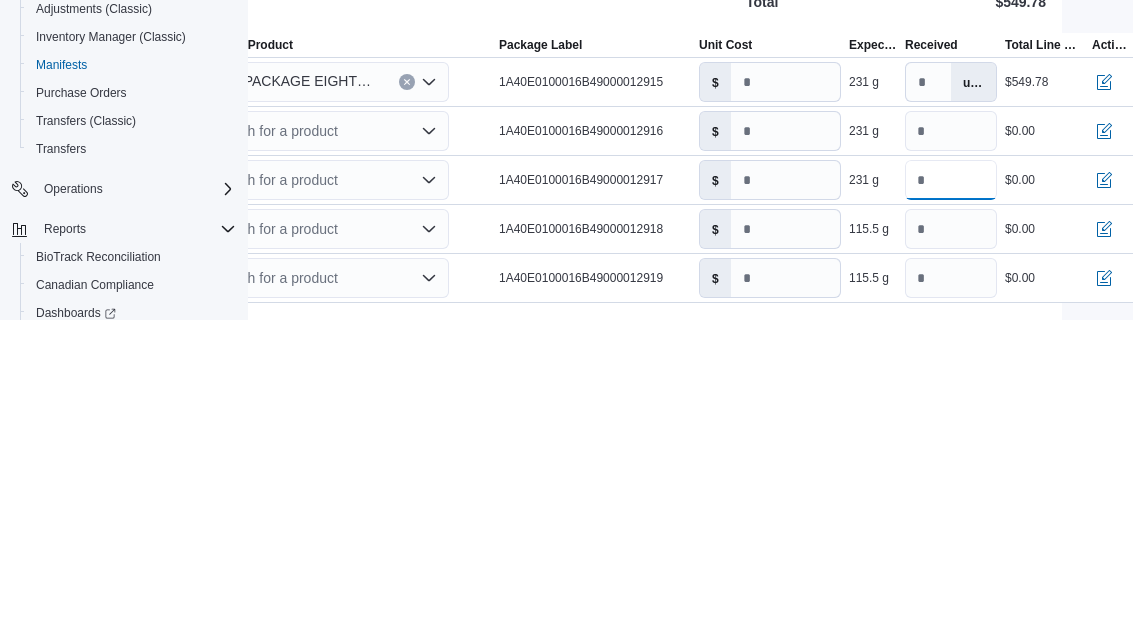 click on "***" at bounding box center [951, 491] 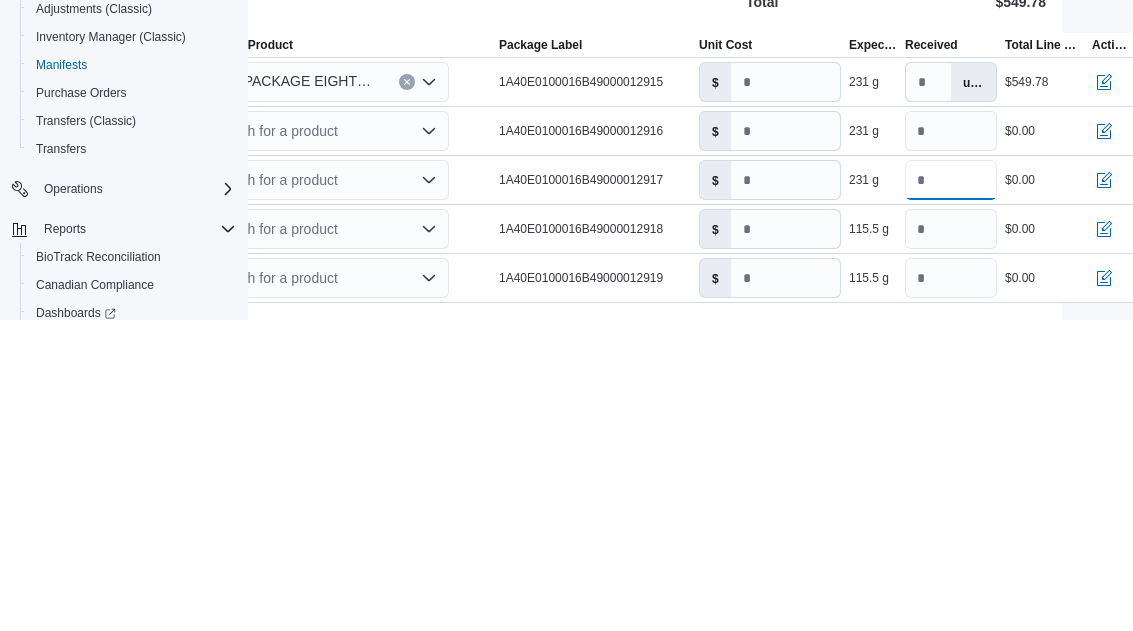 type on "*" 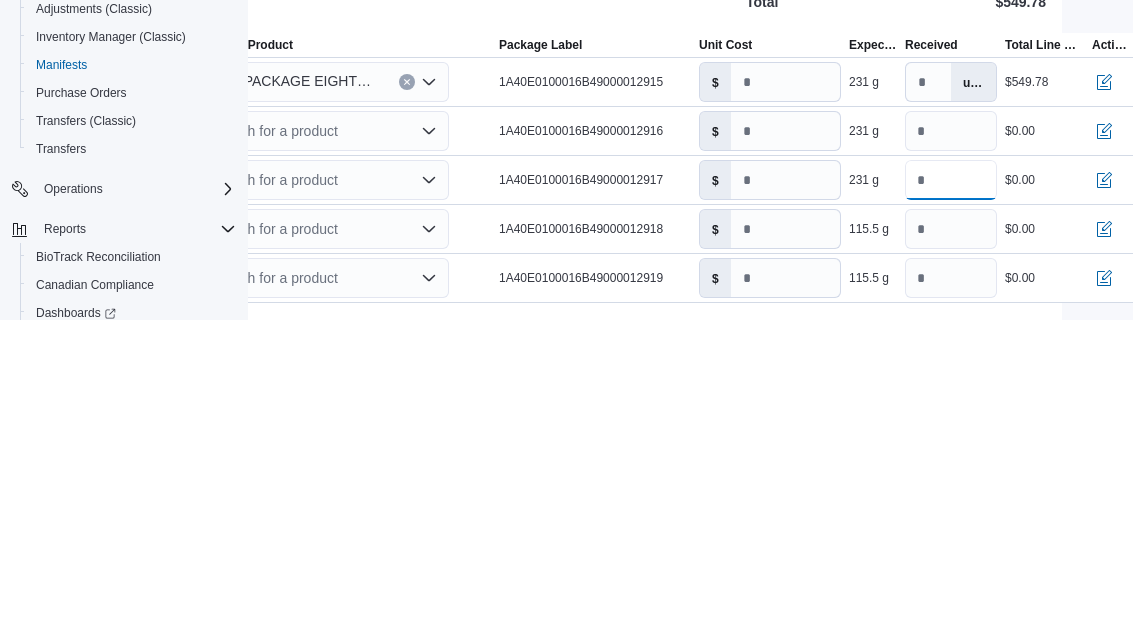 type on "**" 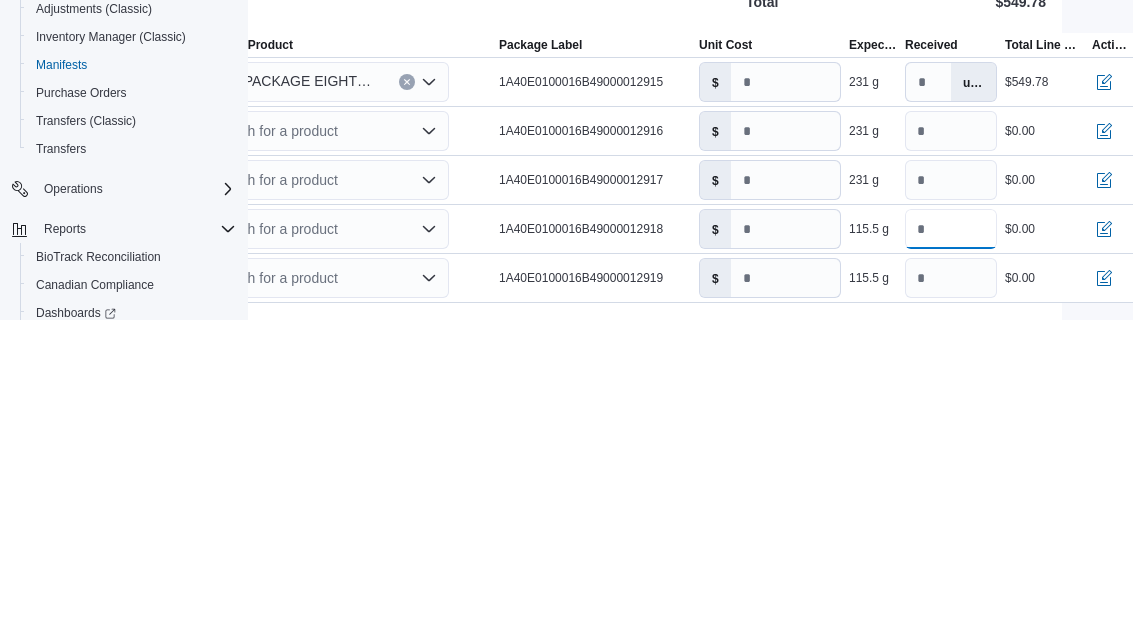 click on "*****" at bounding box center (951, 540) 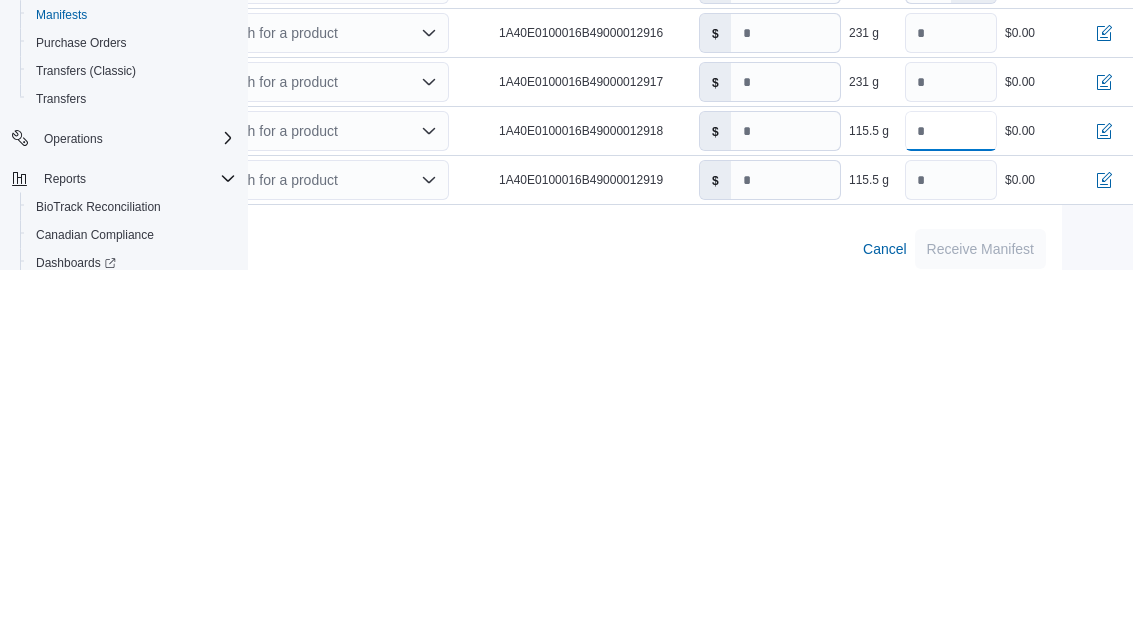 type on "*" 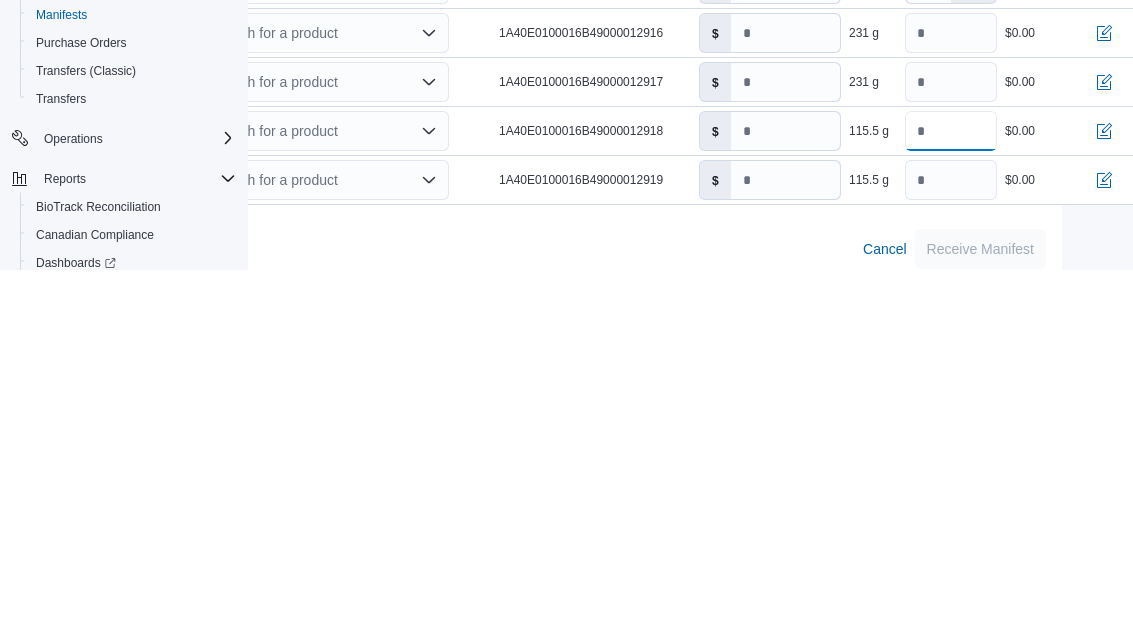 type on "**" 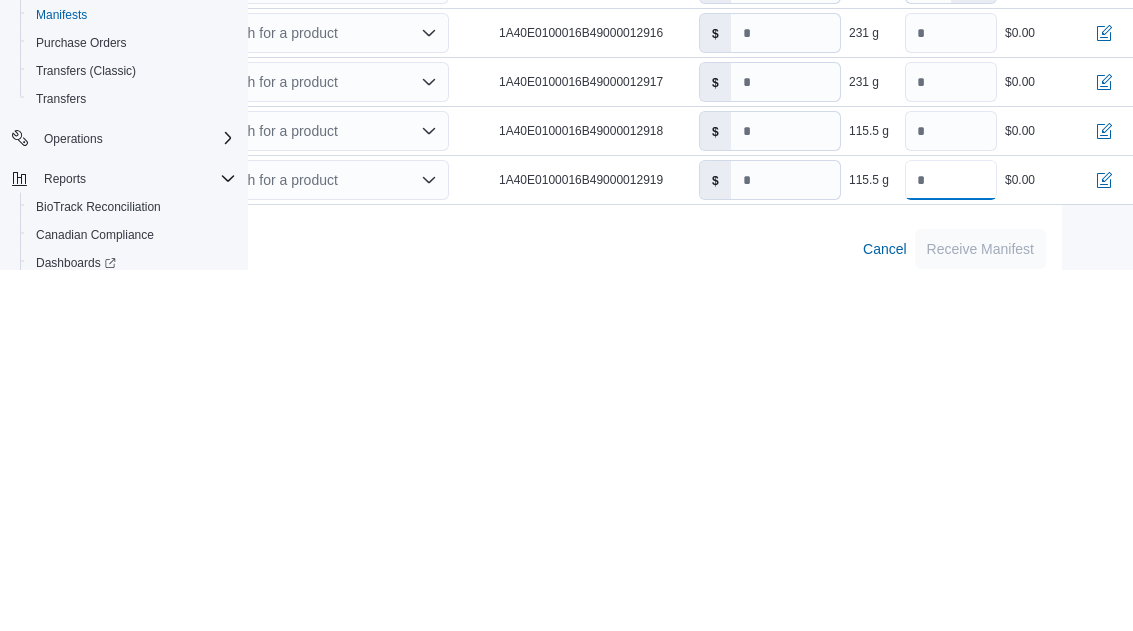 click on "*****" at bounding box center (951, 542) 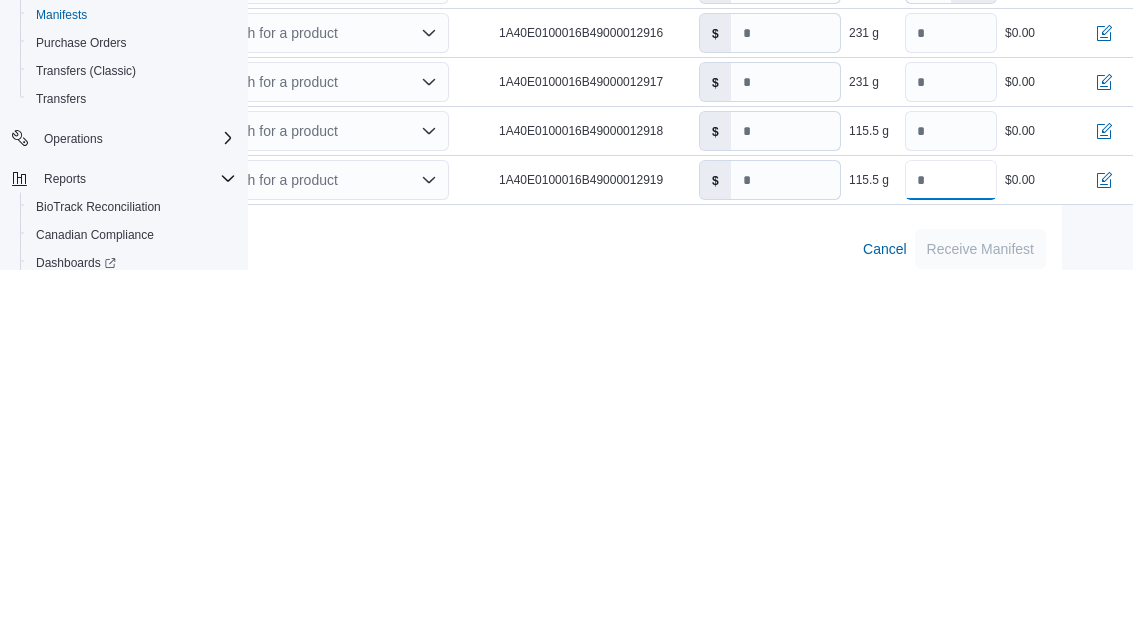 type on "*" 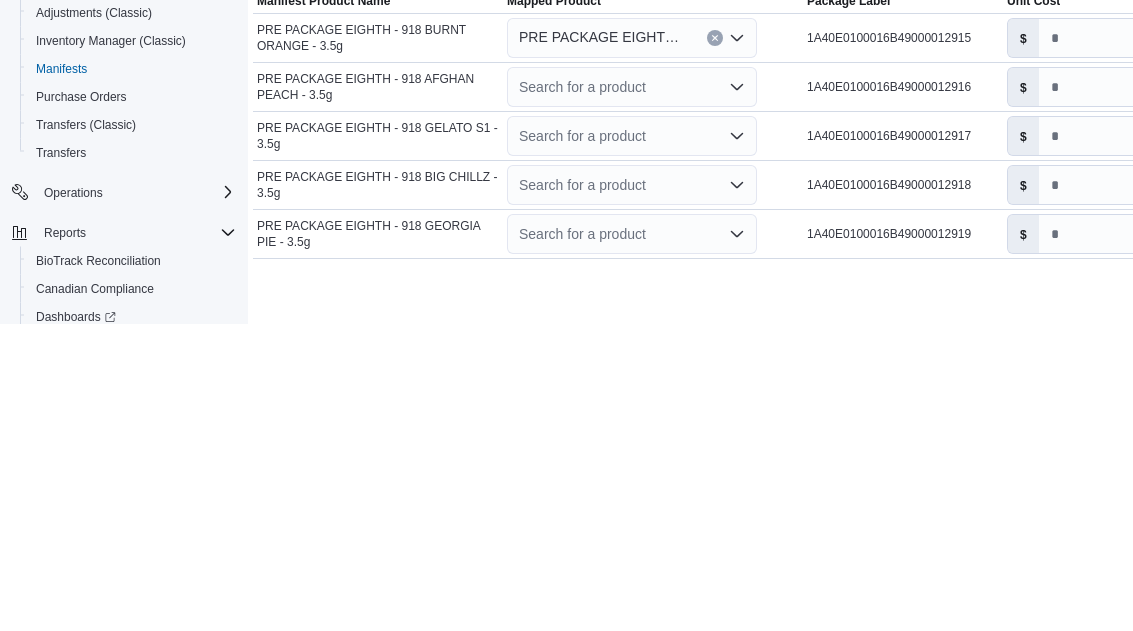 scroll, scrollTop: 432, scrollLeft: 11, axis: both 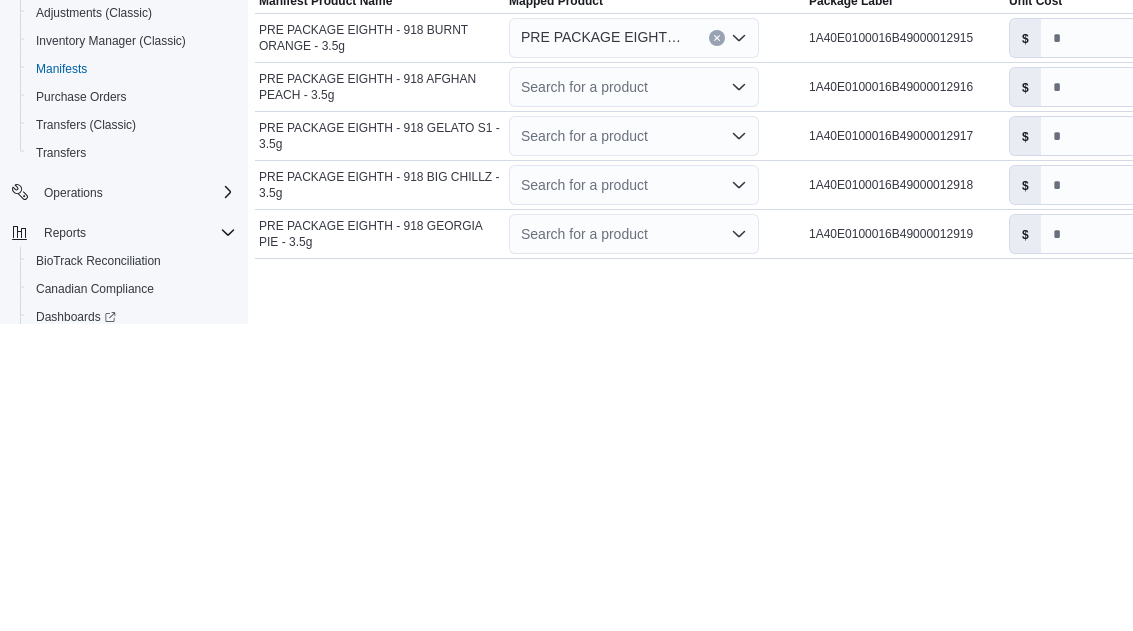 type on "**" 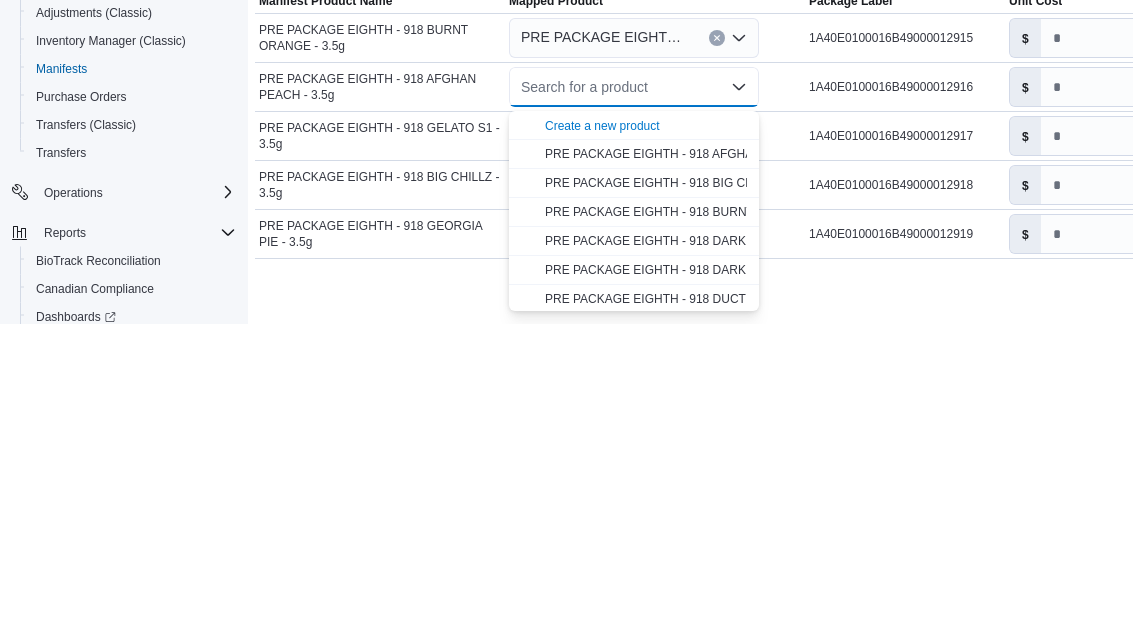 click on "PRE PACKAGE EIGHTH - 918 AFGHAN PEACH - 3.5g" at bounding box center (692, 462) 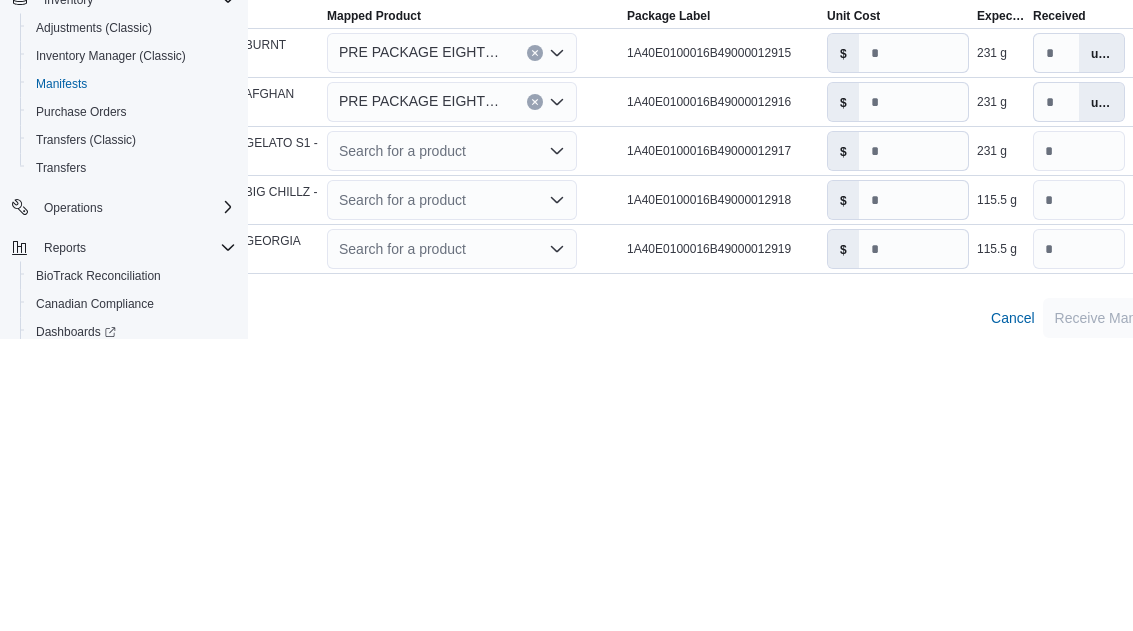 scroll, scrollTop: 432, scrollLeft: 242, axis: both 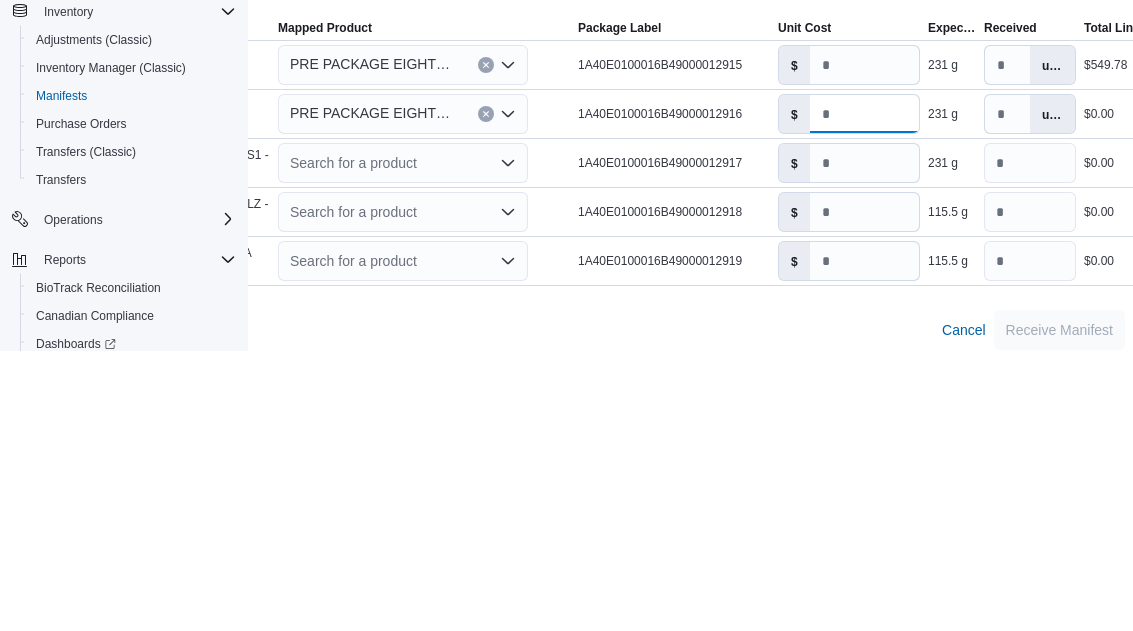 click on "*" at bounding box center [864, 395] 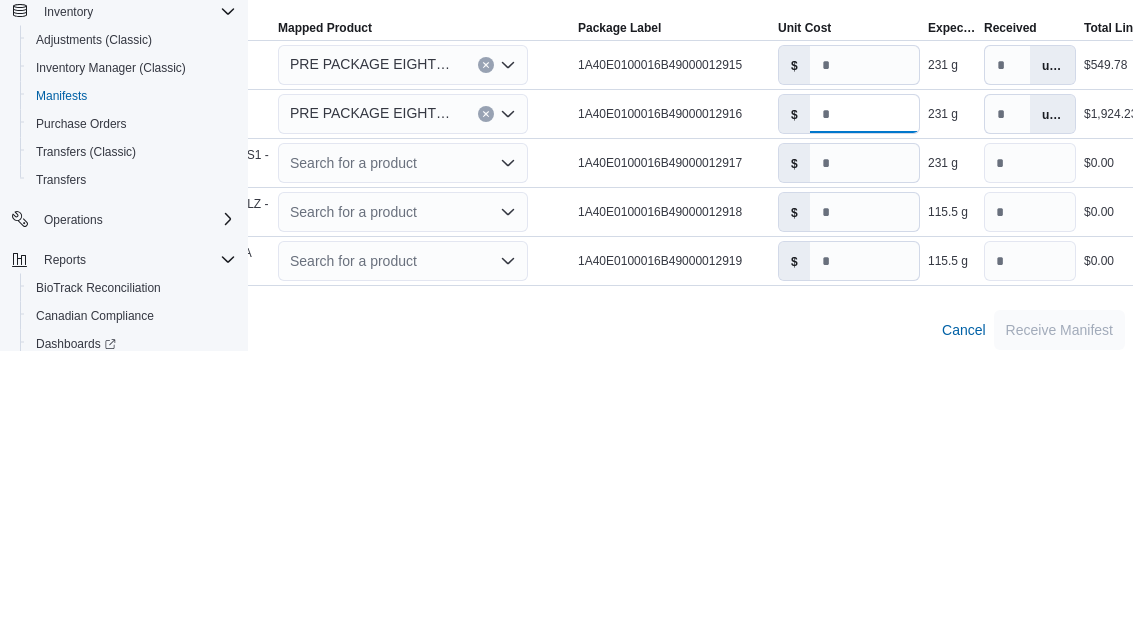 type on "****" 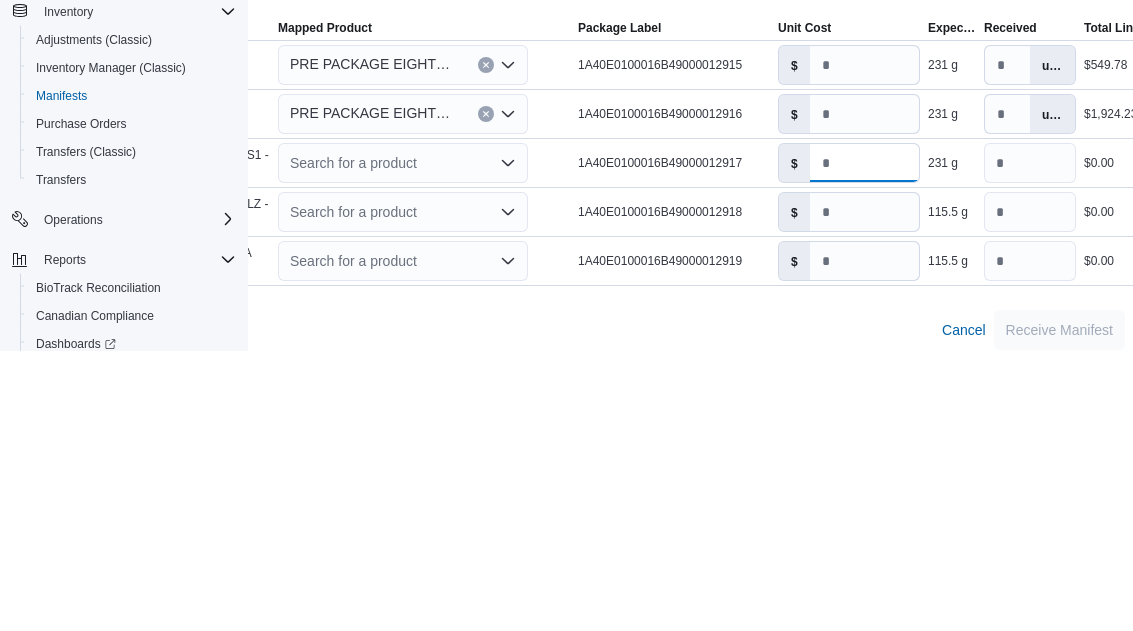click on "*" at bounding box center (864, 444) 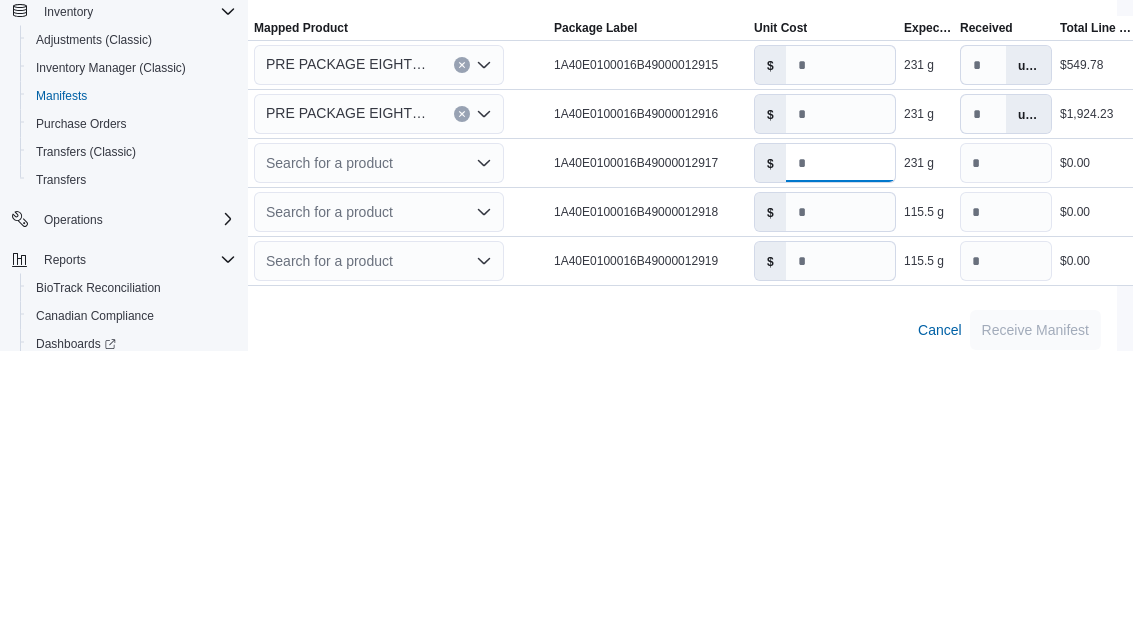 scroll, scrollTop: 432, scrollLeft: 321, axis: both 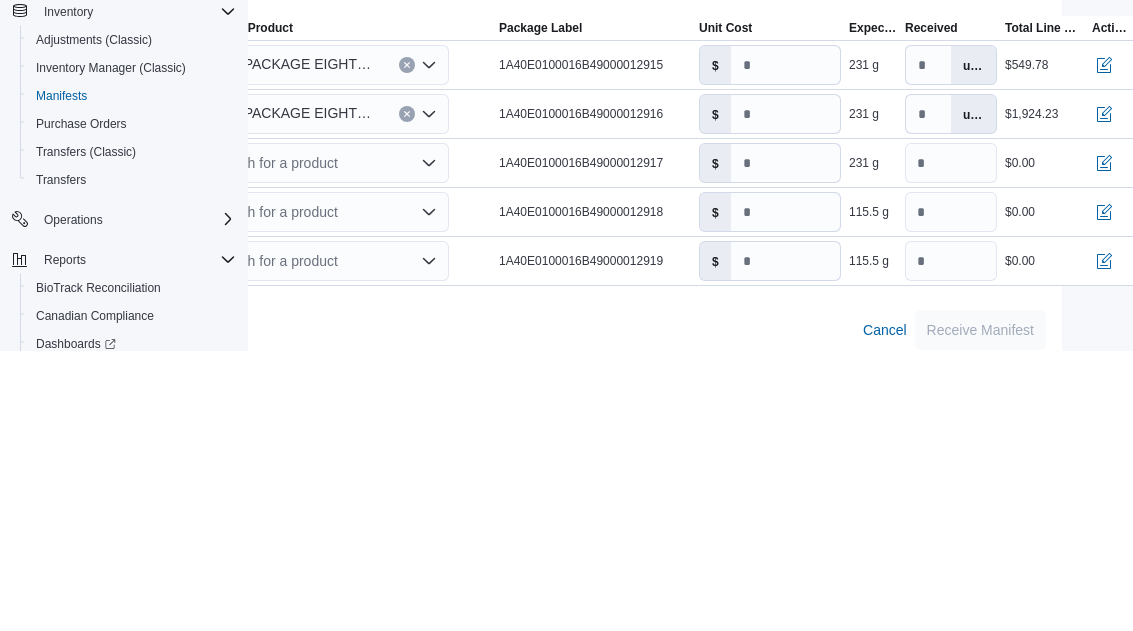 click on "units" at bounding box center [973, 395] 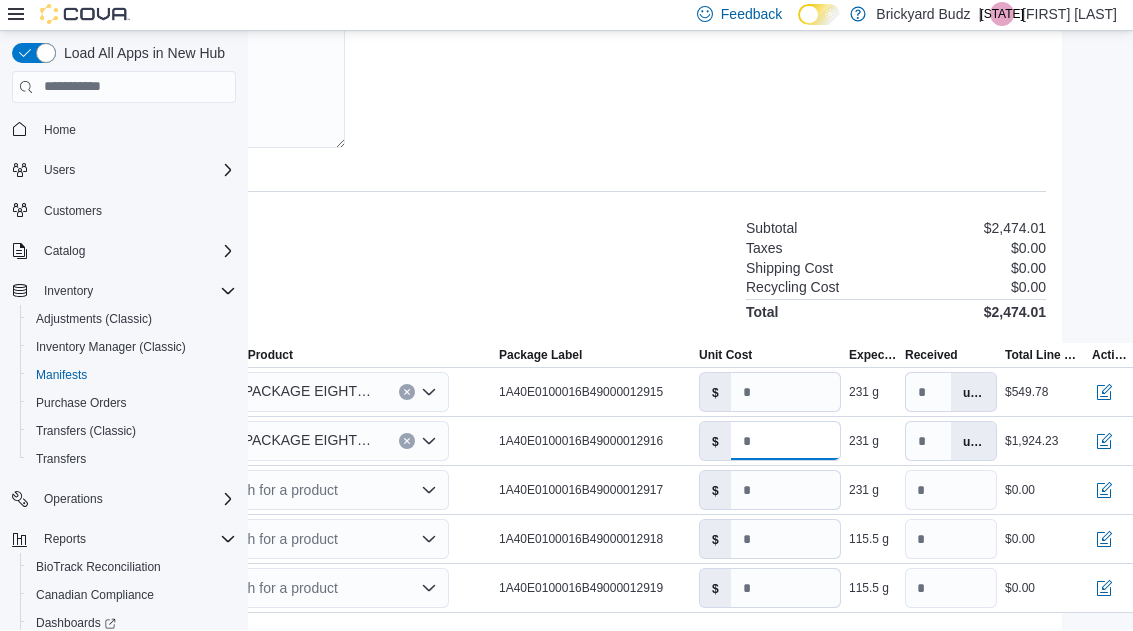 click on "****" at bounding box center (785, 442) 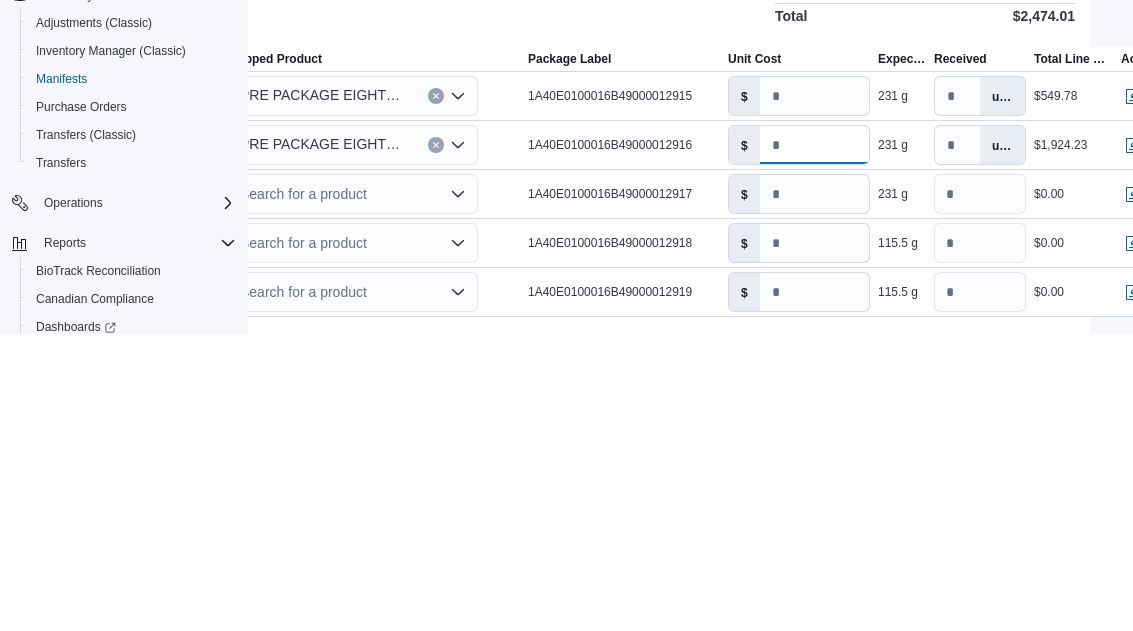 scroll, scrollTop: 385, scrollLeft: 321, axis: both 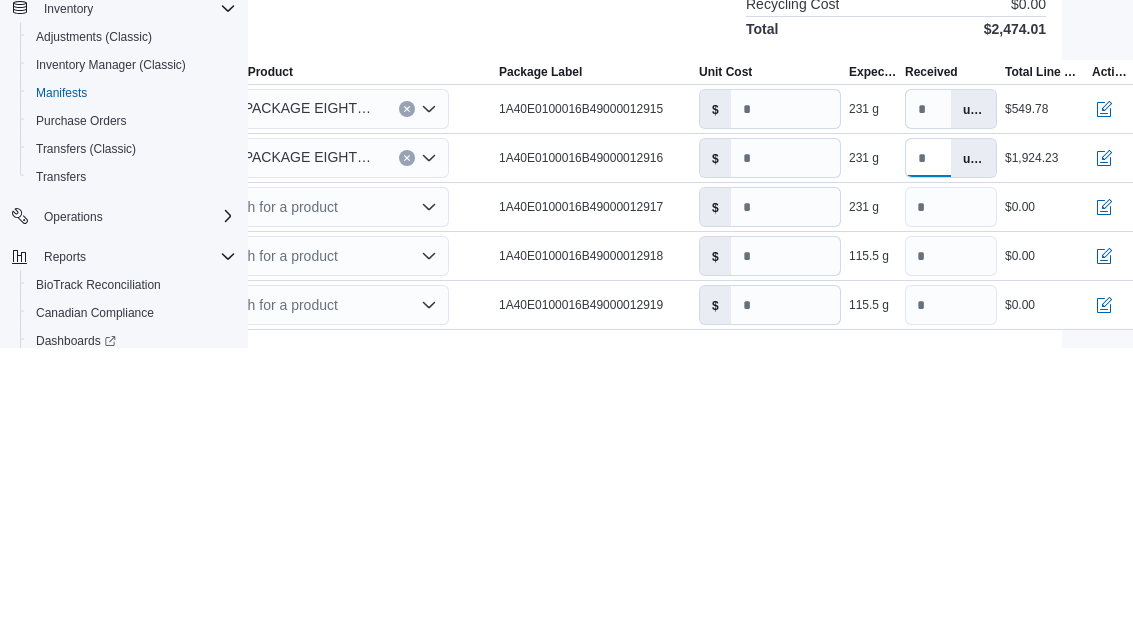 click on "**" at bounding box center [928, 442] 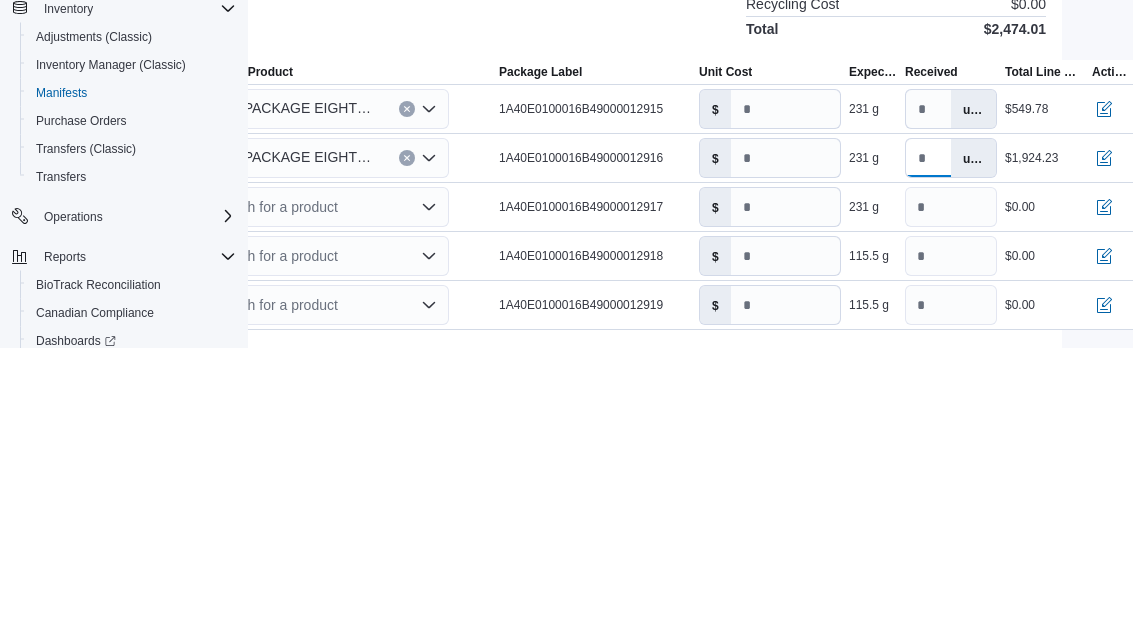type on "*" 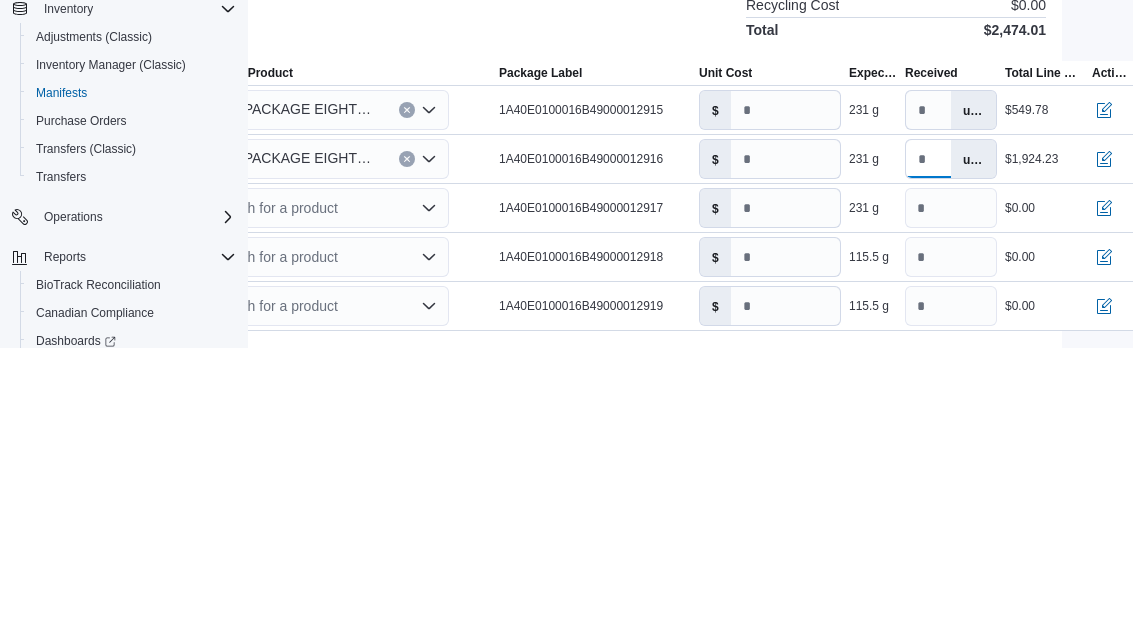 type on "**" 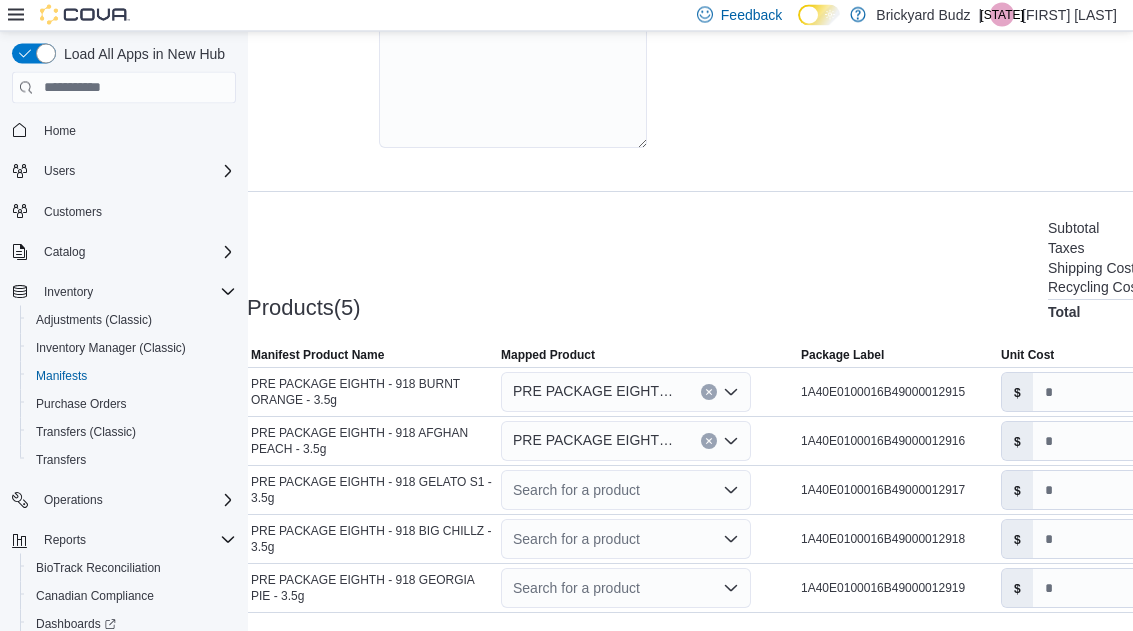 scroll, scrollTop: 385, scrollLeft: 17, axis: both 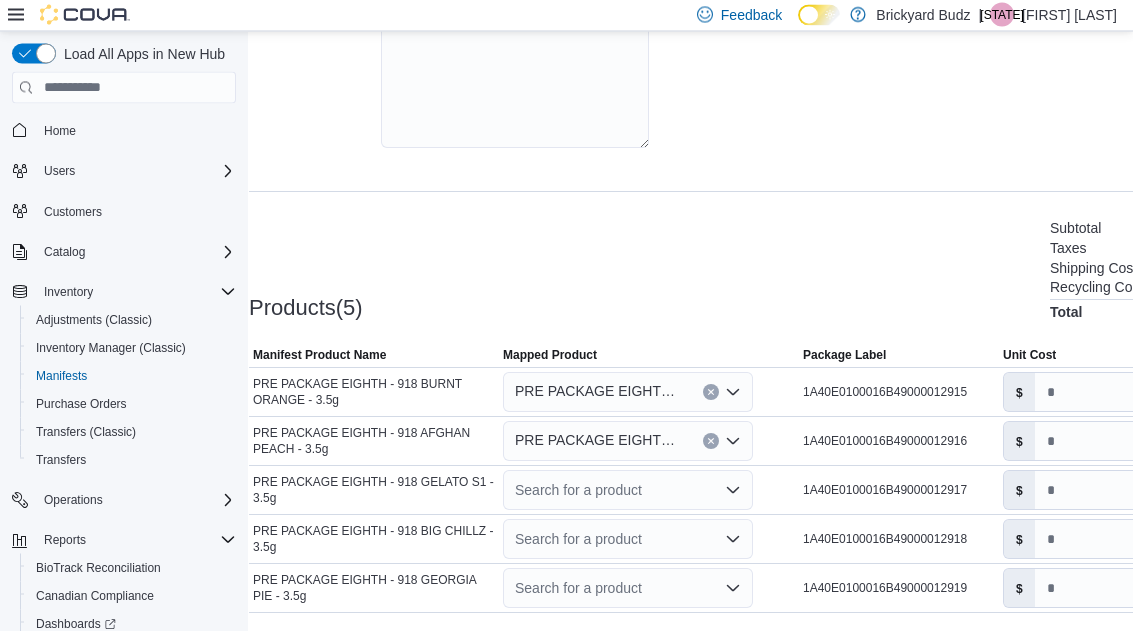 click 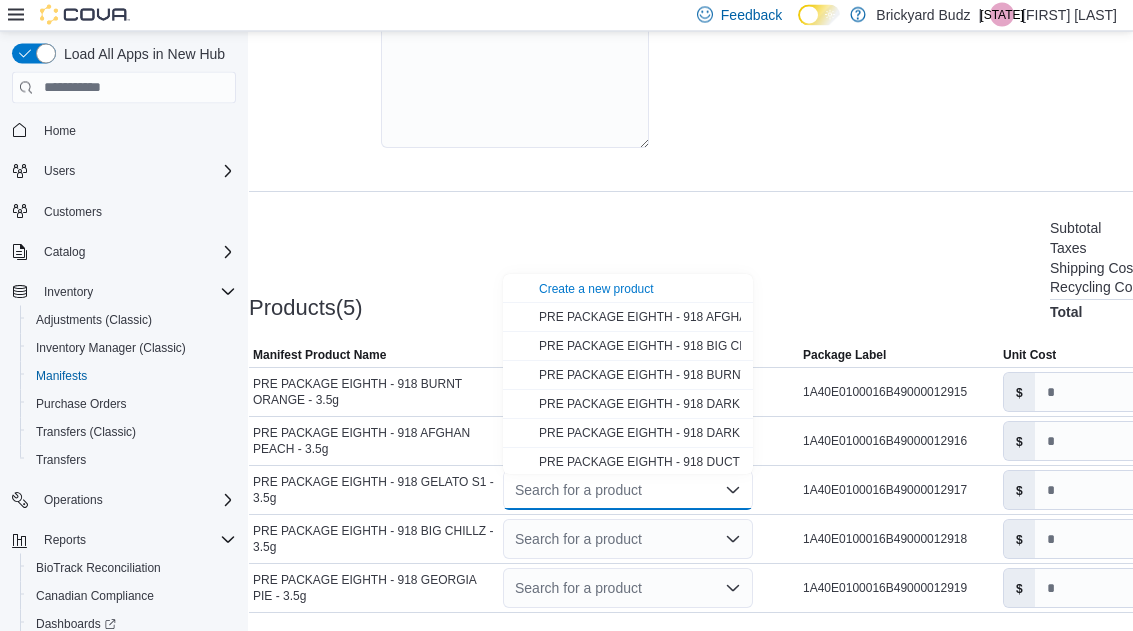 scroll, scrollTop: 385, scrollLeft: 0, axis: vertical 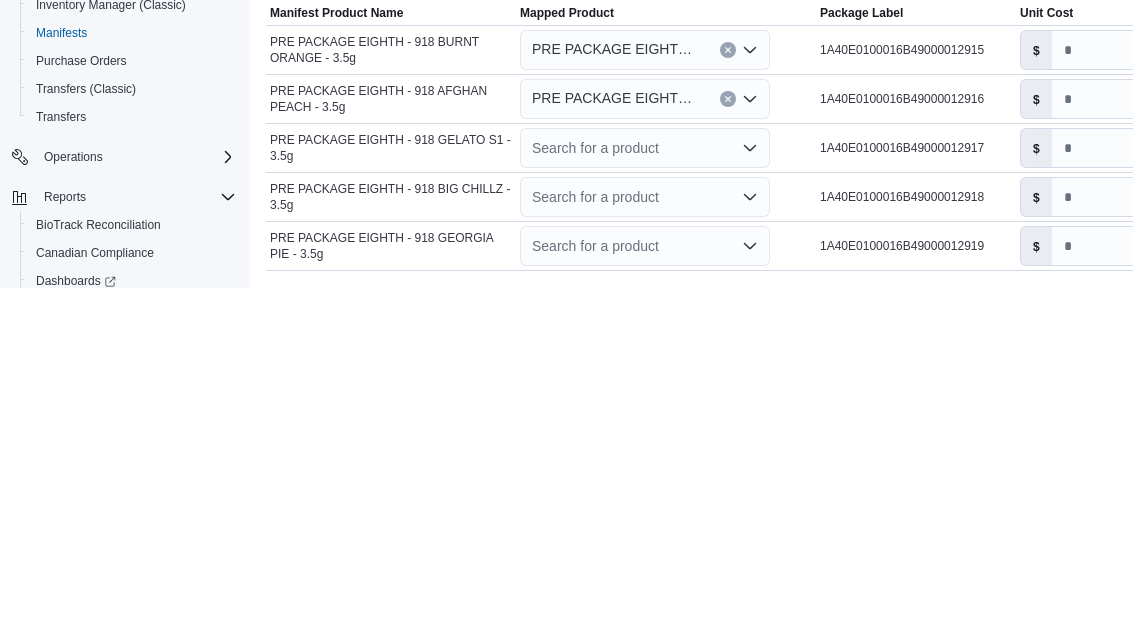 click 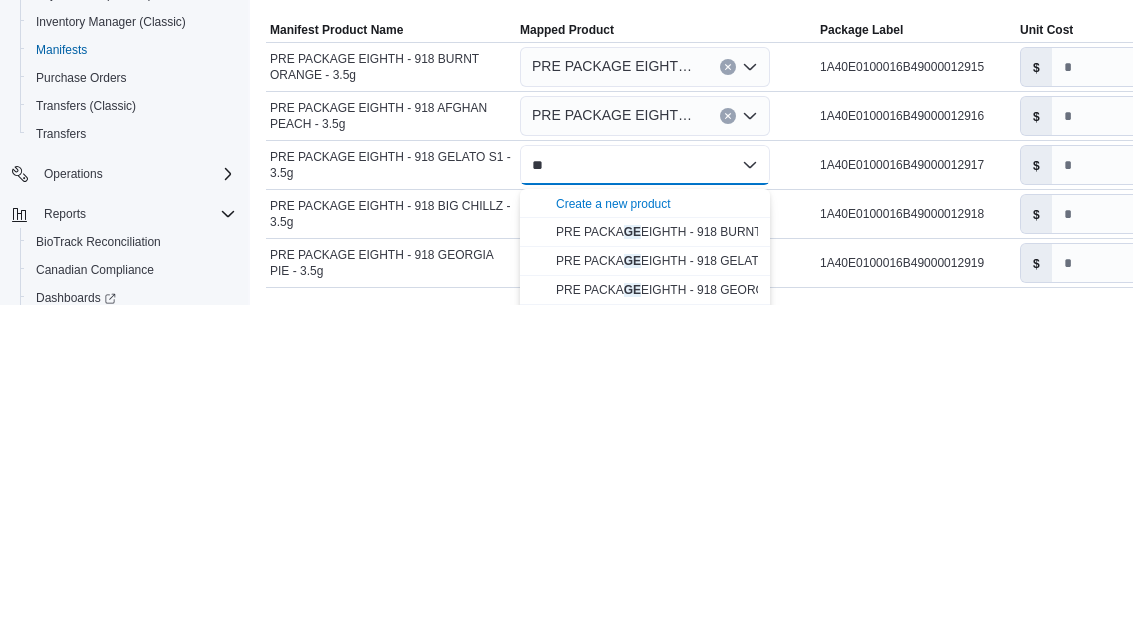 type on "**" 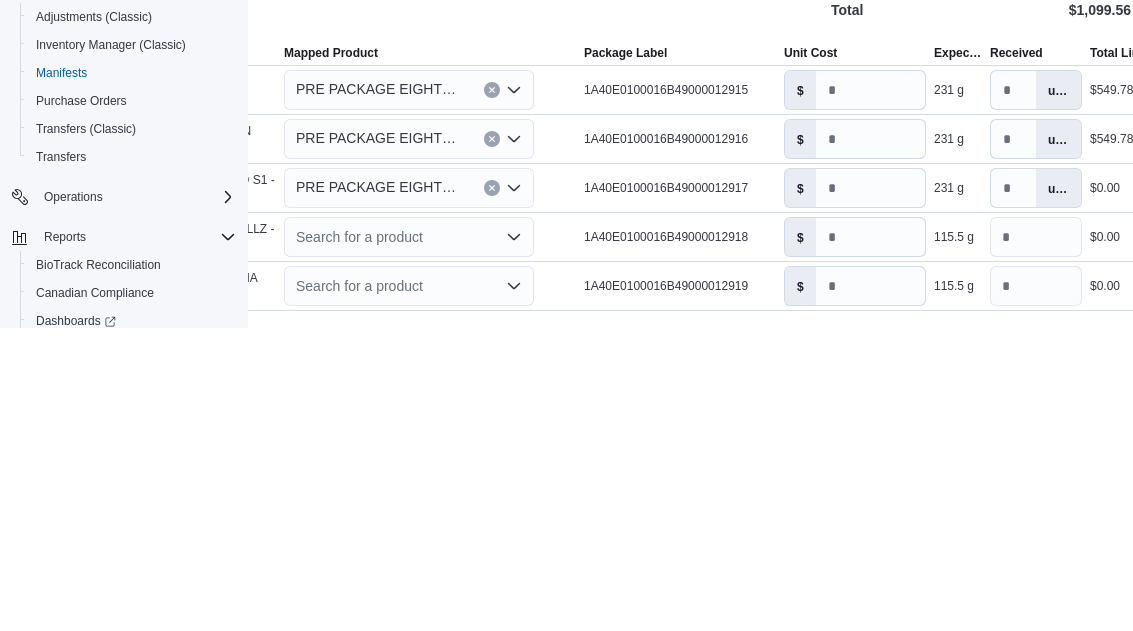 scroll, scrollTop: 385, scrollLeft: 240, axis: both 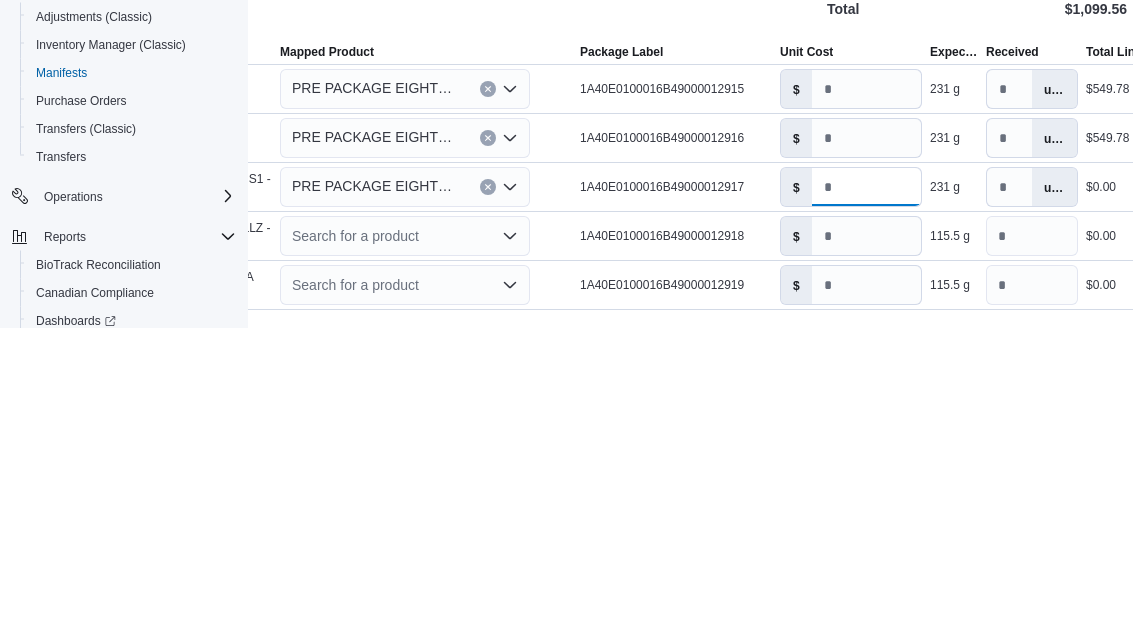 click on "*" at bounding box center (866, 491) 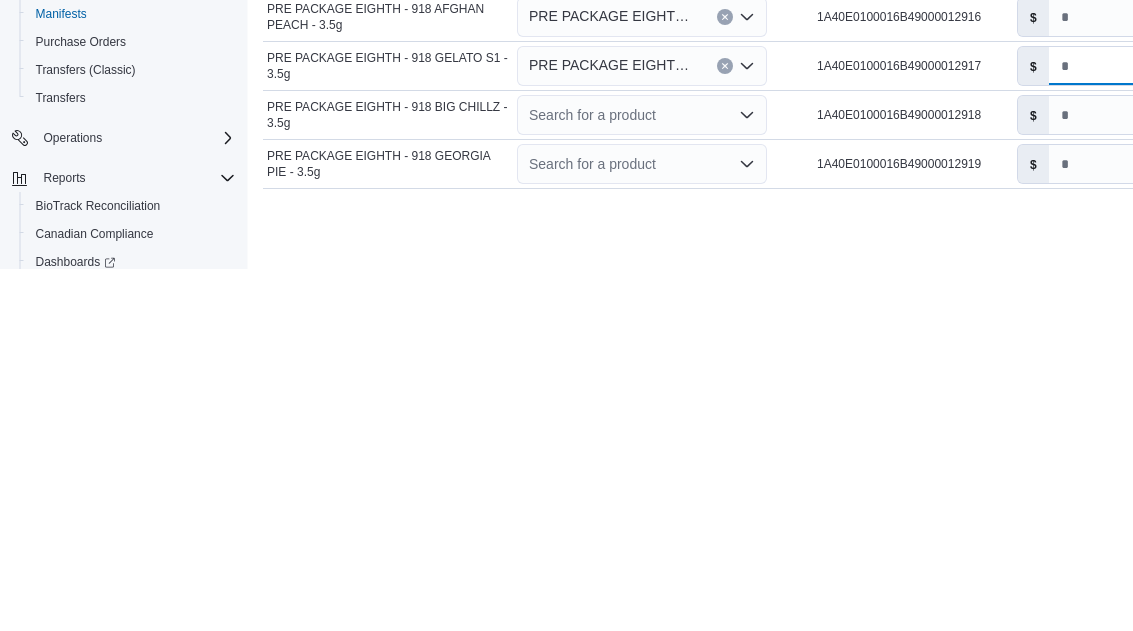scroll, scrollTop: 452, scrollLeft: 0, axis: vertical 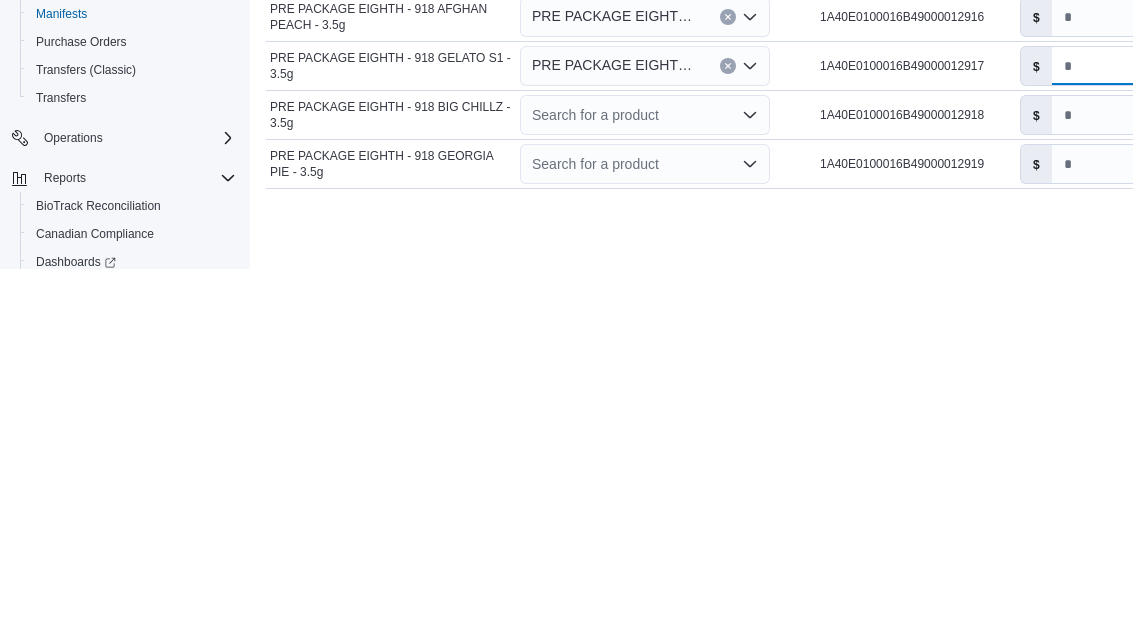 type on "****" 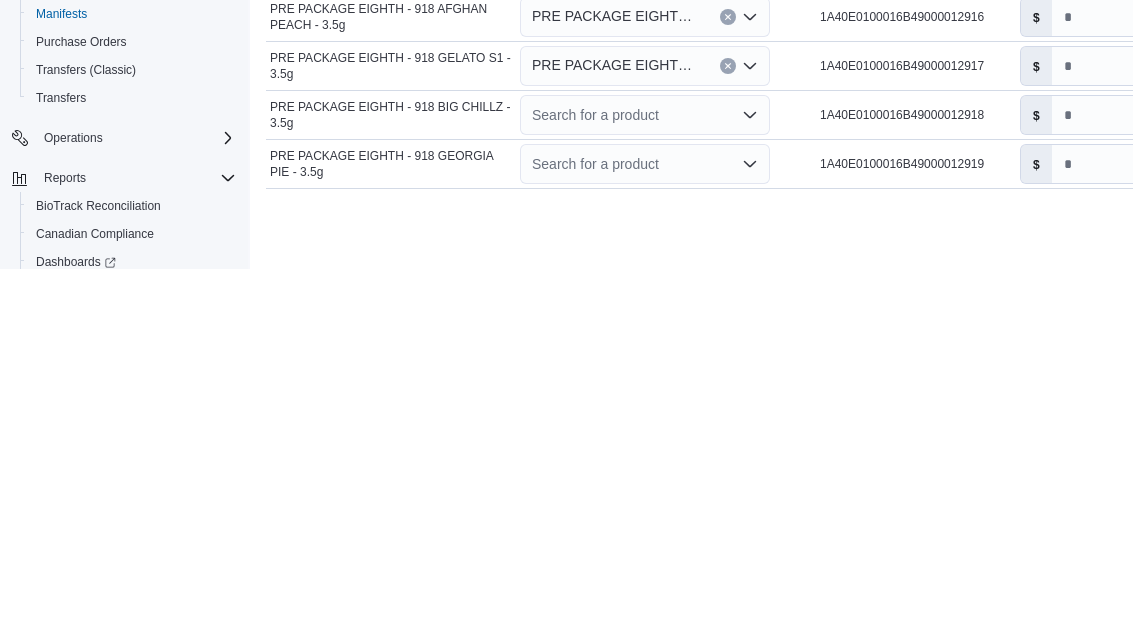 click on "Search for a product" at bounding box center (645, 477) 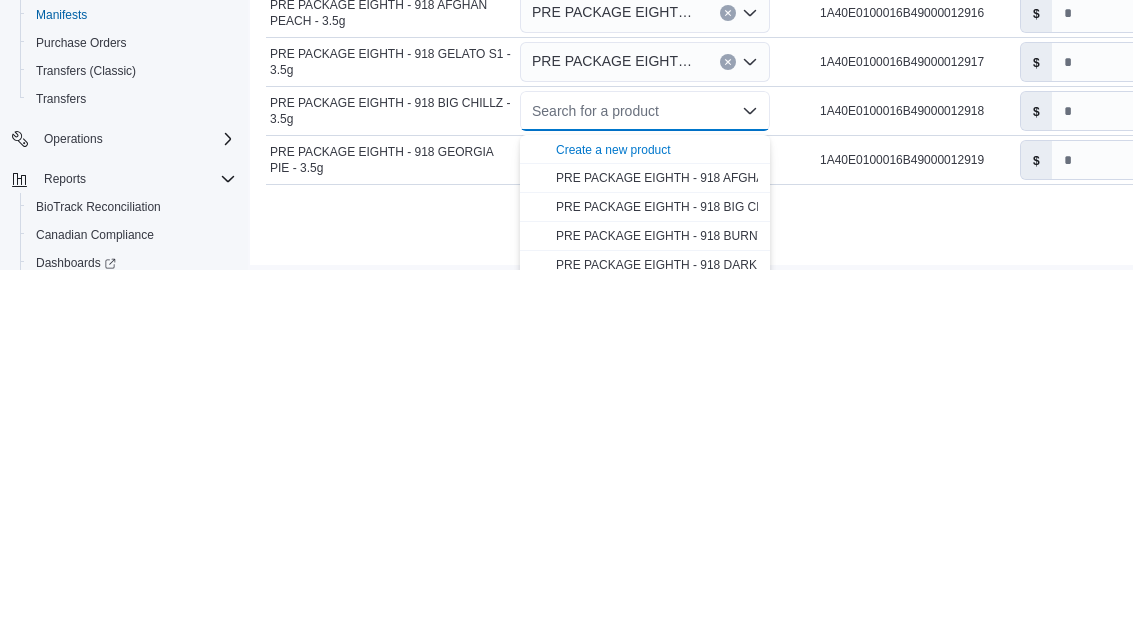 scroll, scrollTop: 452, scrollLeft: 0, axis: vertical 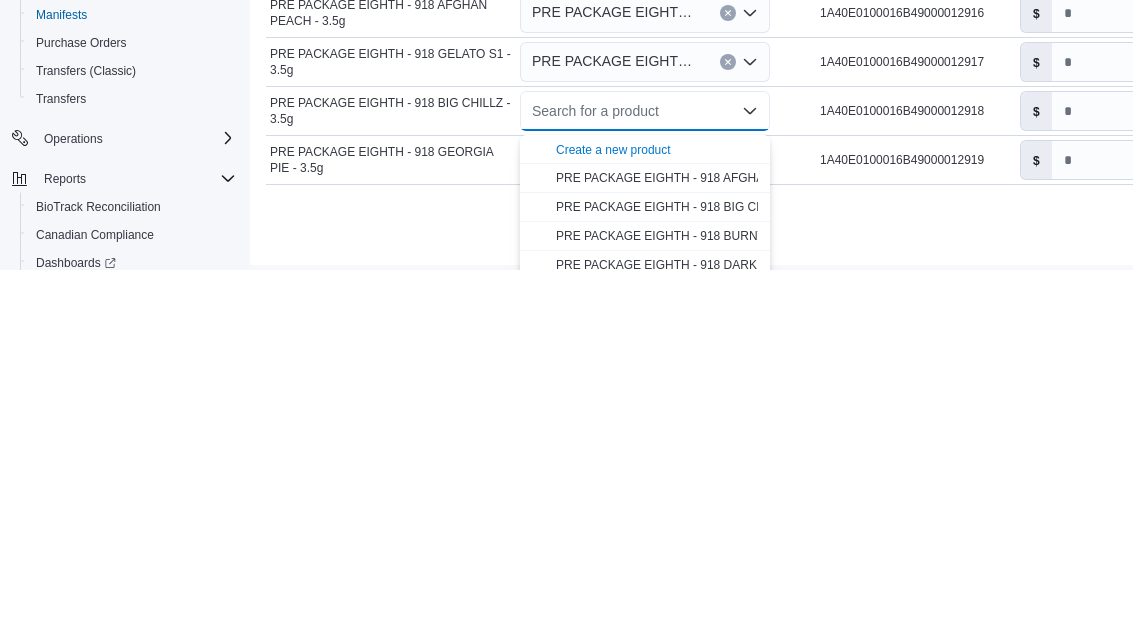 click on "PRE PACKAGE EIGHTH - 918 BIG CHILLZ - 3.5g" at bounding box center [689, 569] 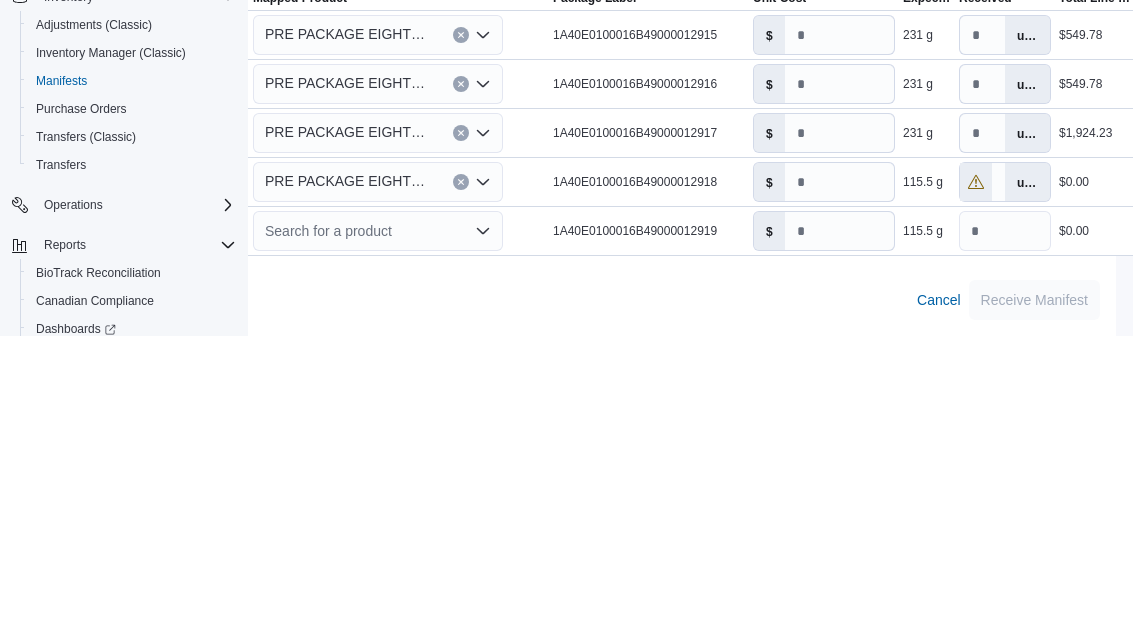 scroll, scrollTop: 452, scrollLeft: 276, axis: both 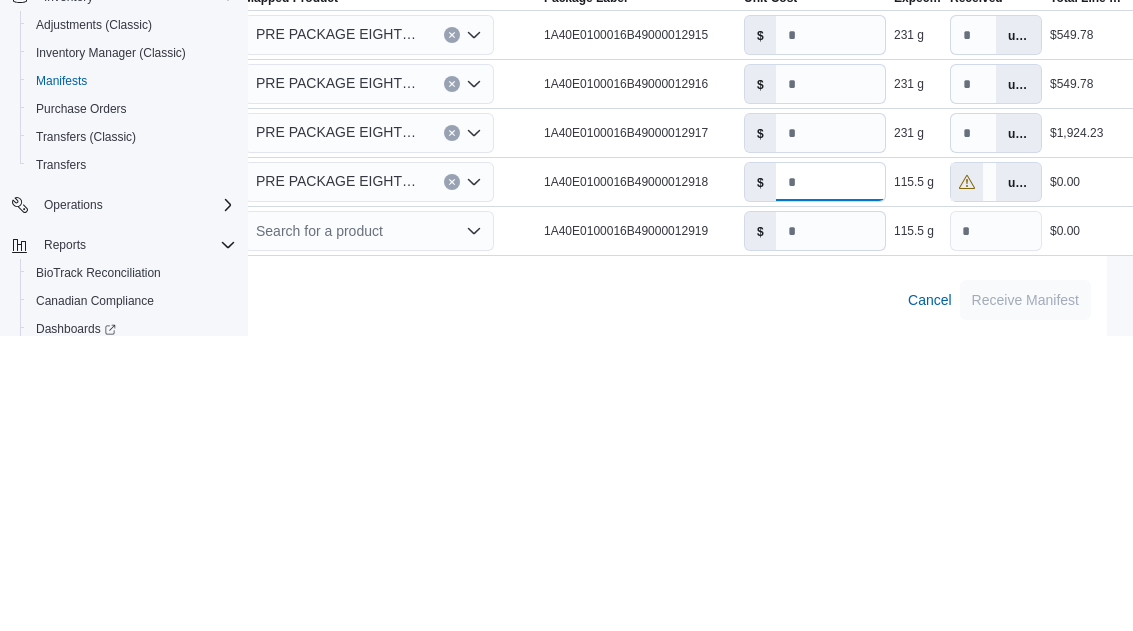 click on "*" at bounding box center (830, 477) 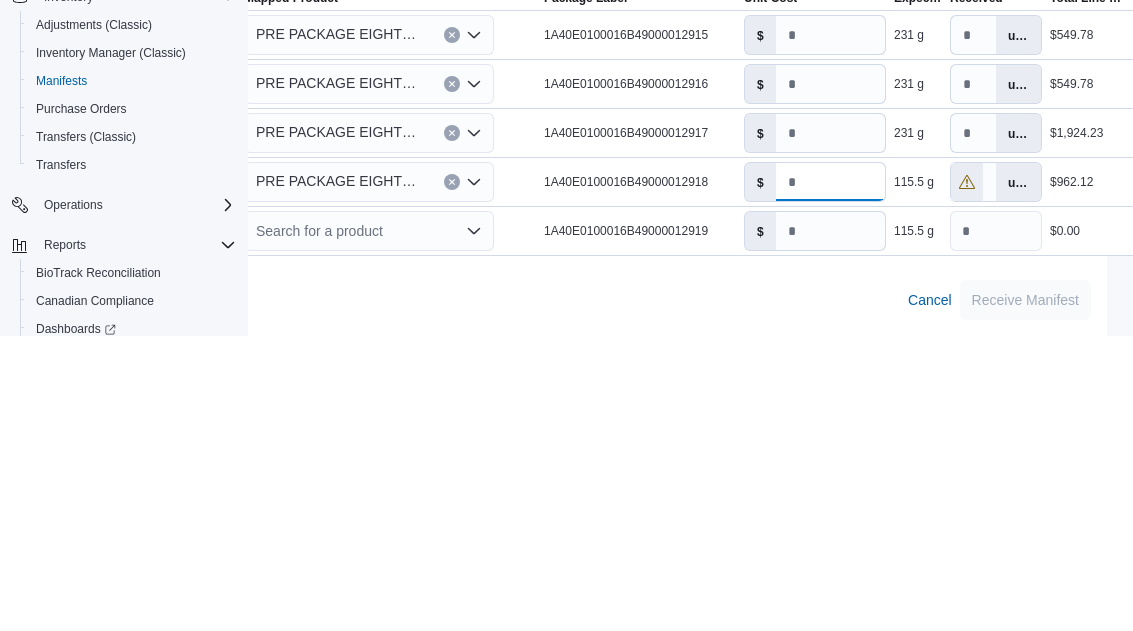 type on "****" 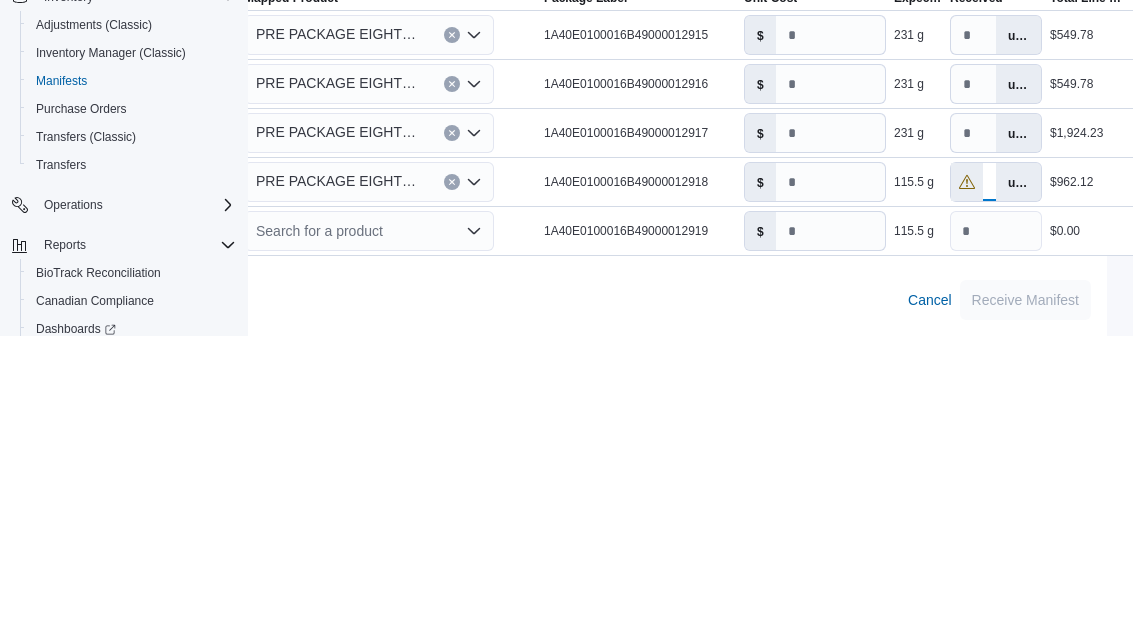click on "**" at bounding box center (995, 477) 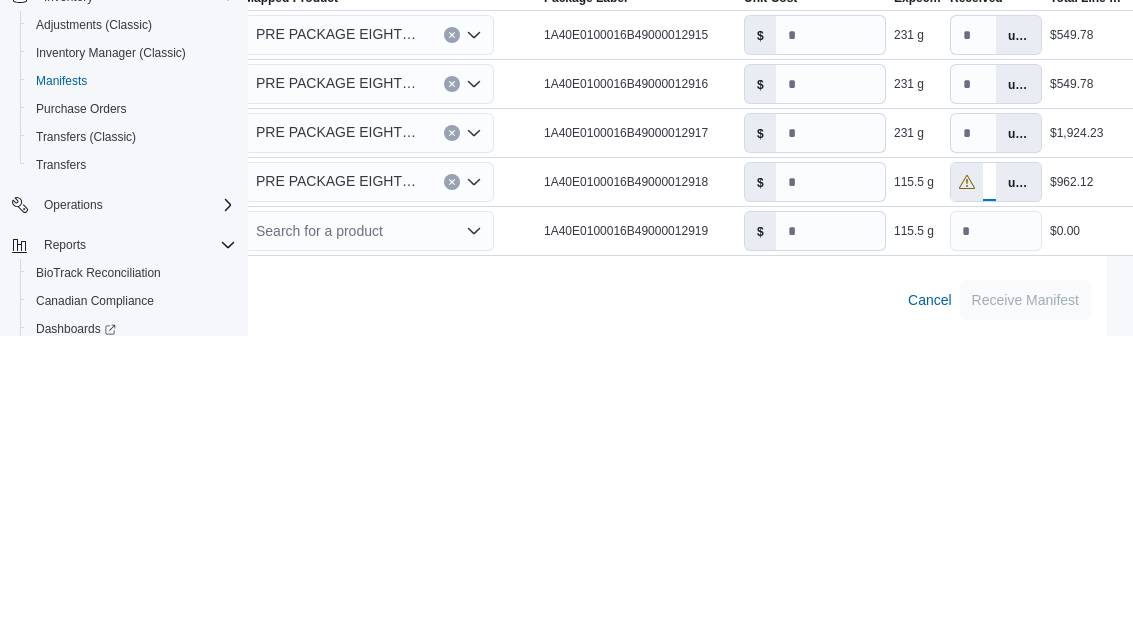 type on "**" 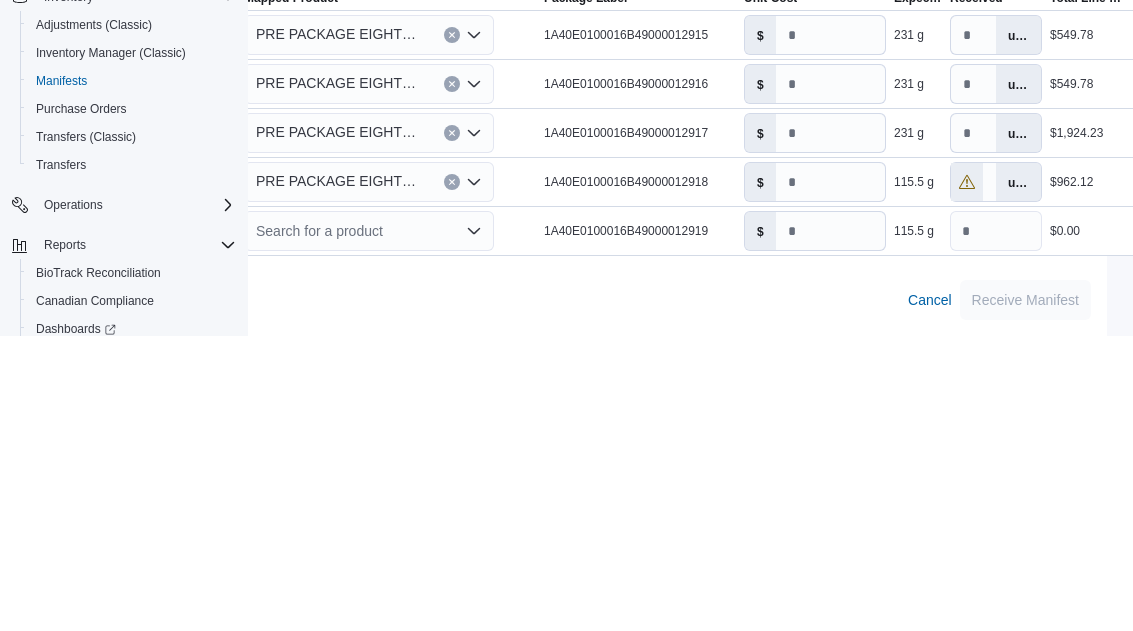 click on "units" at bounding box center (1018, 477) 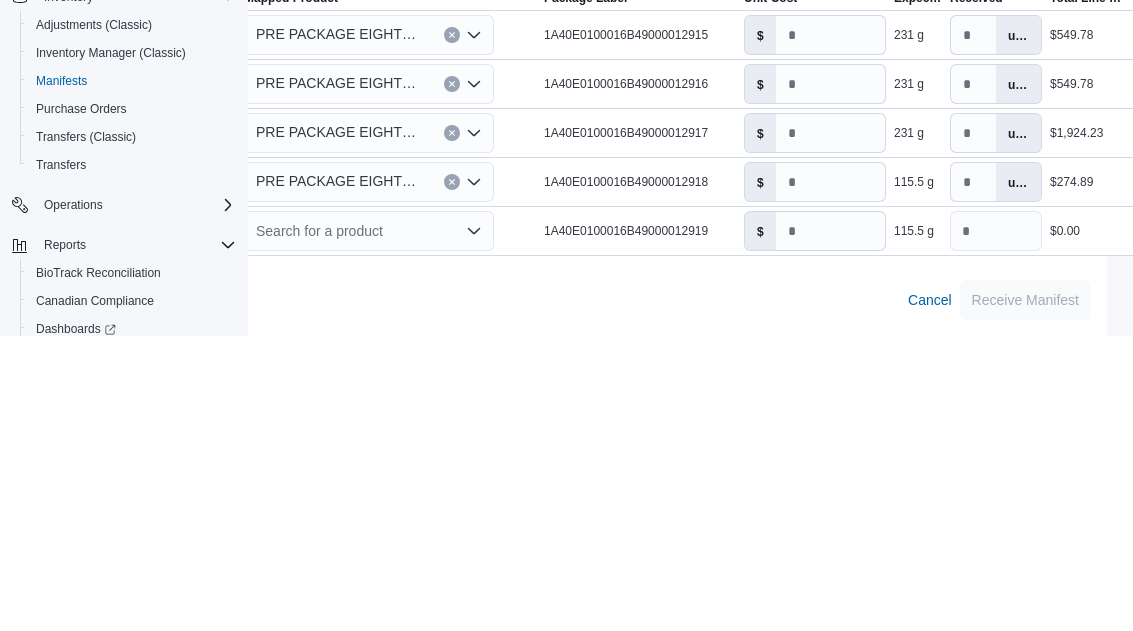 scroll, scrollTop: 385, scrollLeft: 276, axis: both 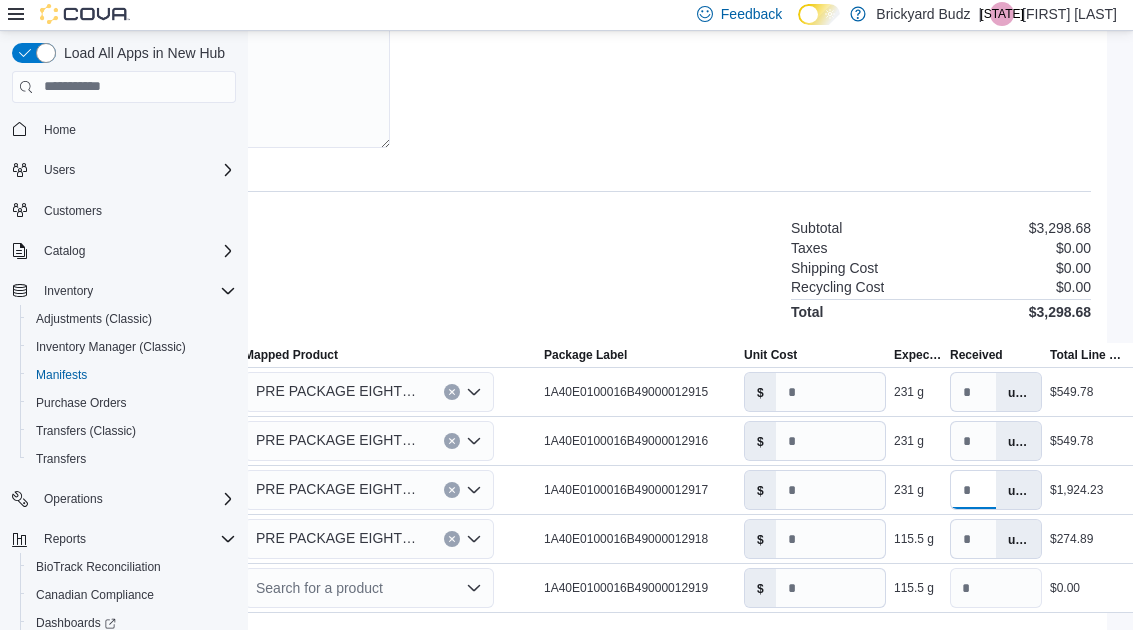 click on "**" at bounding box center [973, 491] 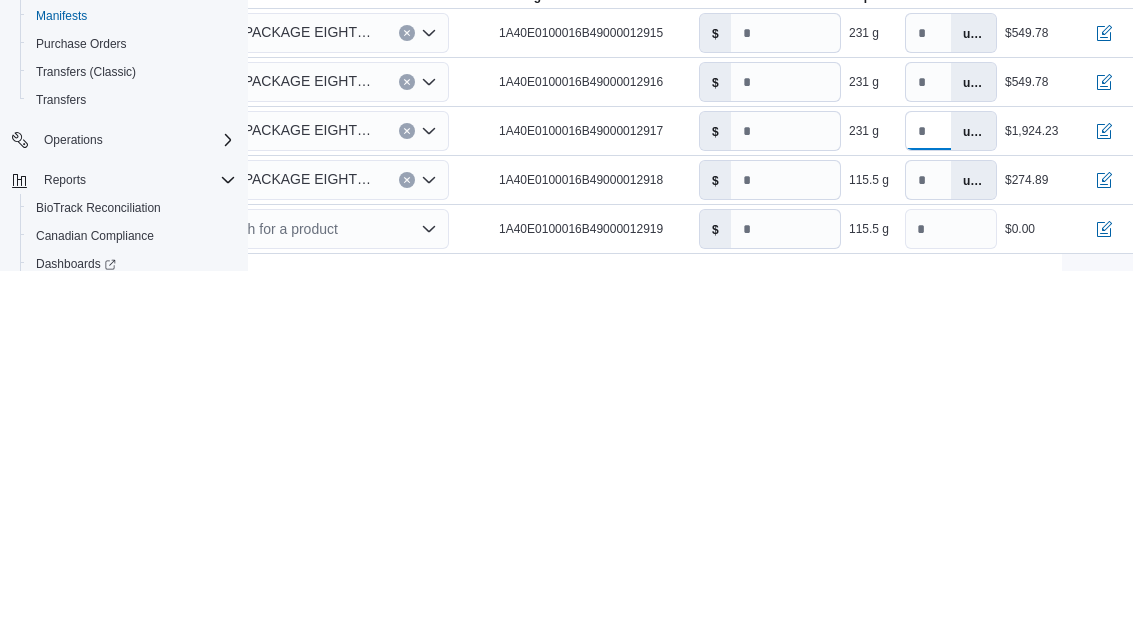 type on "*" 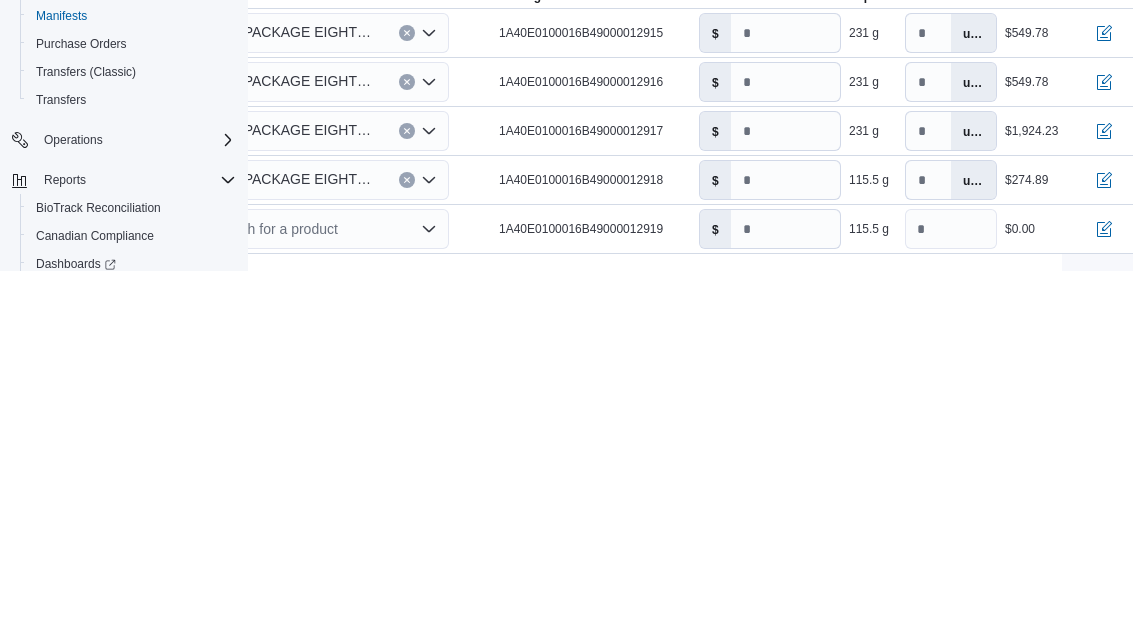 click on "units" at bounding box center [973, 491] 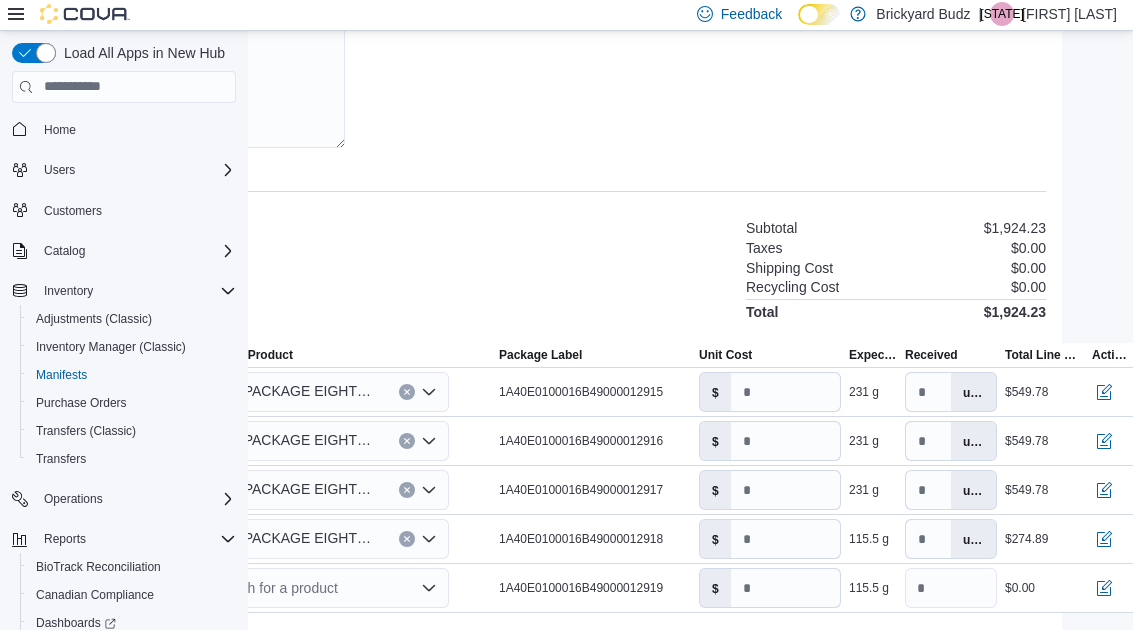 click on "Search for a product" at bounding box center [324, 589] 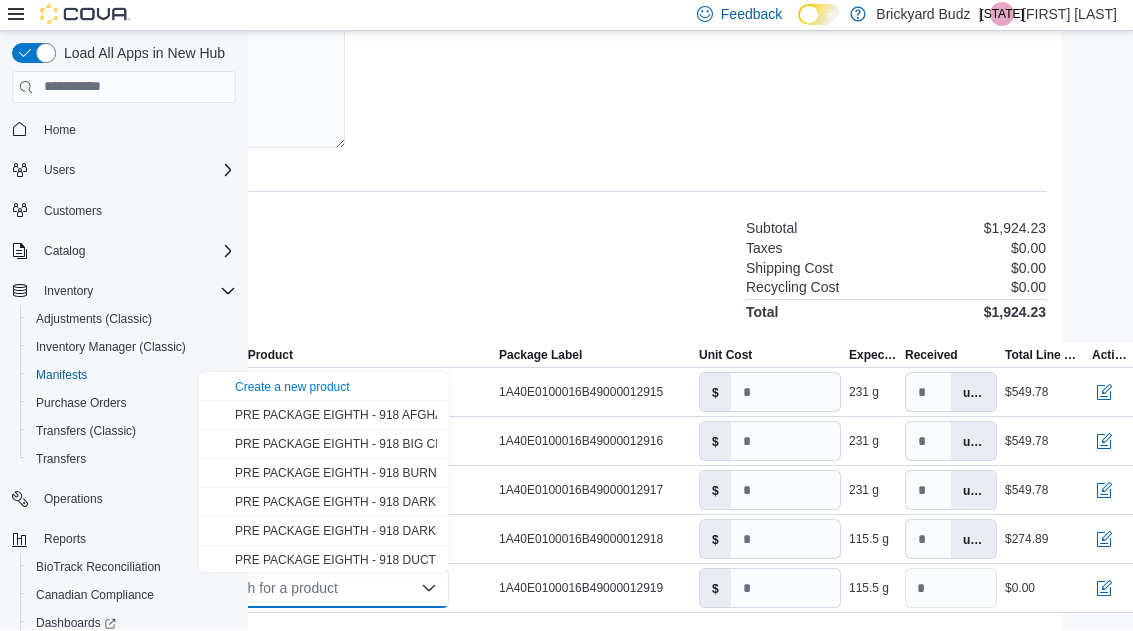 scroll, scrollTop: 453, scrollLeft: 0, axis: vertical 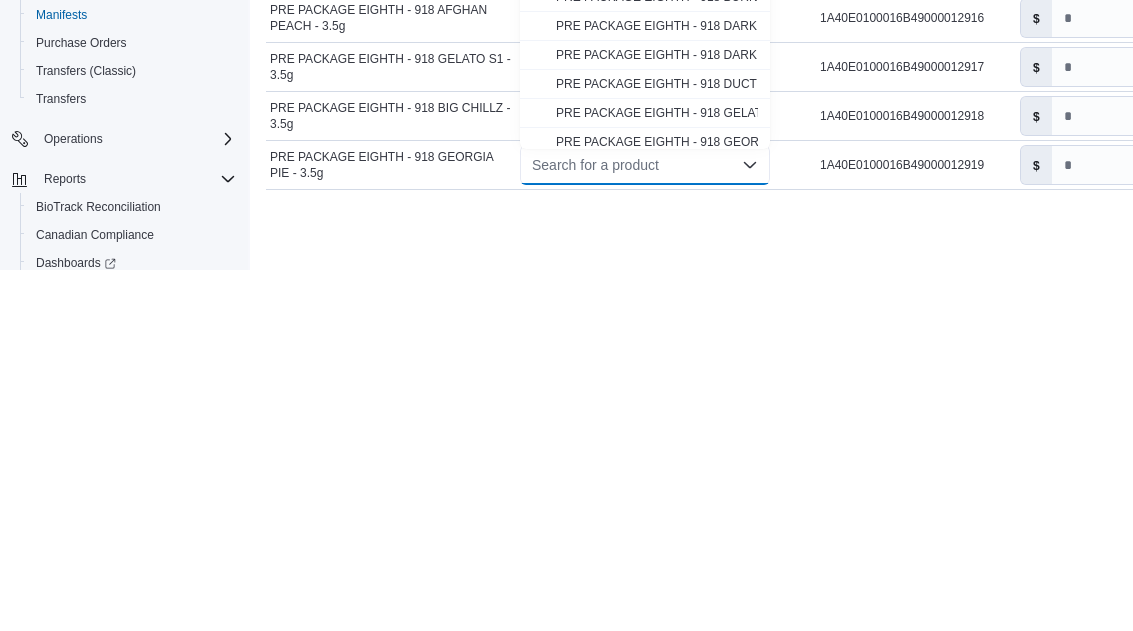 click on "PRE PACKAGE EIGHTH - 918 GEORGIA PIE - 3.5g" at bounding box center [696, 503] 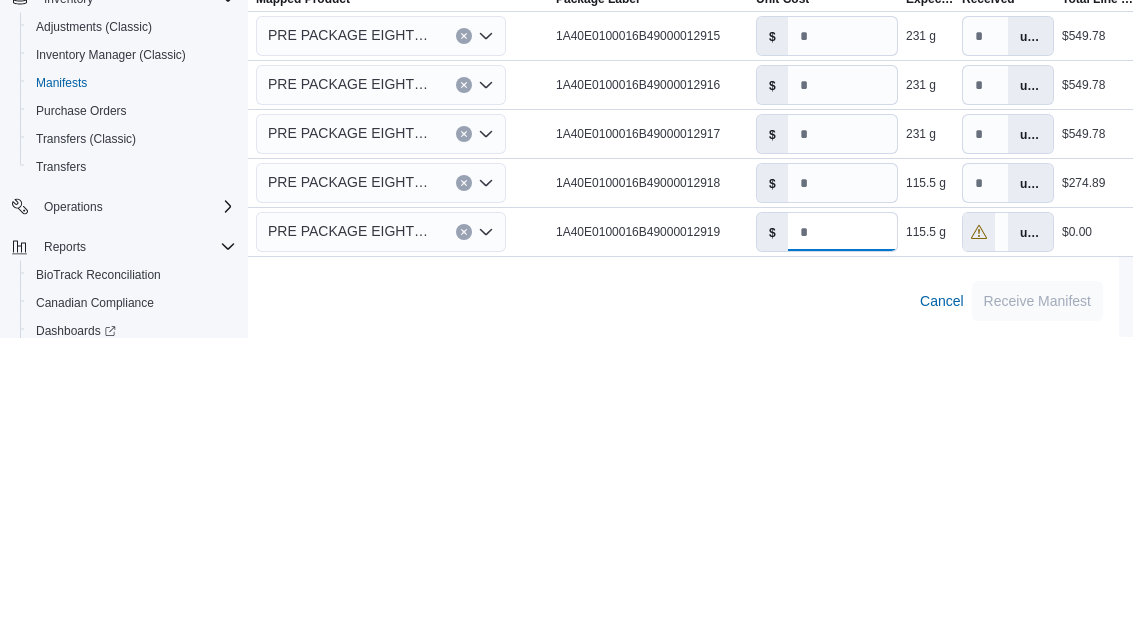 click on "*" at bounding box center [842, 526] 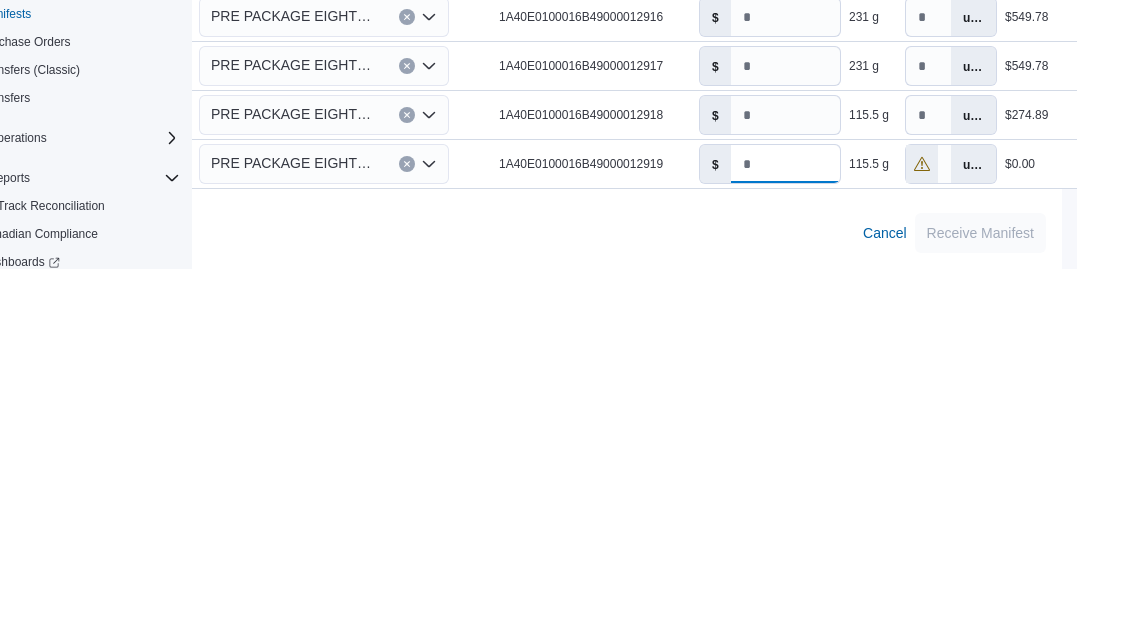 scroll, scrollTop: 452, scrollLeft: 321, axis: both 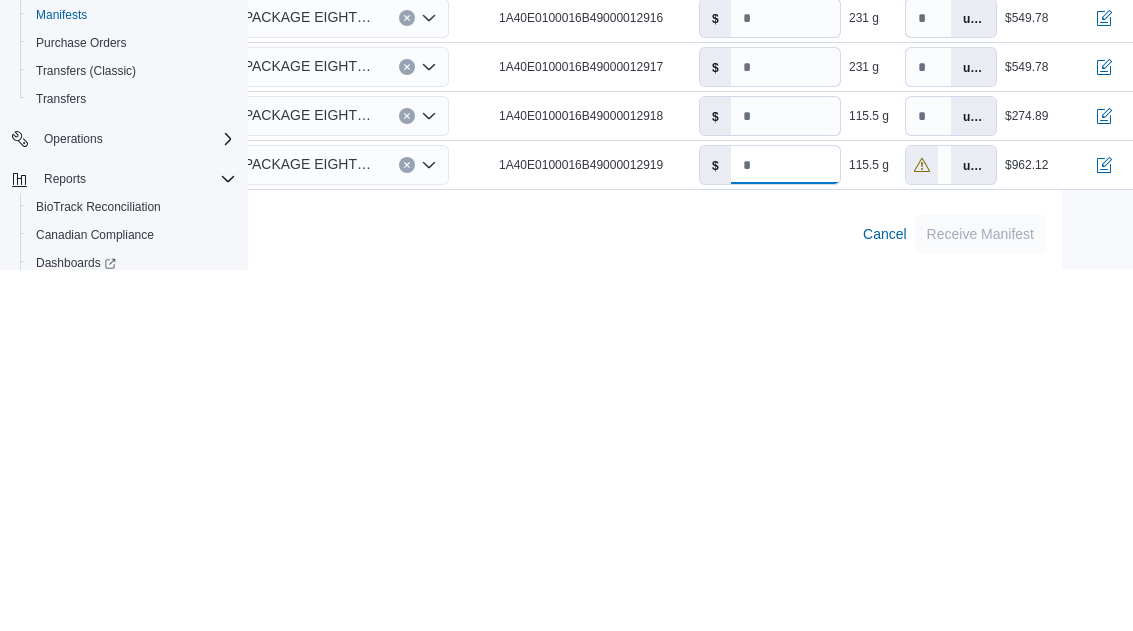 type on "****" 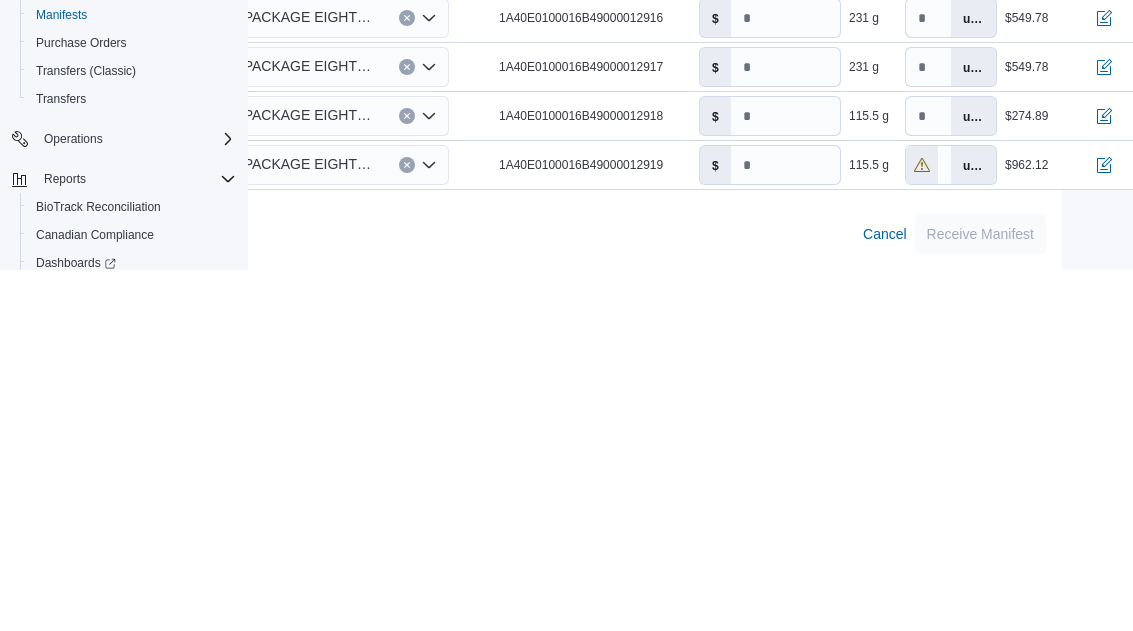 click on "units" at bounding box center [973, 526] 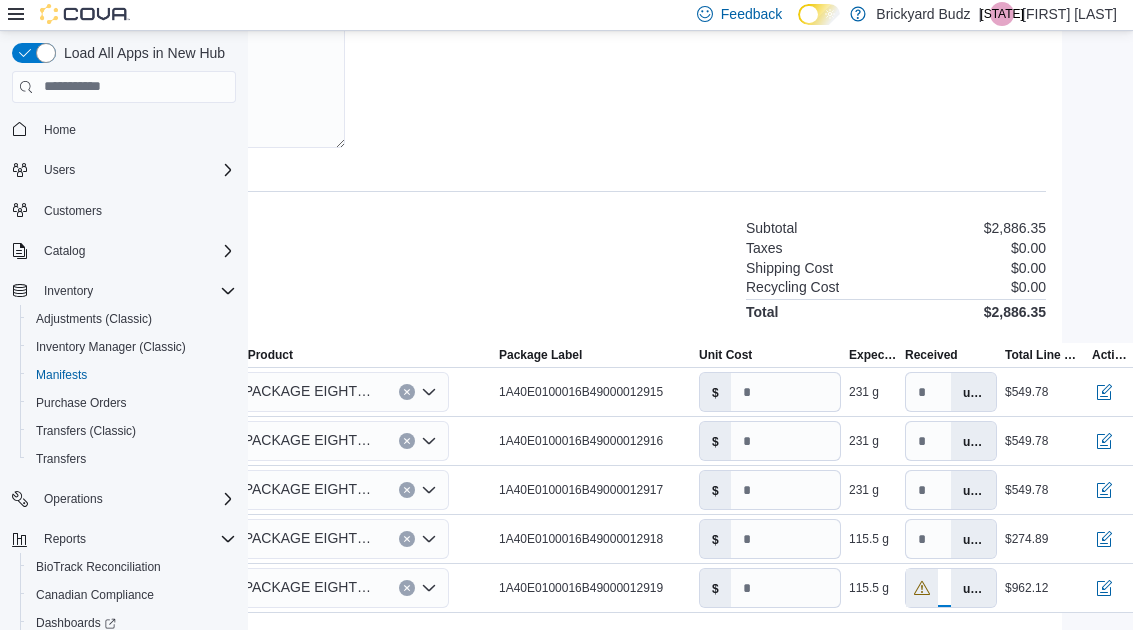 click on "**" at bounding box center [950, 589] 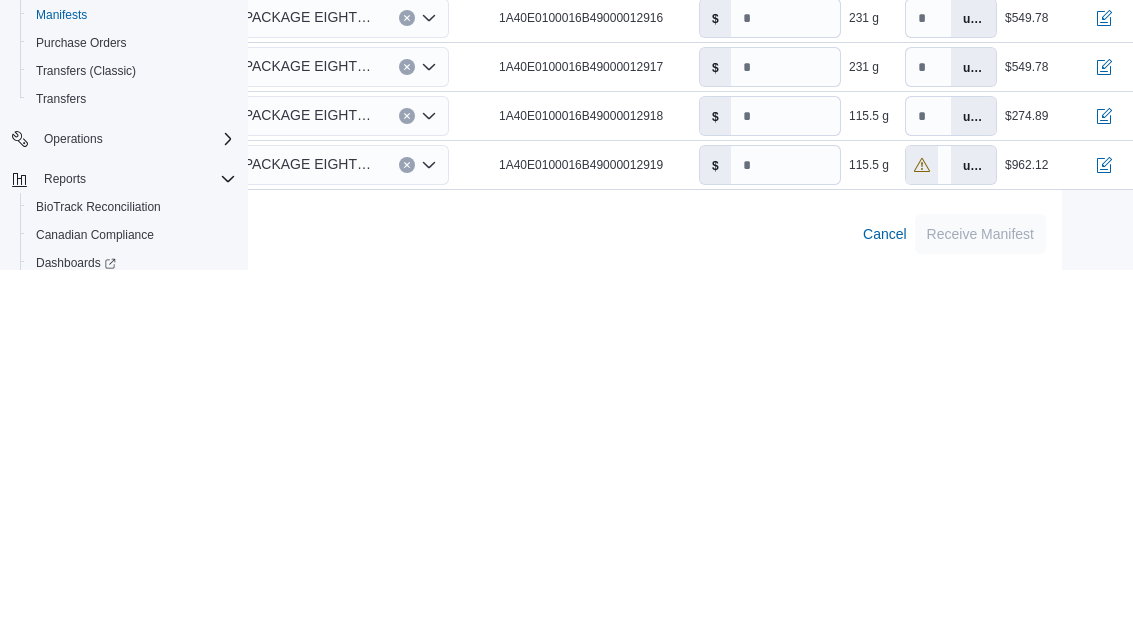 scroll, scrollTop: 385, scrollLeft: 321, axis: both 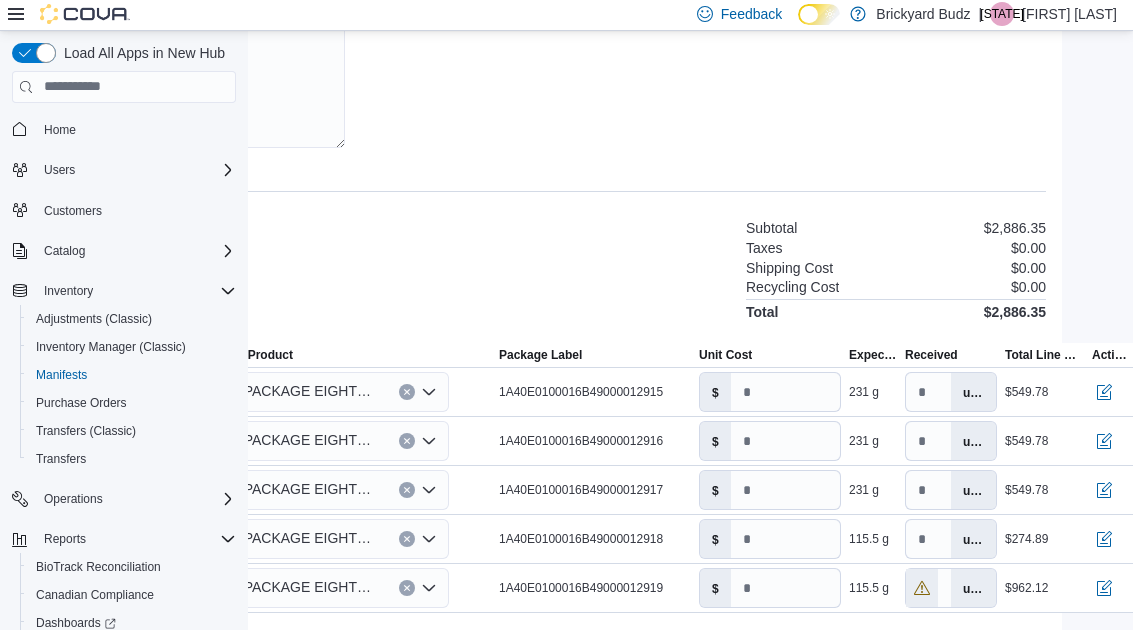 click on "units" at bounding box center [973, 589] 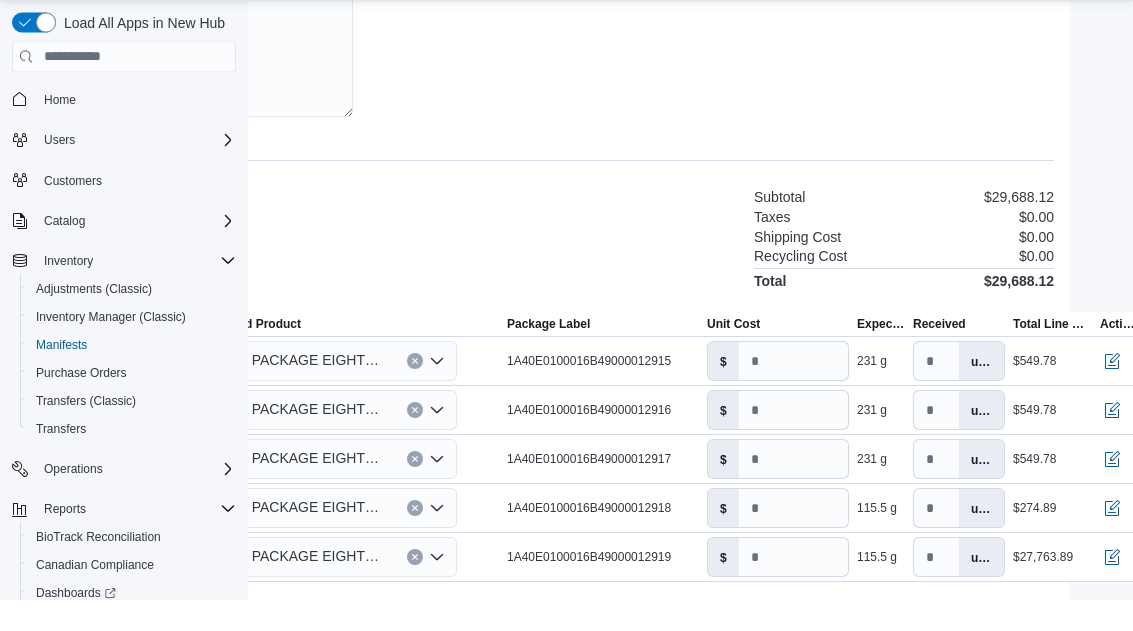 scroll, scrollTop: 385, scrollLeft: 310, axis: both 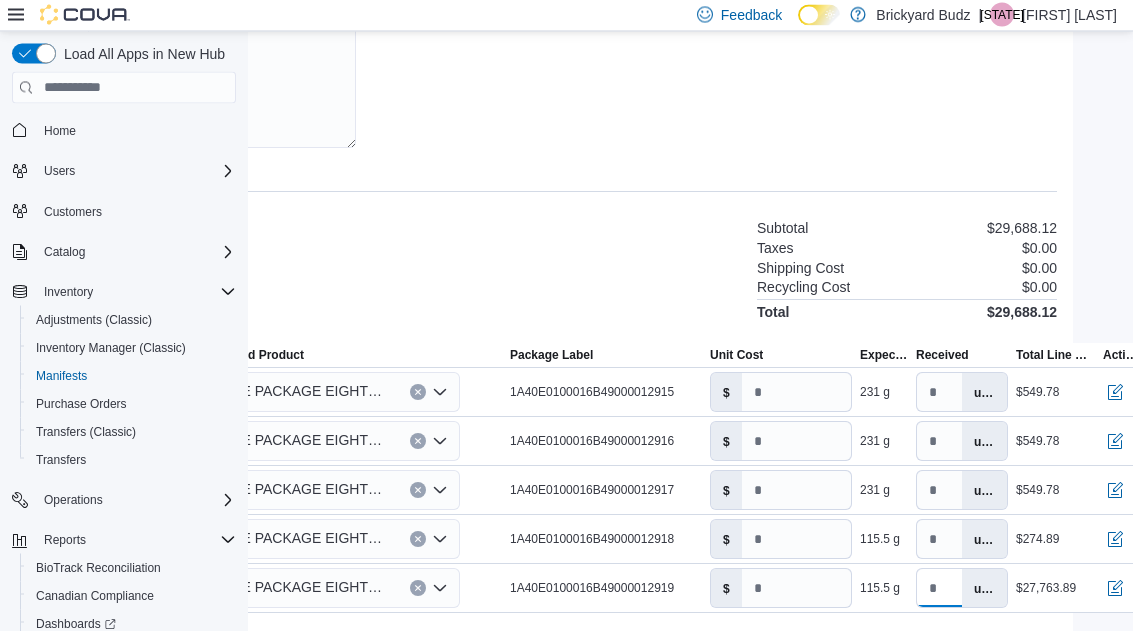 click on "****" at bounding box center (939, 589) 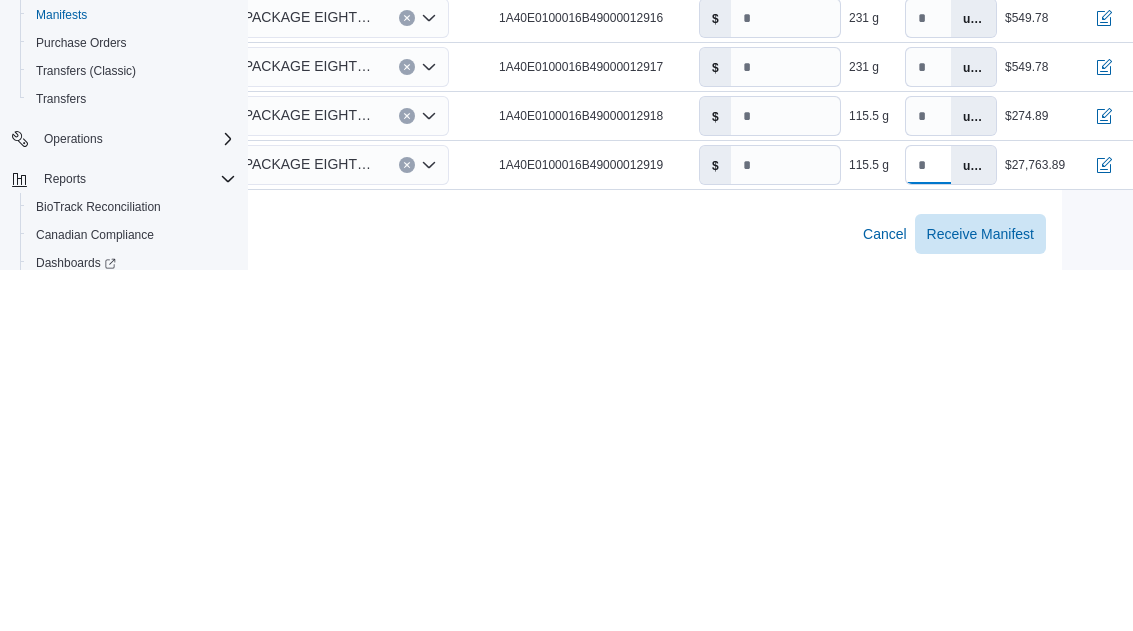 scroll, scrollTop: 452, scrollLeft: 321, axis: both 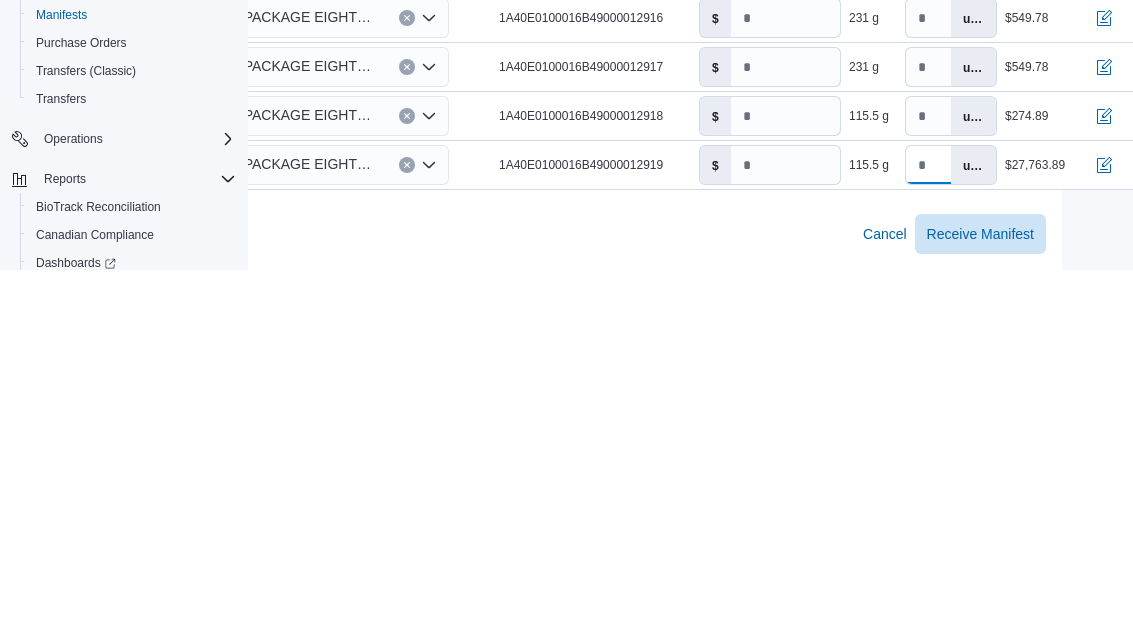 type on "*" 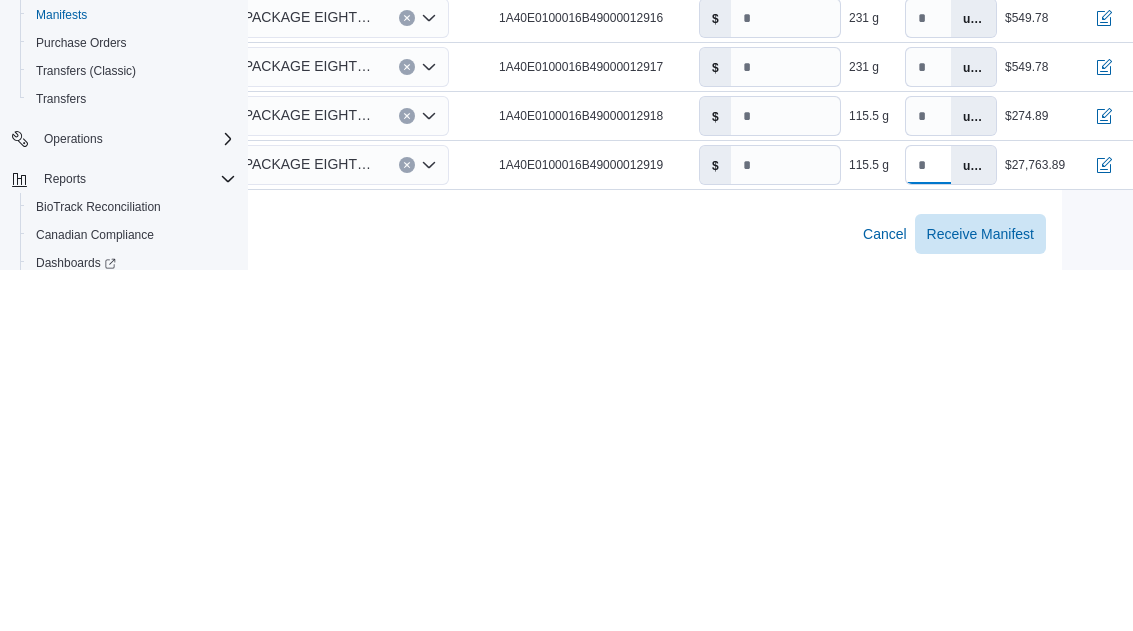 type on "**" 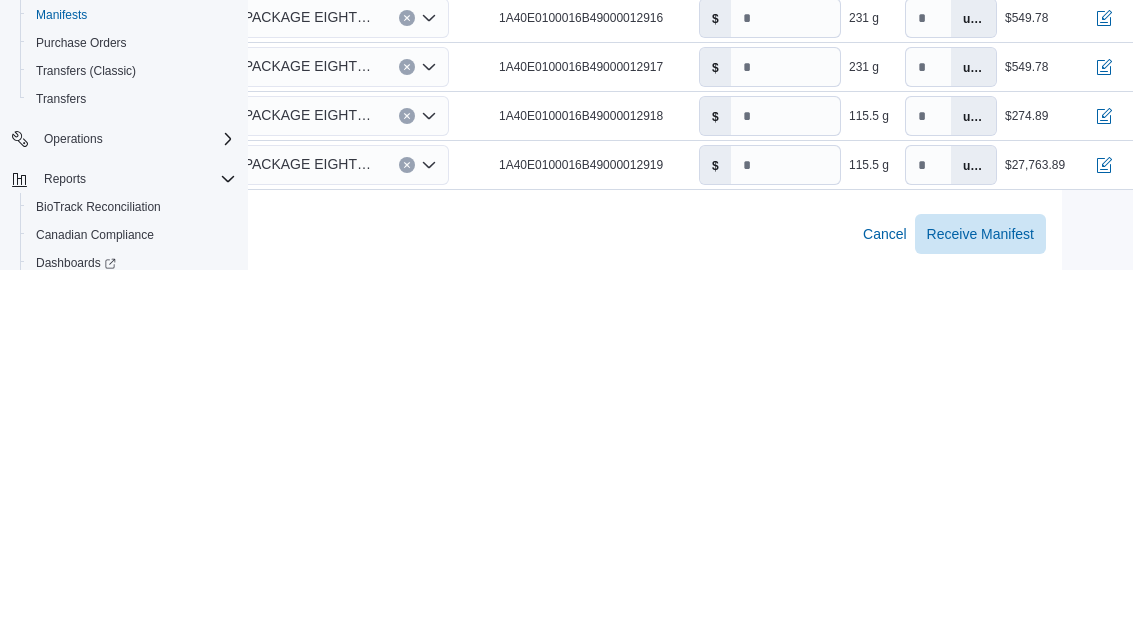 click on "Cancel Receive Manifest" at bounding box center [495, 595] 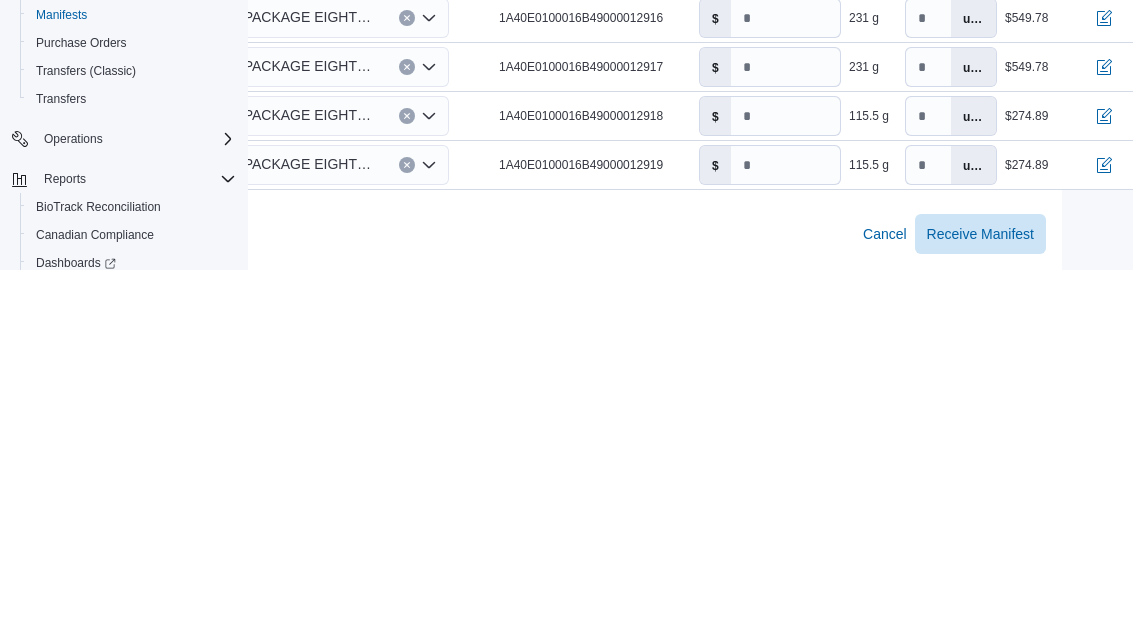 scroll, scrollTop: 385, scrollLeft: 321, axis: both 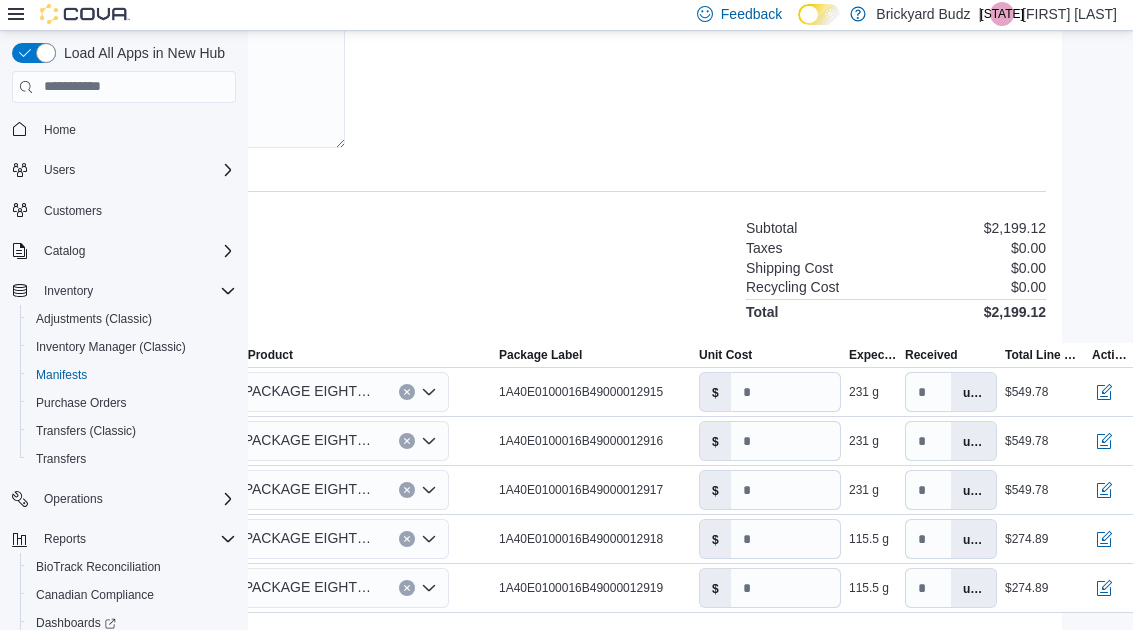 click on "Receive Manifest" at bounding box center (980, 658) 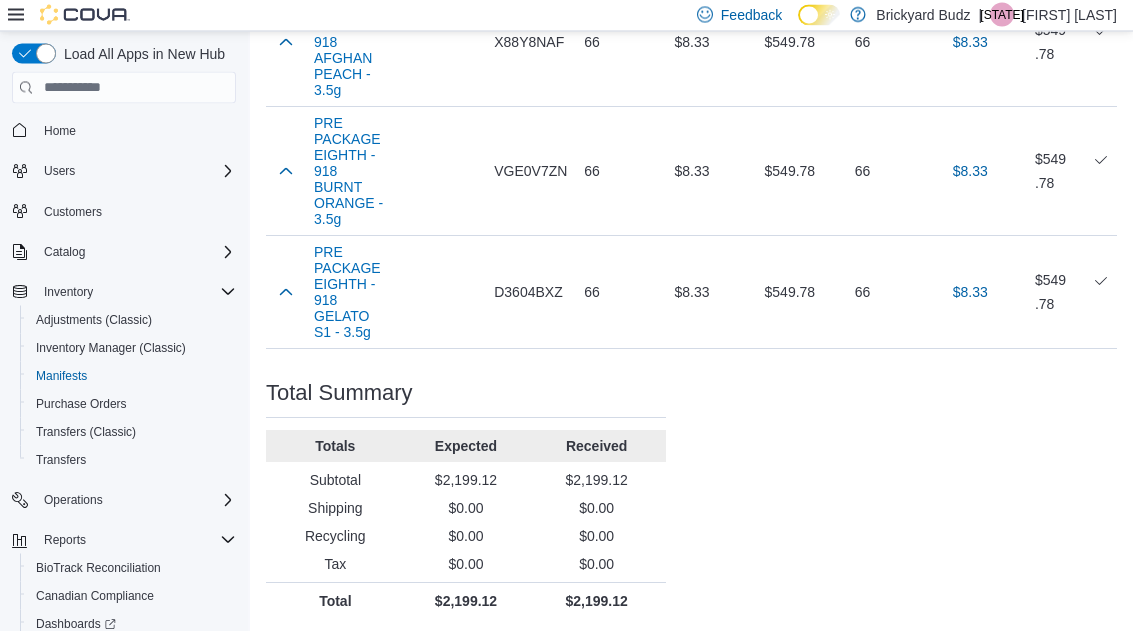 scroll, scrollTop: 936, scrollLeft: 0, axis: vertical 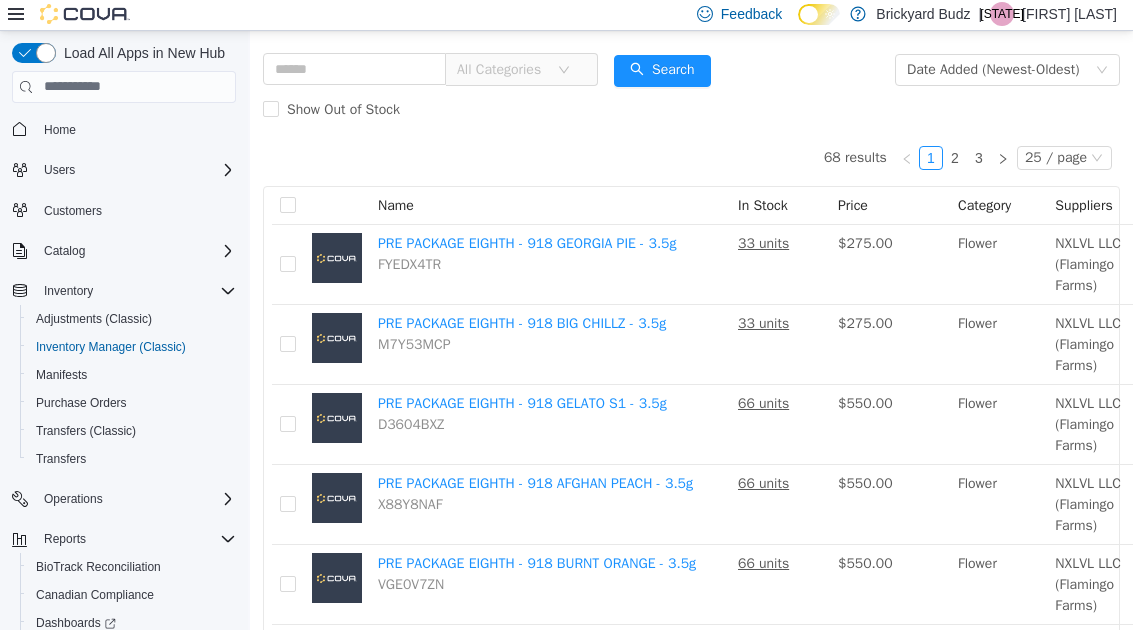click on "PRE PACKAGE EIGHTH - 918 GEORGIA PIE - 3.5g" at bounding box center (527, 242) 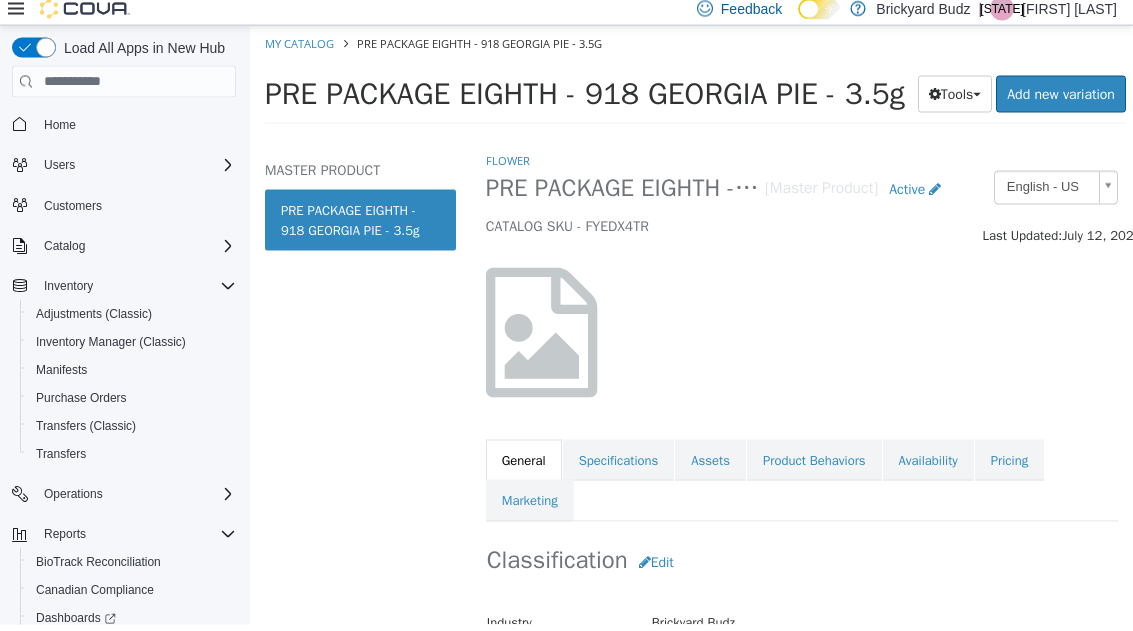 scroll, scrollTop: 67, scrollLeft: 0, axis: vertical 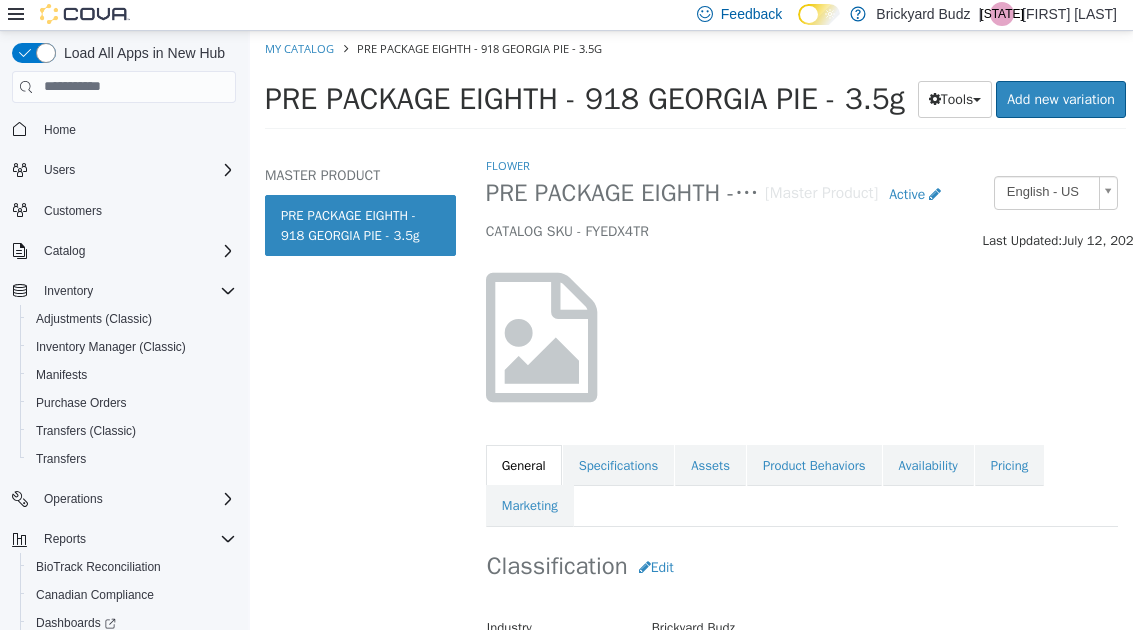 click on "Specifications" at bounding box center [619, 465] 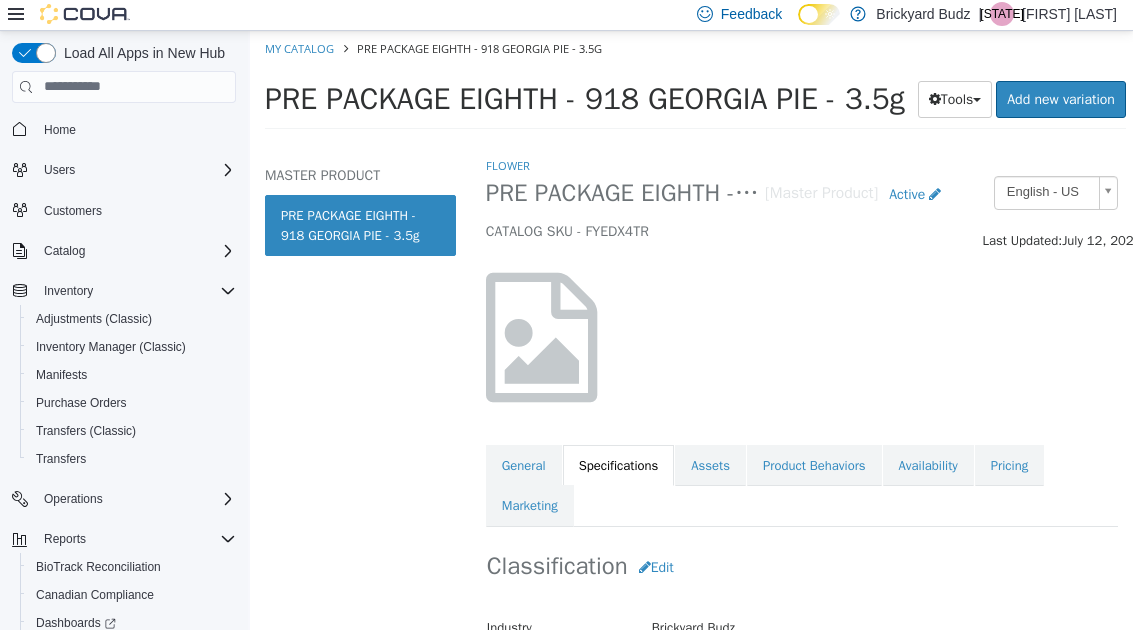 click on "Product Behaviors" at bounding box center [814, 465] 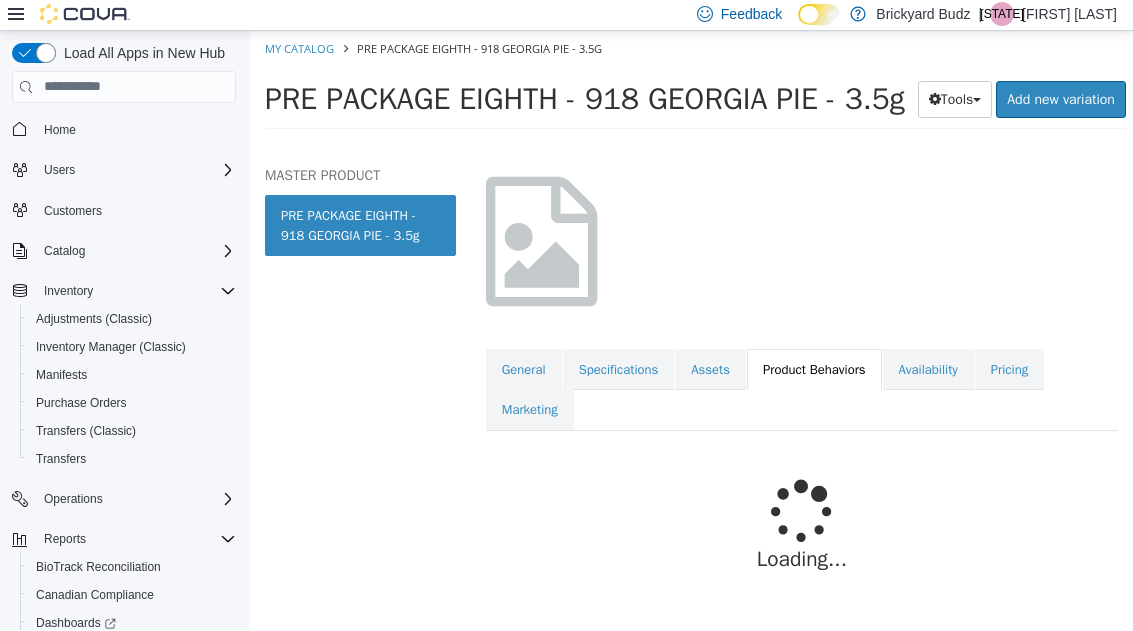 scroll, scrollTop: 94, scrollLeft: 0, axis: vertical 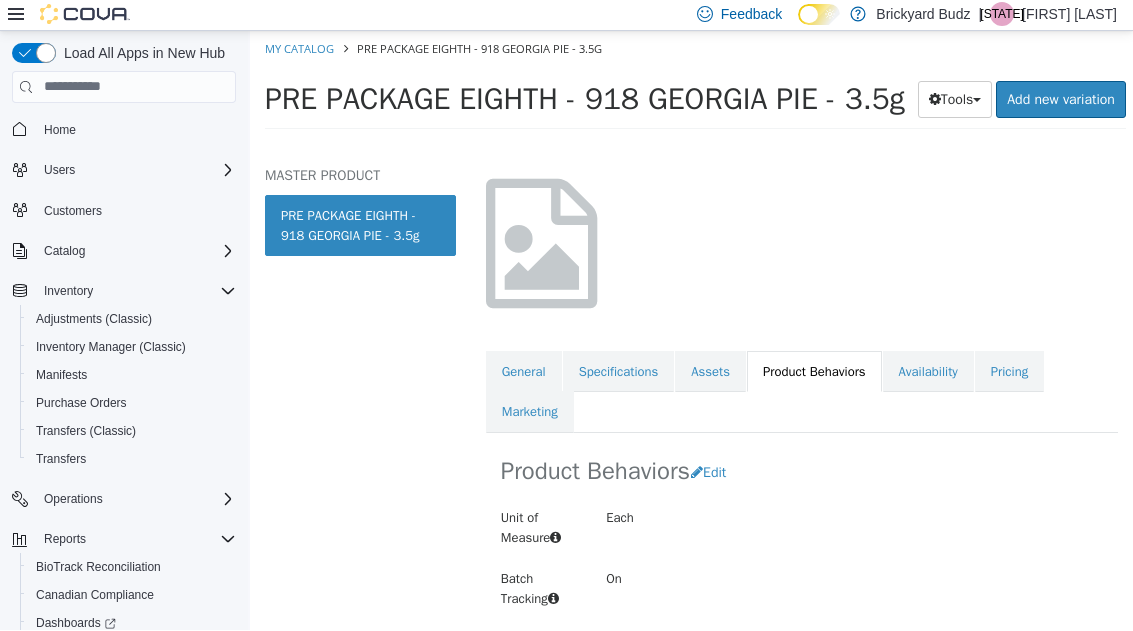 click on "Availability" at bounding box center [928, 371] 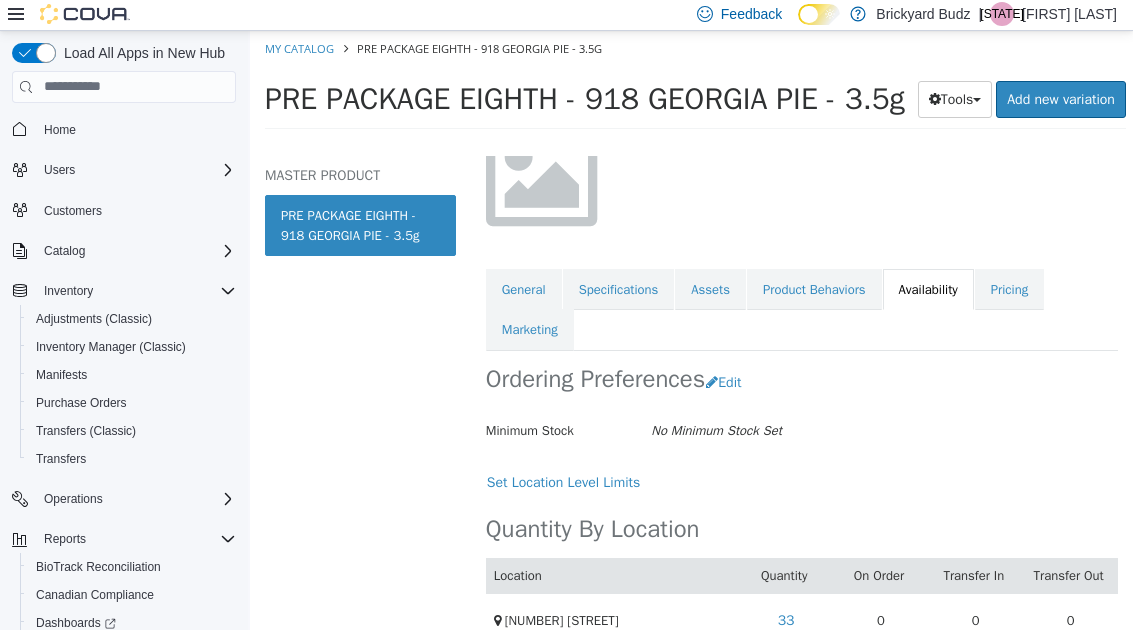 scroll, scrollTop: 175, scrollLeft: 0, axis: vertical 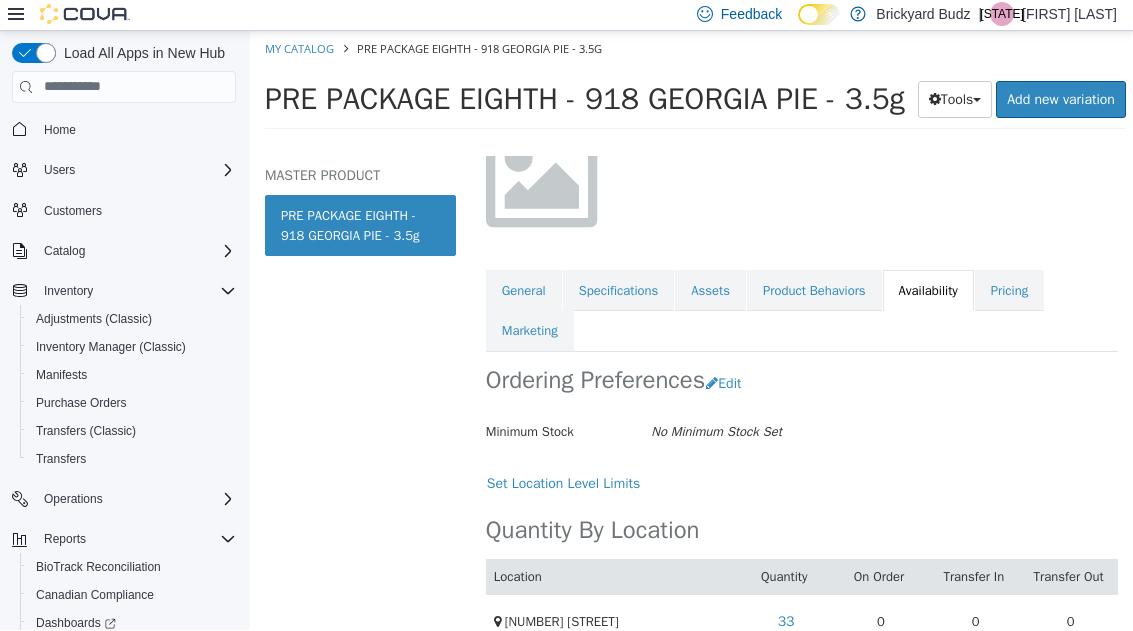 click on "Pricing" at bounding box center [1009, 290] 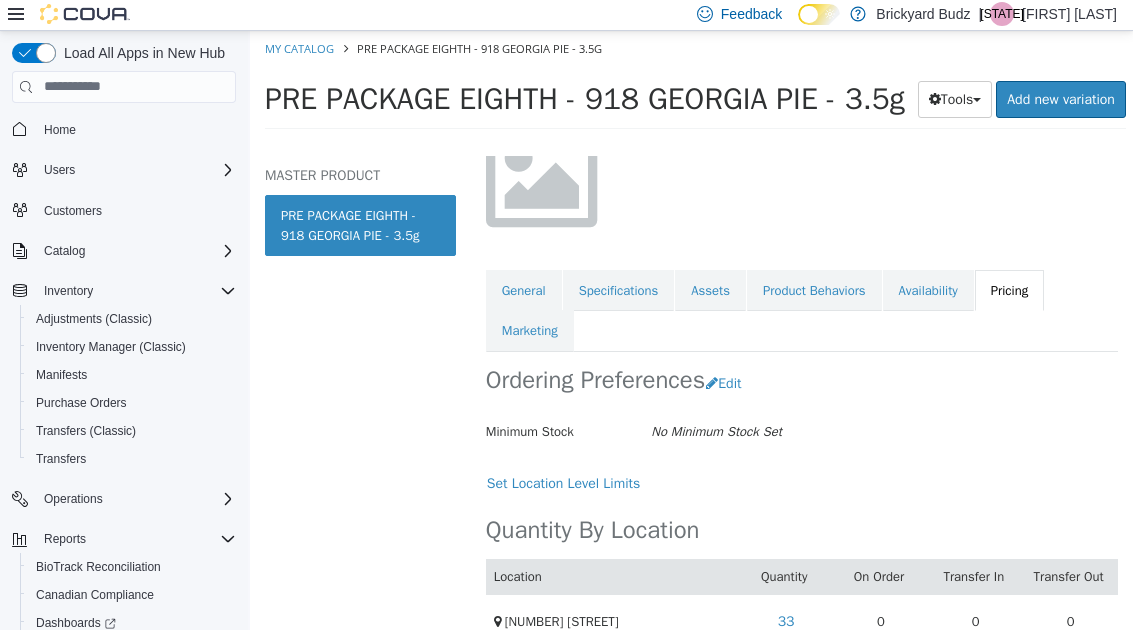 scroll, scrollTop: 0, scrollLeft: 0, axis: both 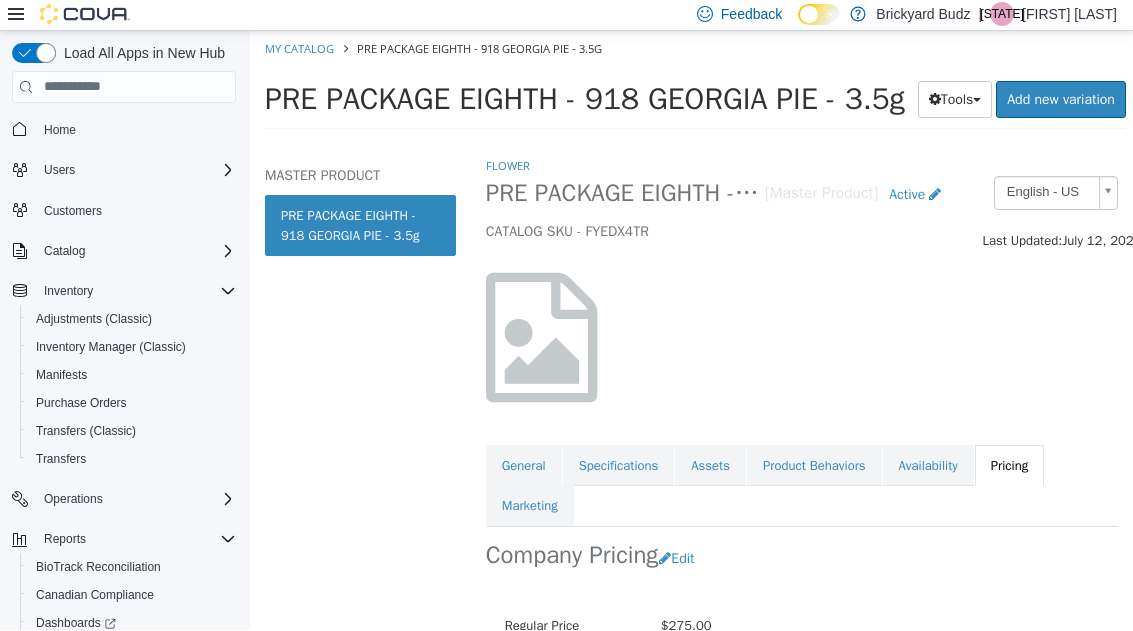 click on "Edit" at bounding box center [681, 557] 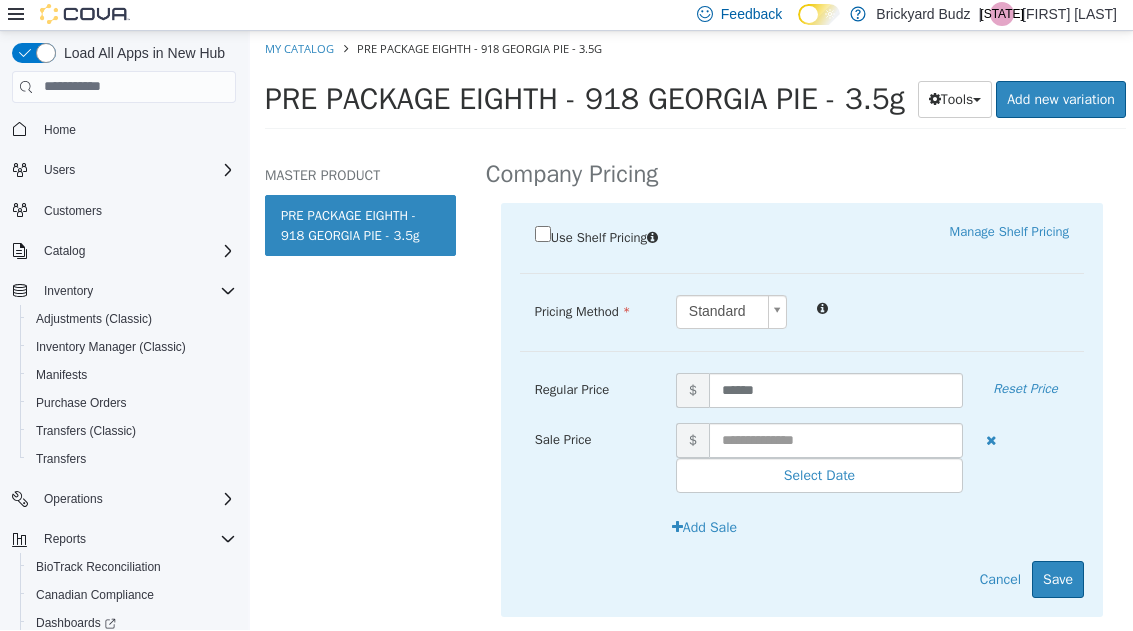 scroll, scrollTop: 380, scrollLeft: 0, axis: vertical 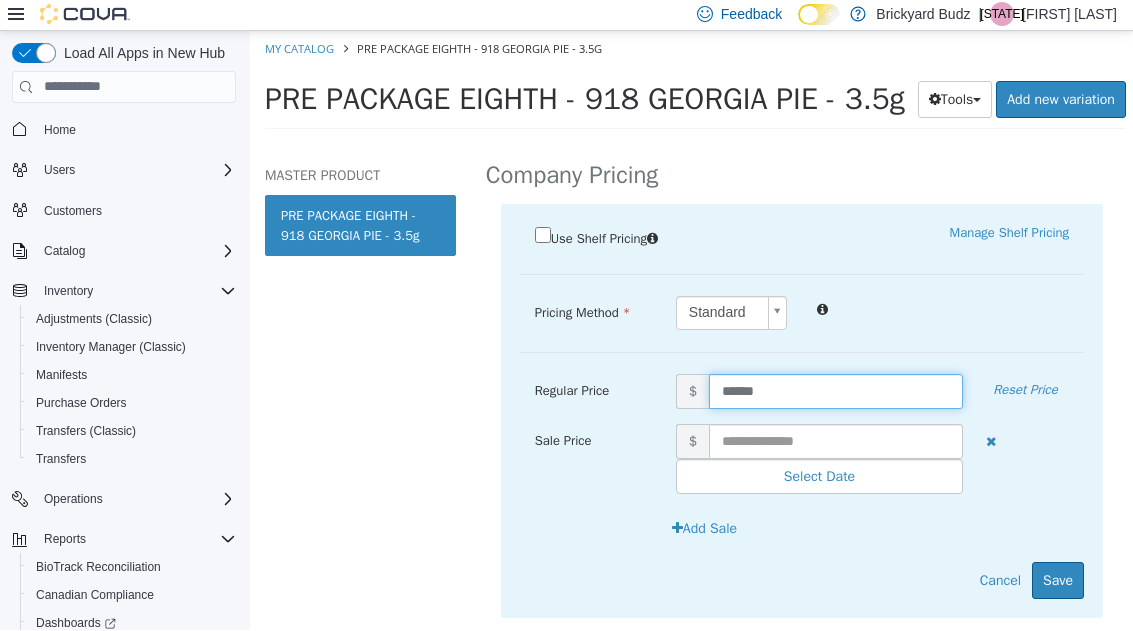 click on "******" at bounding box center [836, 390] 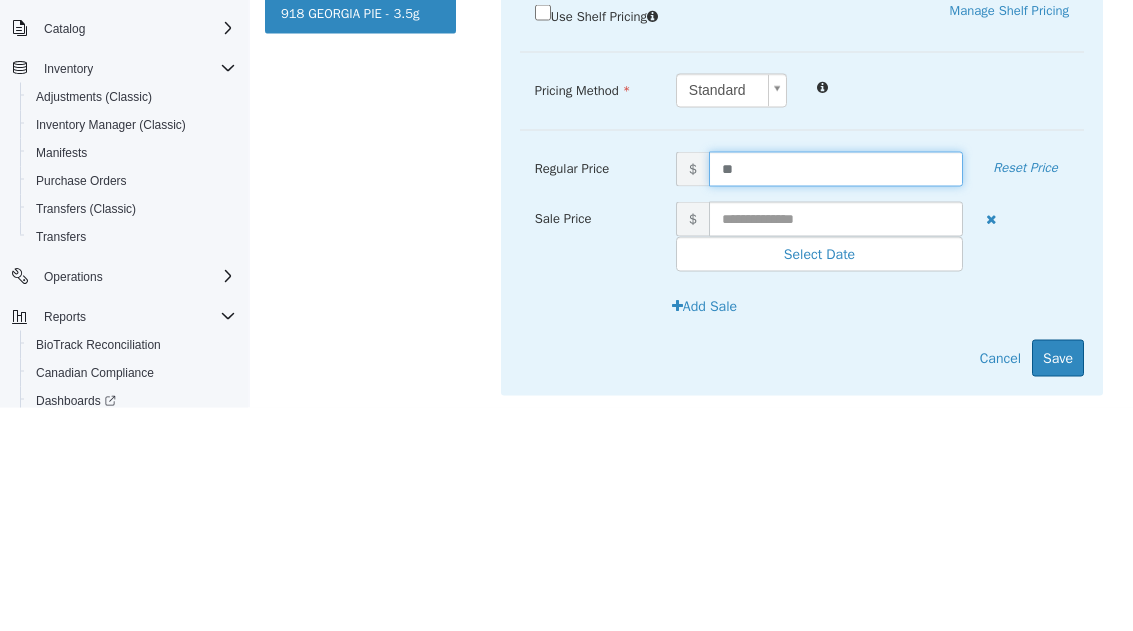 type on "*" 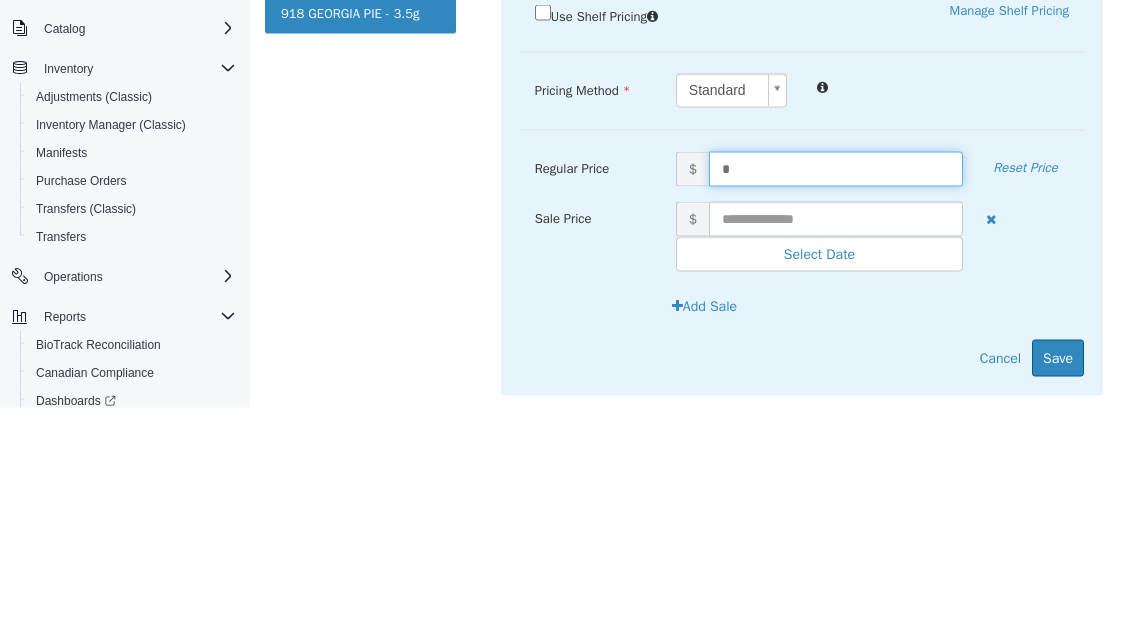 type on "**" 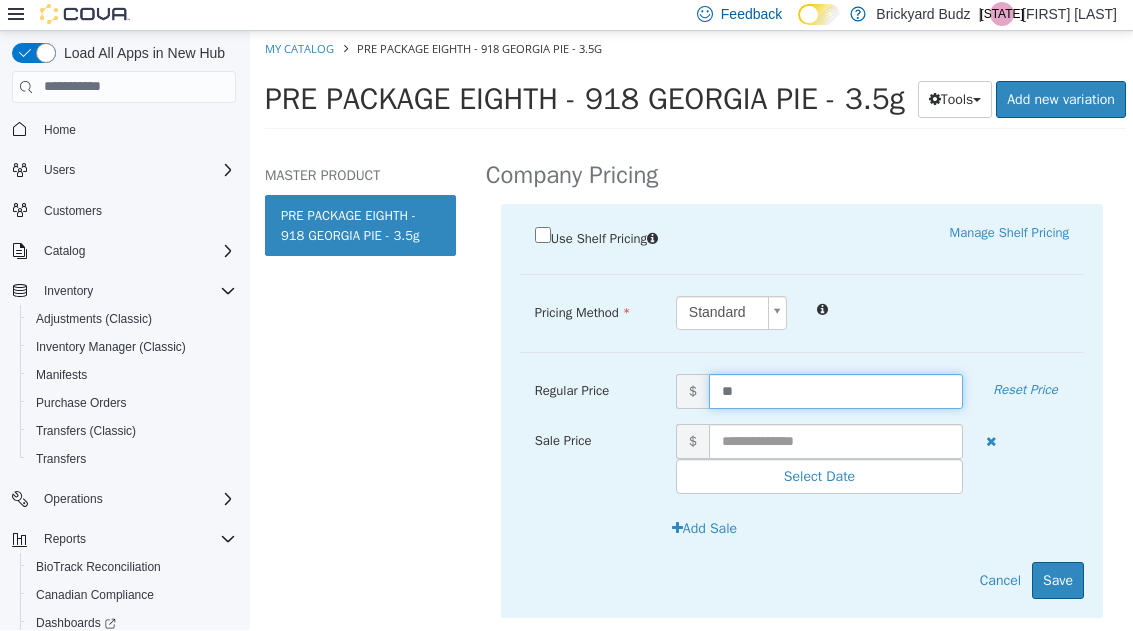 click on "Save" at bounding box center (1058, 579) 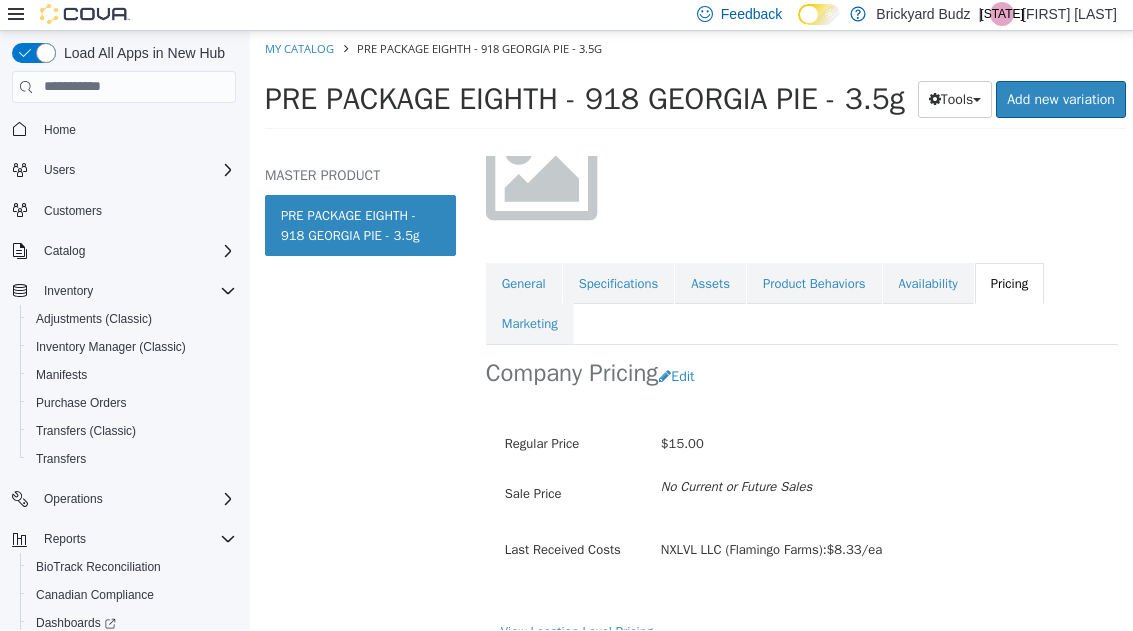 scroll, scrollTop: 178, scrollLeft: 0, axis: vertical 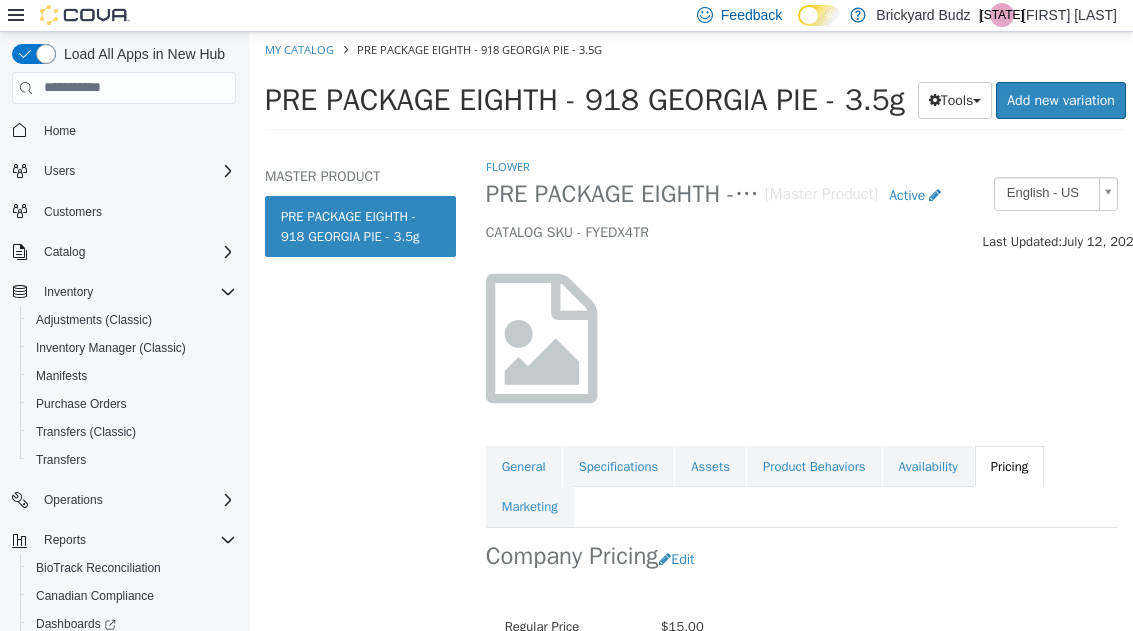 click on "My Catalog" at bounding box center (299, 48) 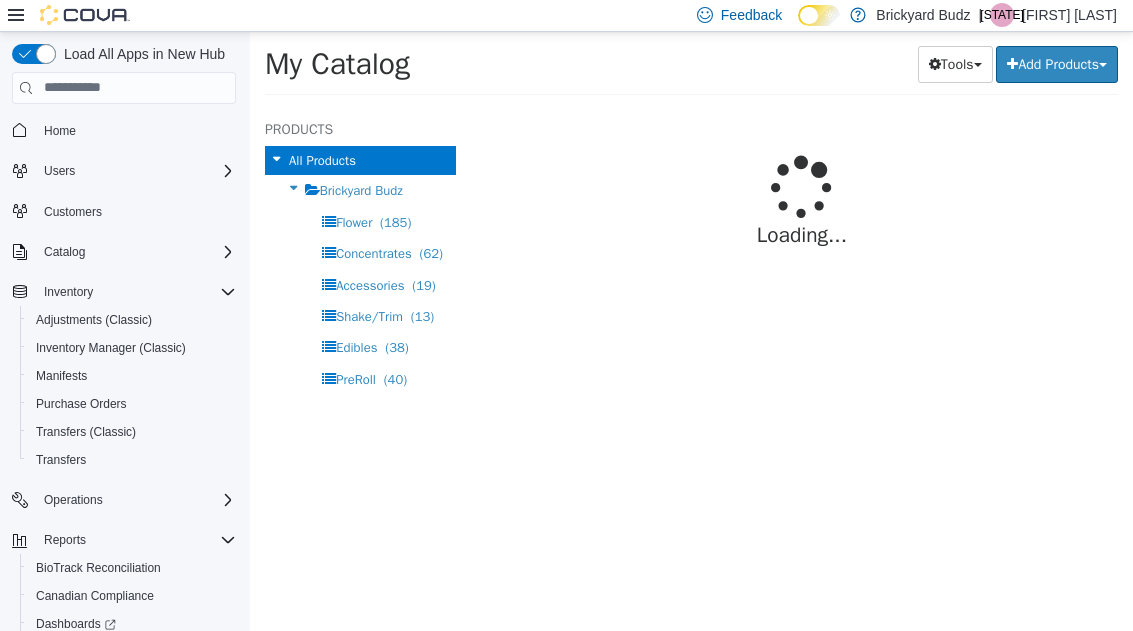 select on "**********" 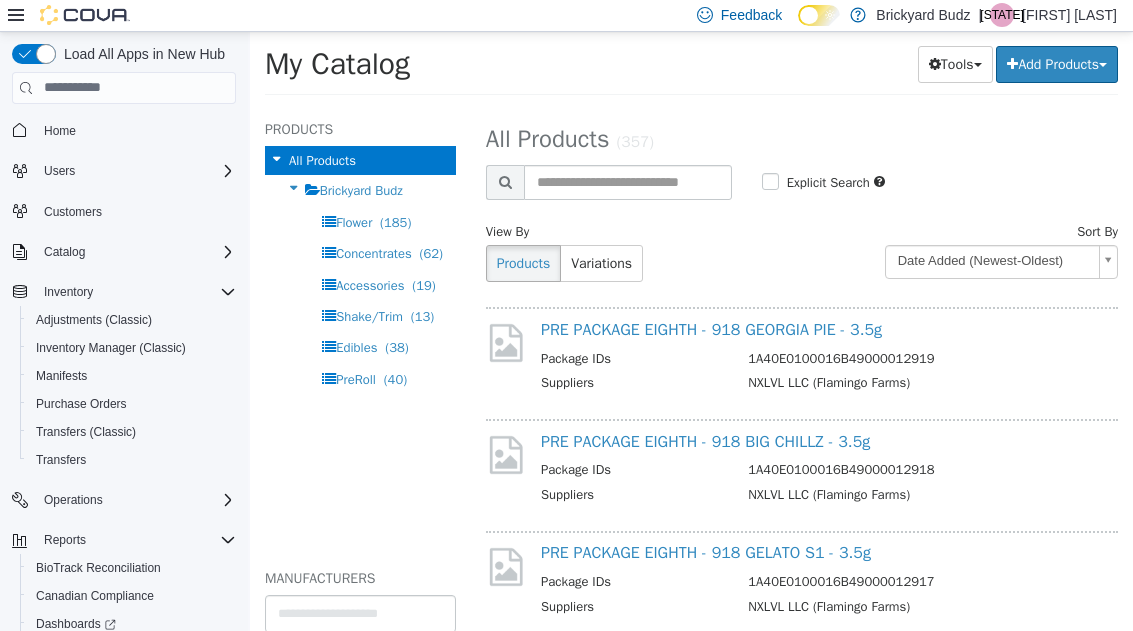 click on "PRE PACKAGE EIGHTH - 918 BIG CHILLZ - 3.5g" at bounding box center [705, 441] 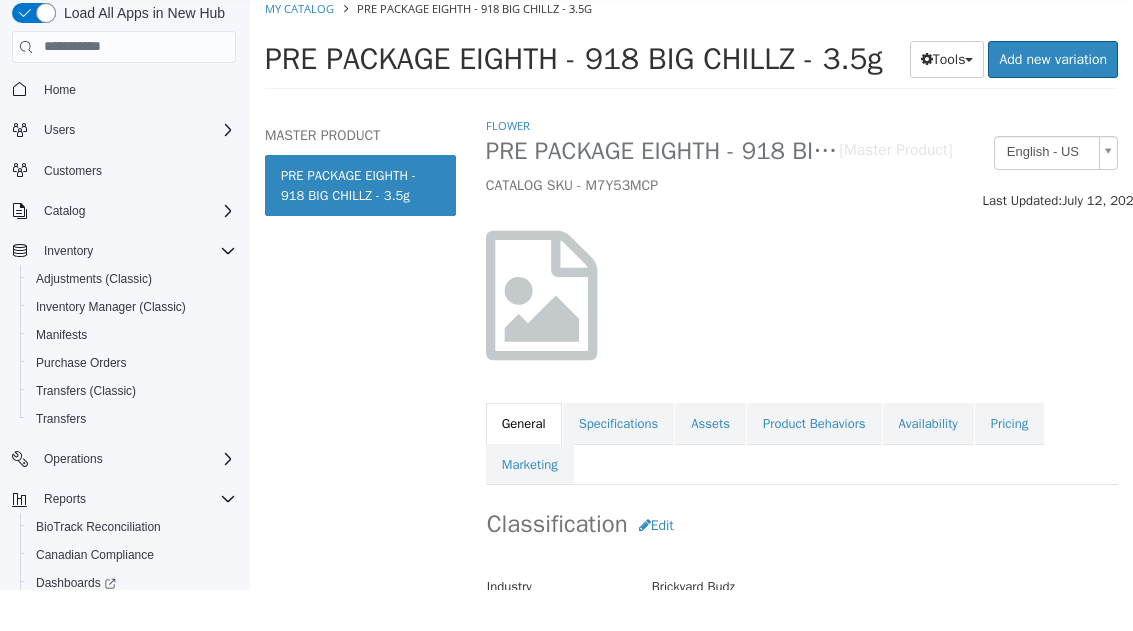 scroll, scrollTop: 0, scrollLeft: 0, axis: both 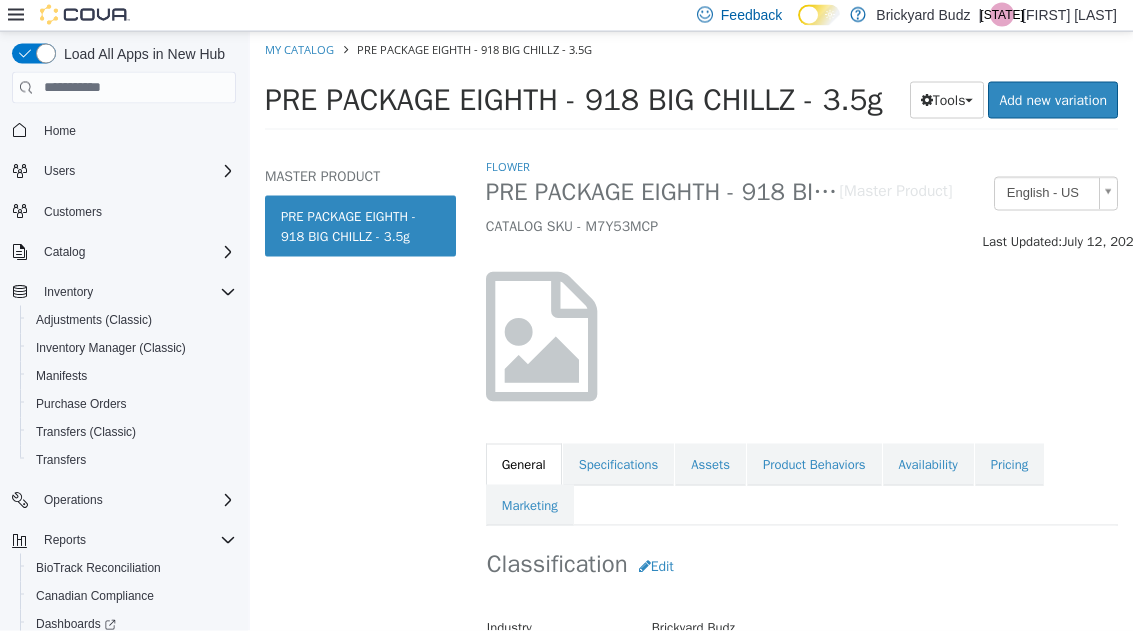 click on "Pricing" at bounding box center [1009, 464] 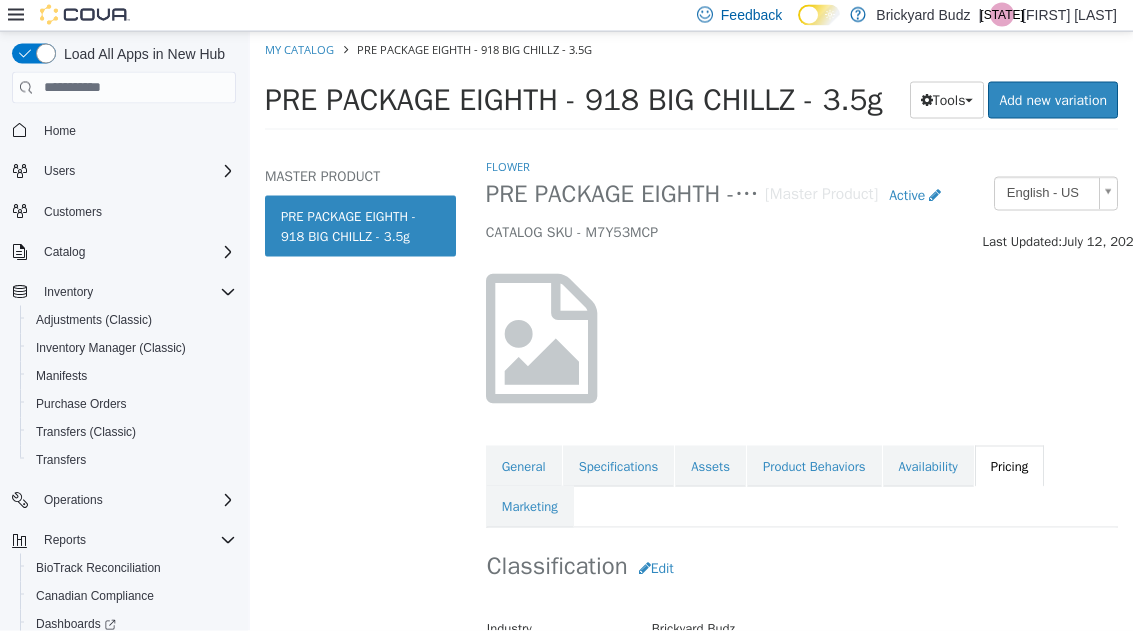 scroll, scrollTop: 0, scrollLeft: 0, axis: both 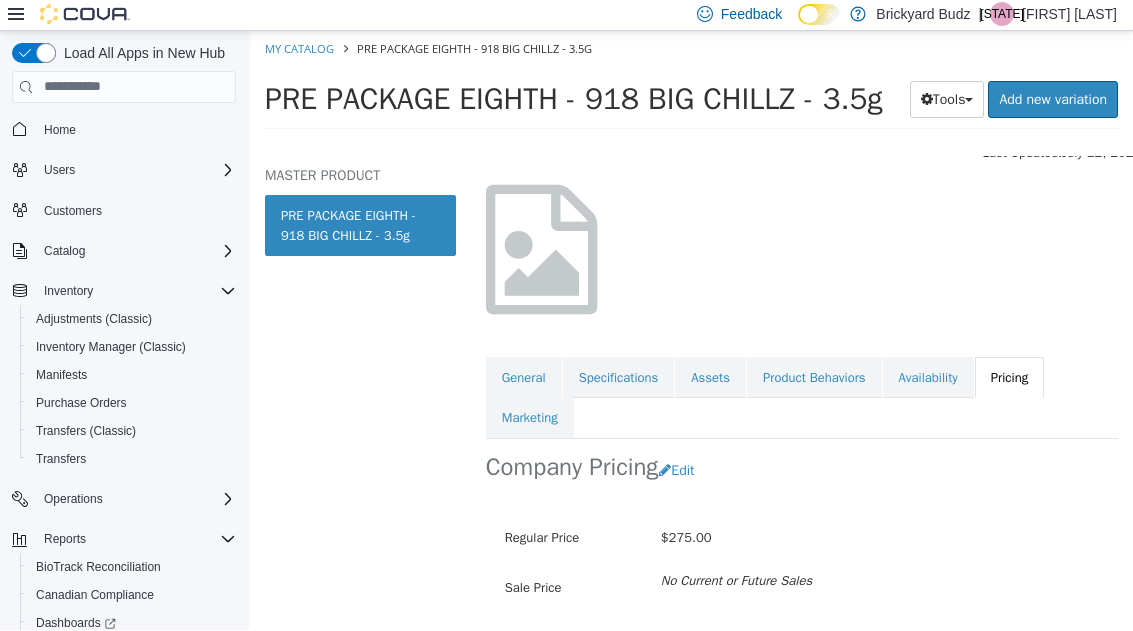 click on "Edit" at bounding box center [681, 469] 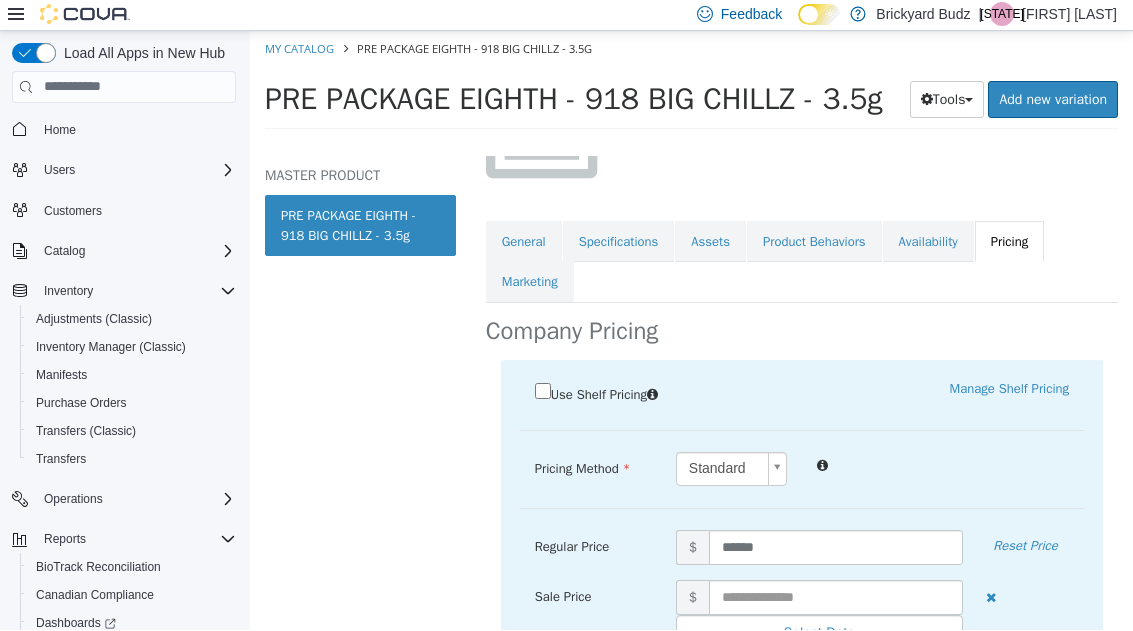 scroll, scrollTop: 225, scrollLeft: 0, axis: vertical 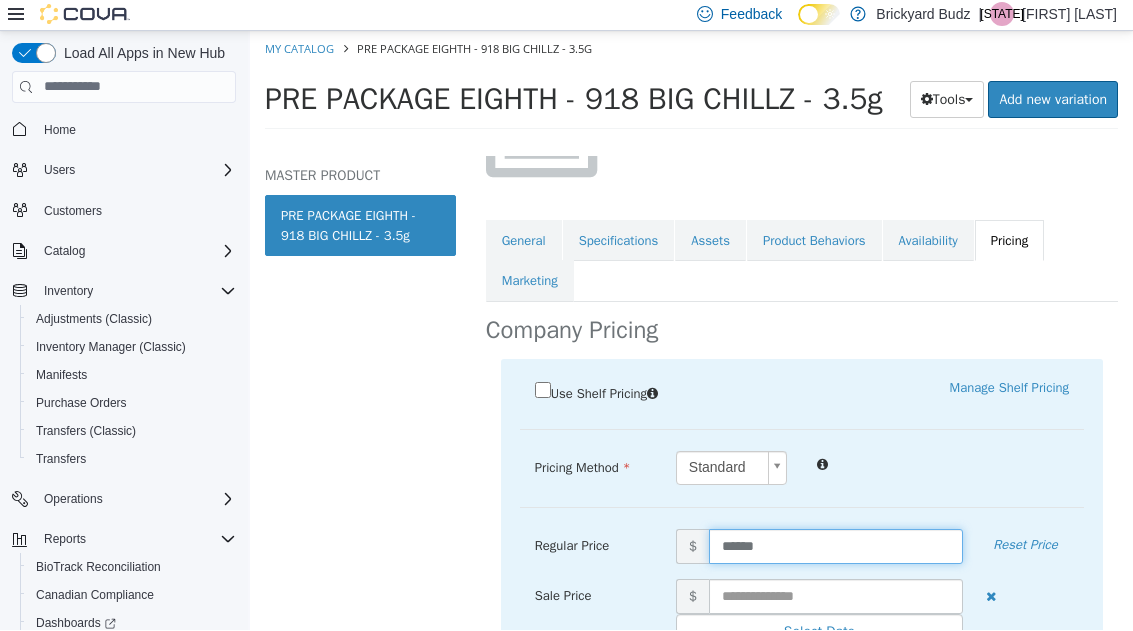 click on "******" at bounding box center [836, 545] 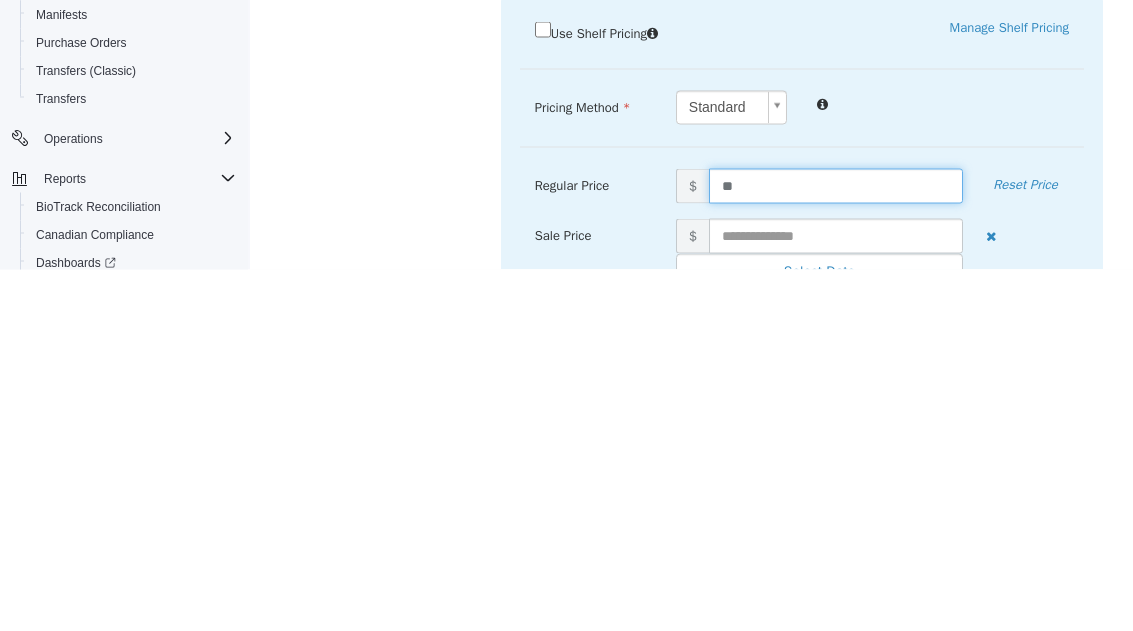 type on "*" 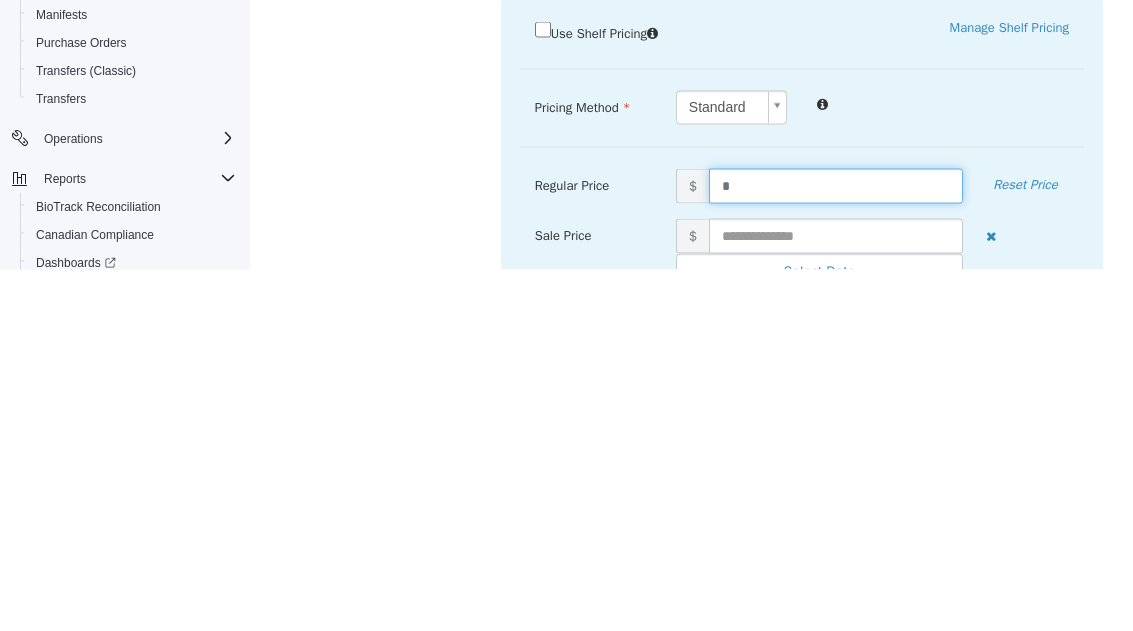 type on "**" 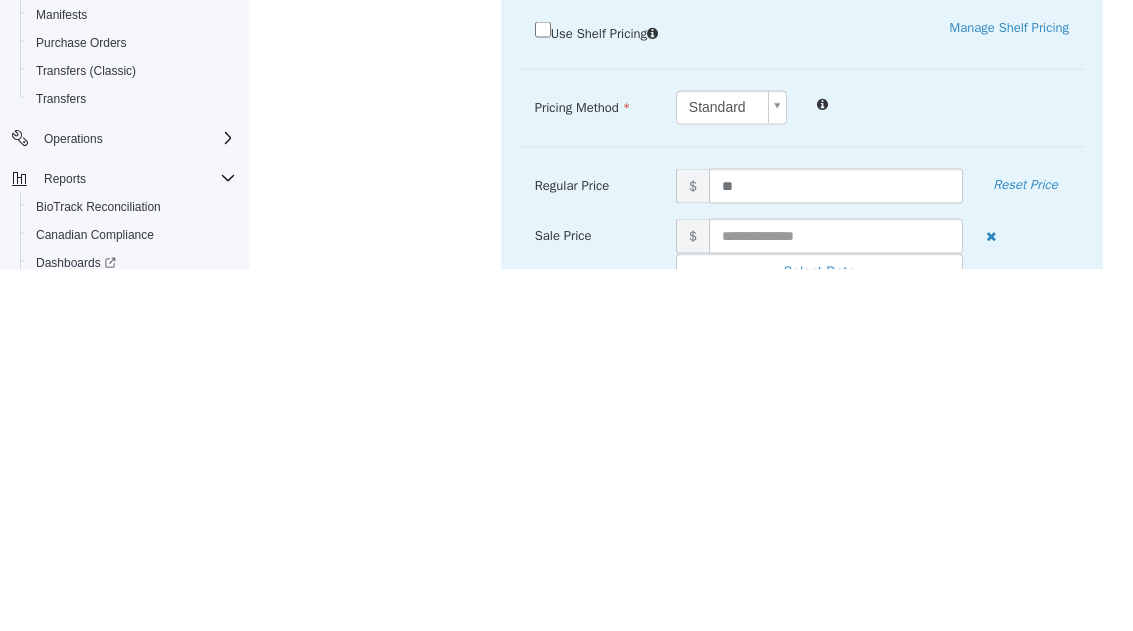 scroll, scrollTop: 0, scrollLeft: 0, axis: both 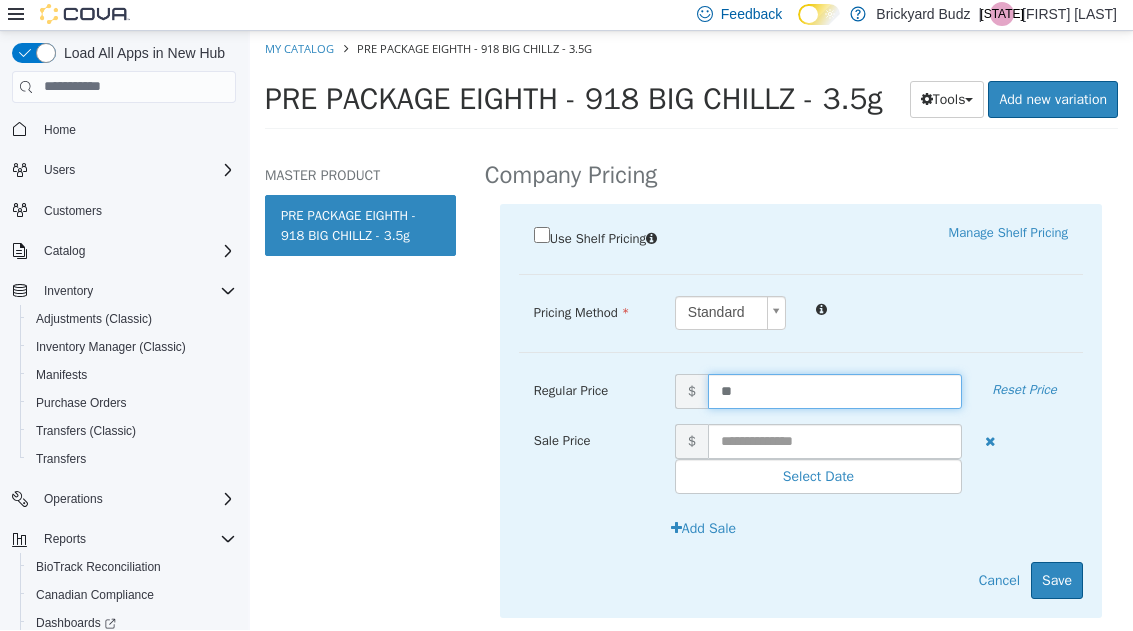 click on "Save" at bounding box center [1057, 579] 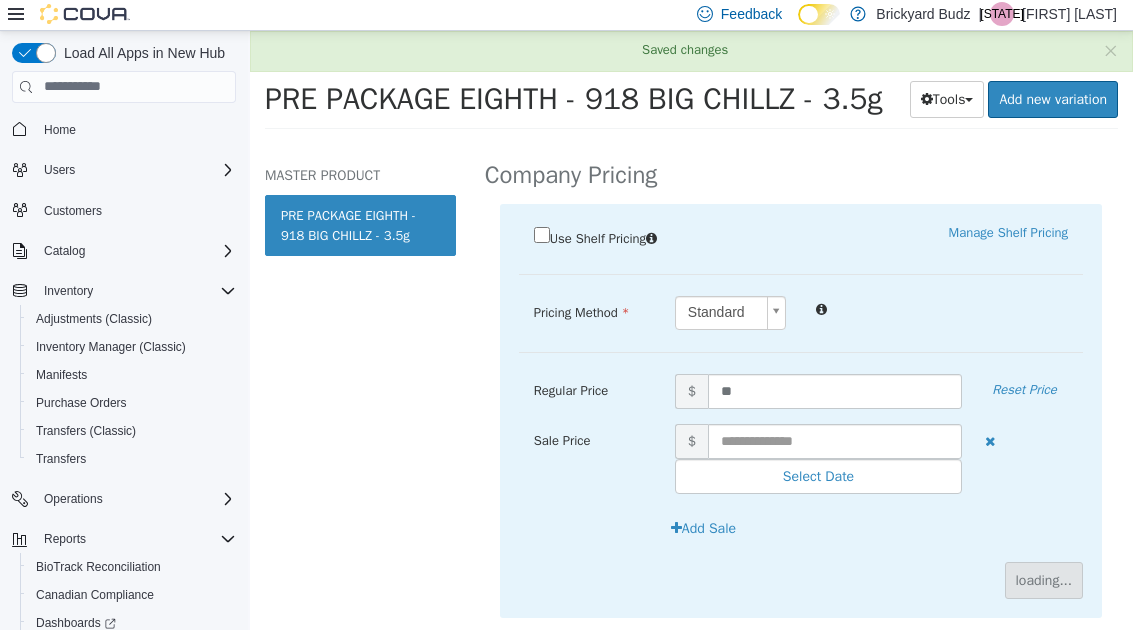 scroll, scrollTop: 94, scrollLeft: 1, axis: both 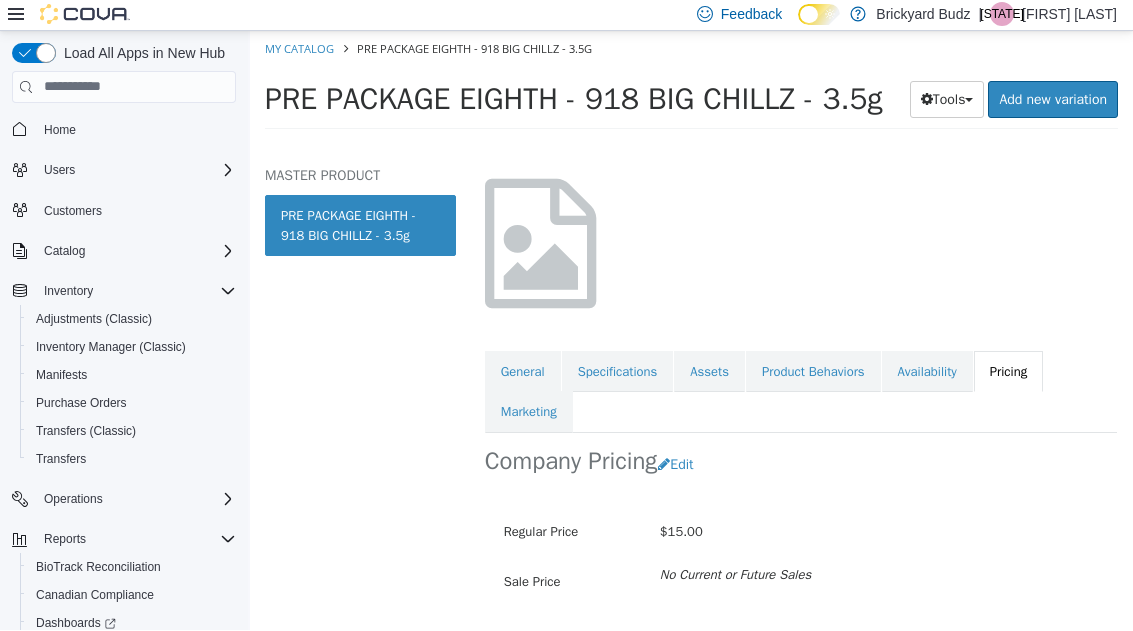 click on "My Catalog" at bounding box center (299, 47) 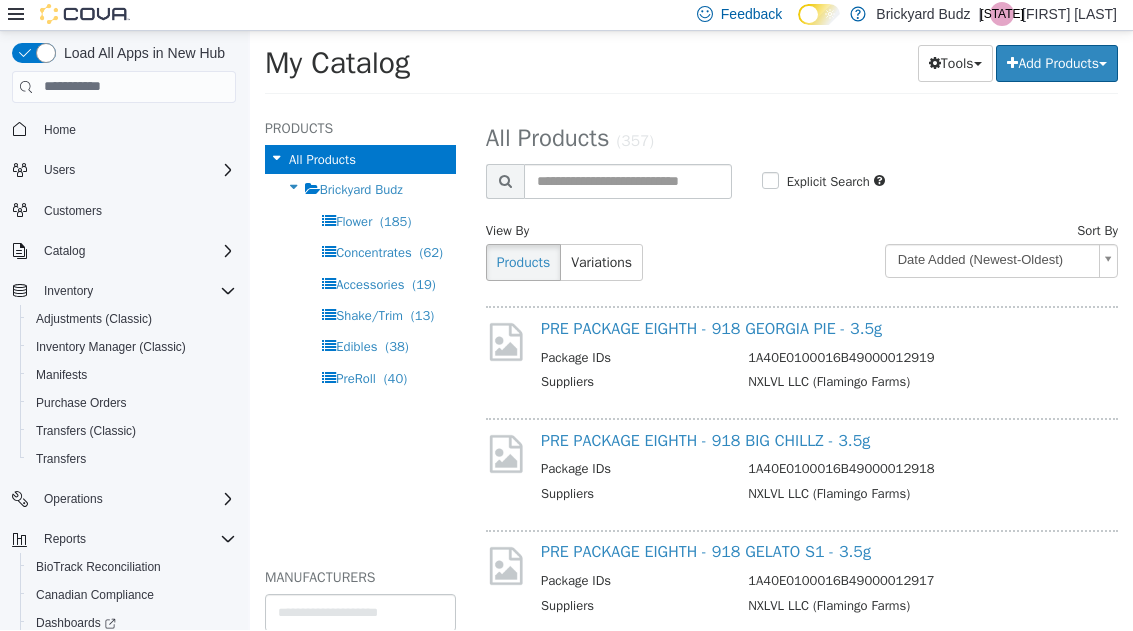 click on "PRE PACKAGE EIGHTH - 918 GELATO S1 - 3.5g" at bounding box center [706, 551] 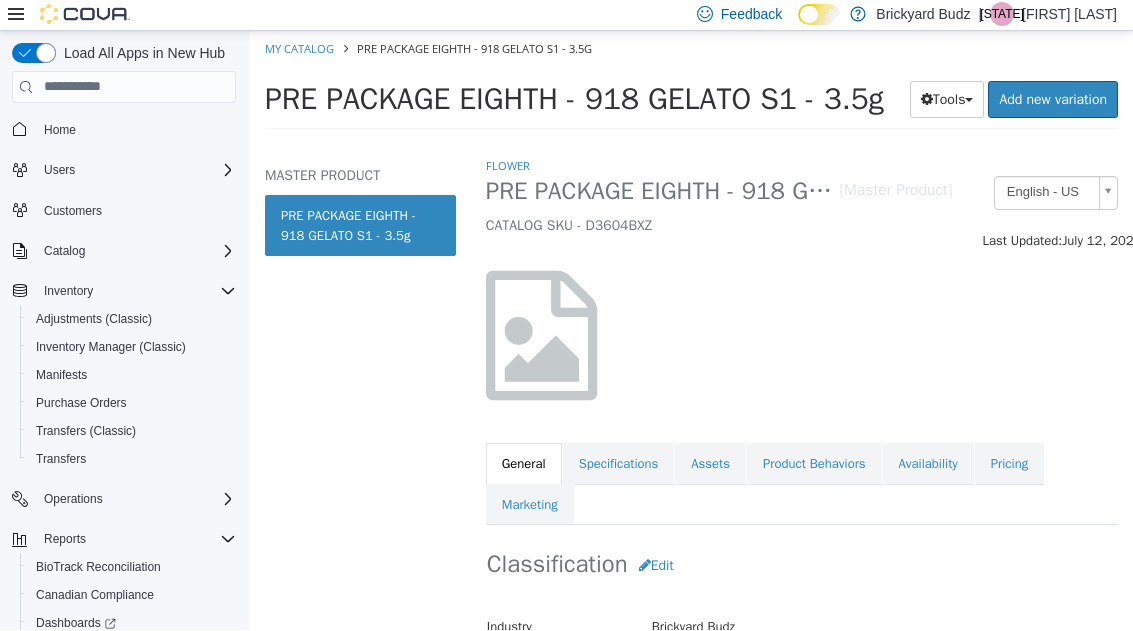 click on "Pricing" at bounding box center [1009, 463] 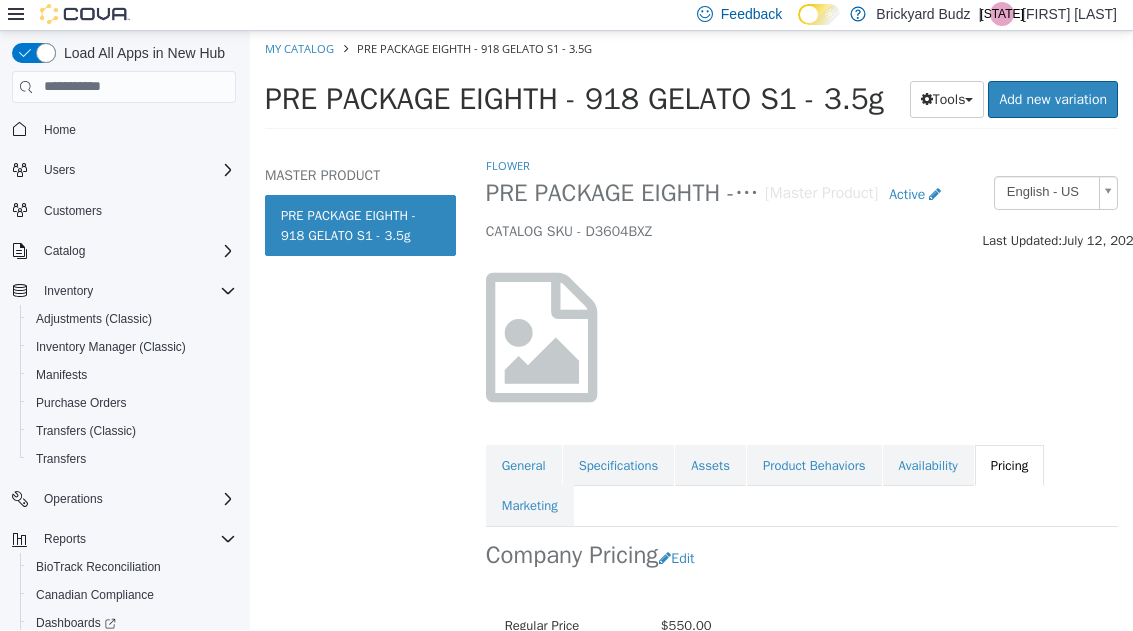 click on "Edit" at bounding box center [681, 557] 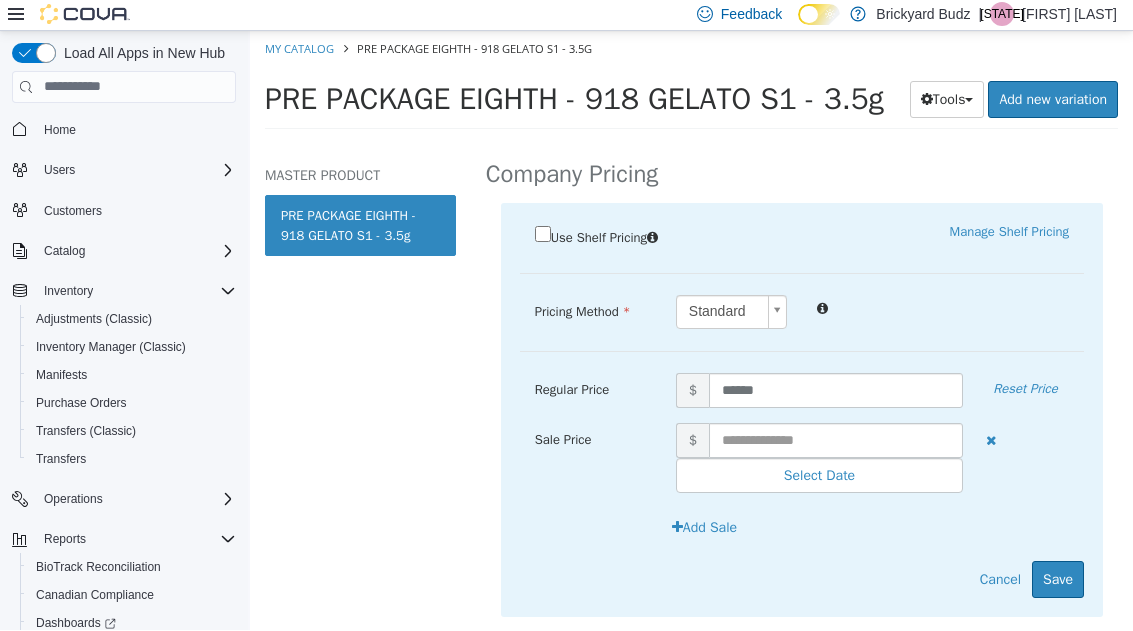 scroll, scrollTop: 380, scrollLeft: 0, axis: vertical 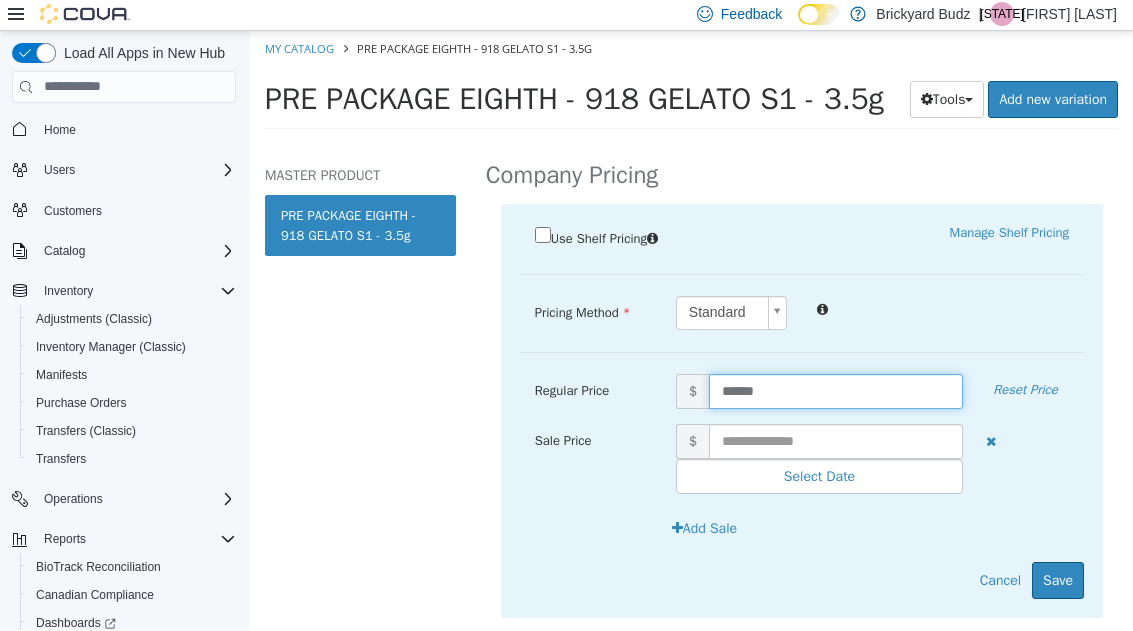 click on "******" at bounding box center (836, 390) 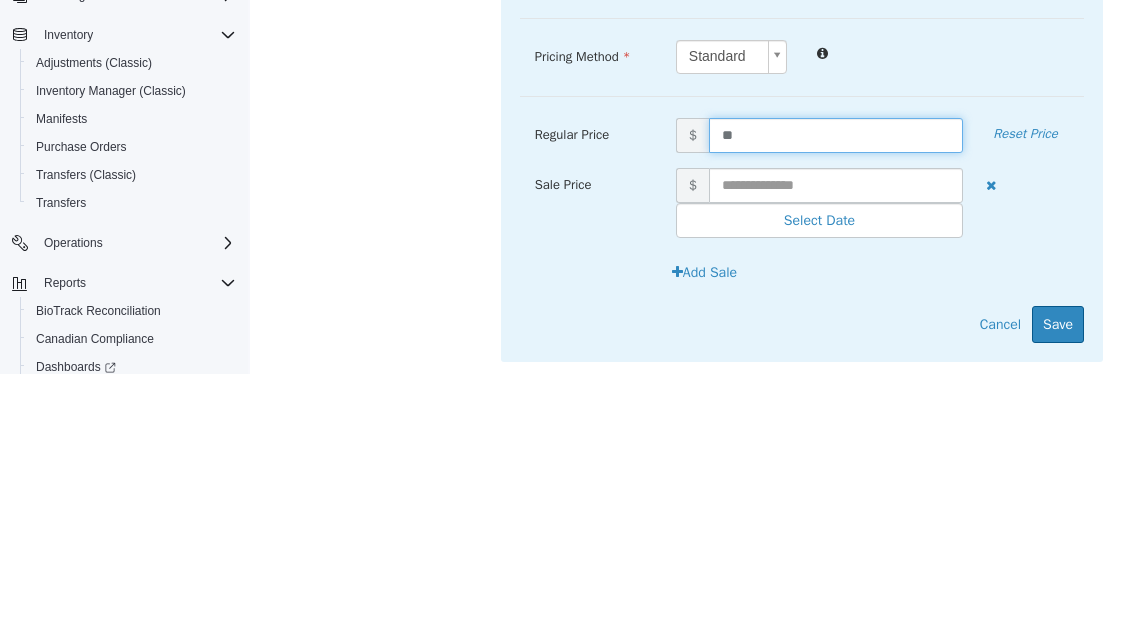 type on "*" 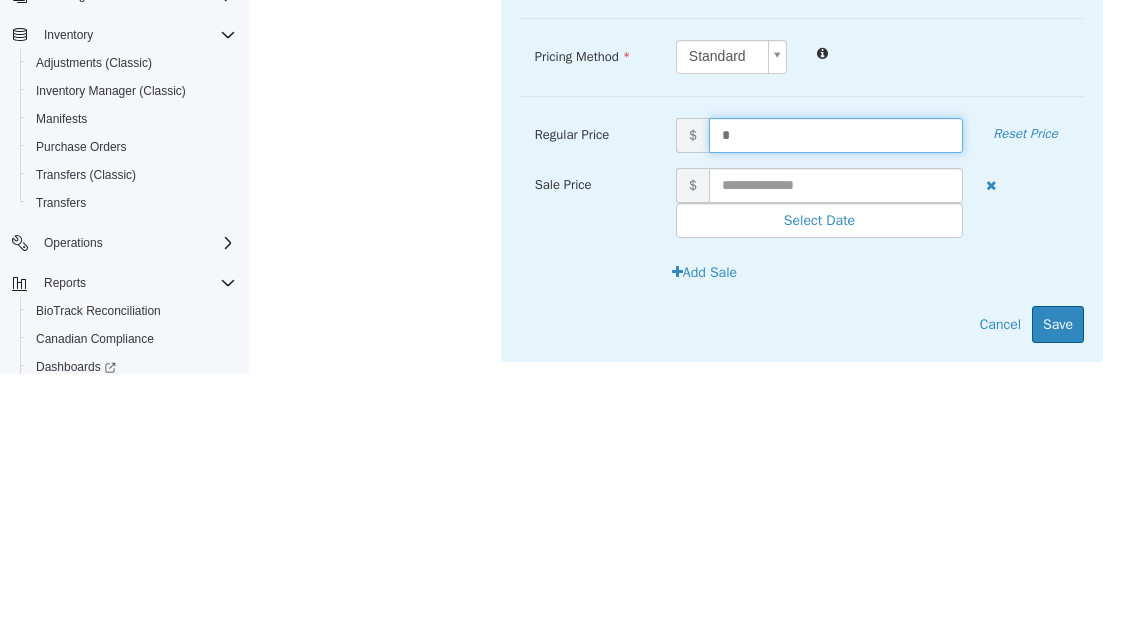 type on "**" 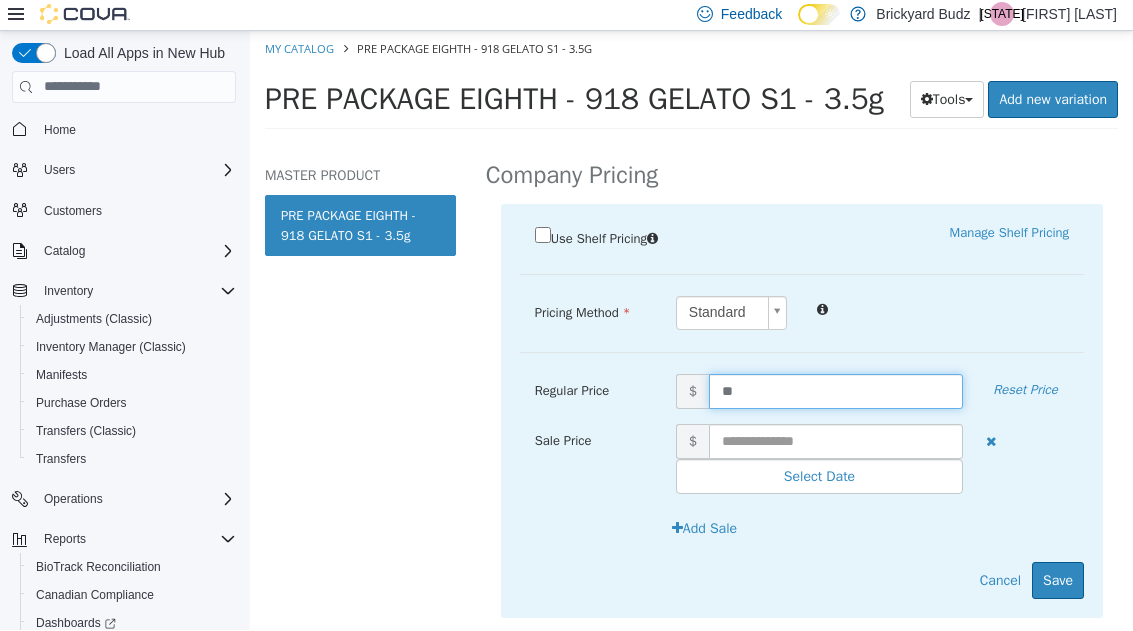 click on "Save" at bounding box center (1058, 579) 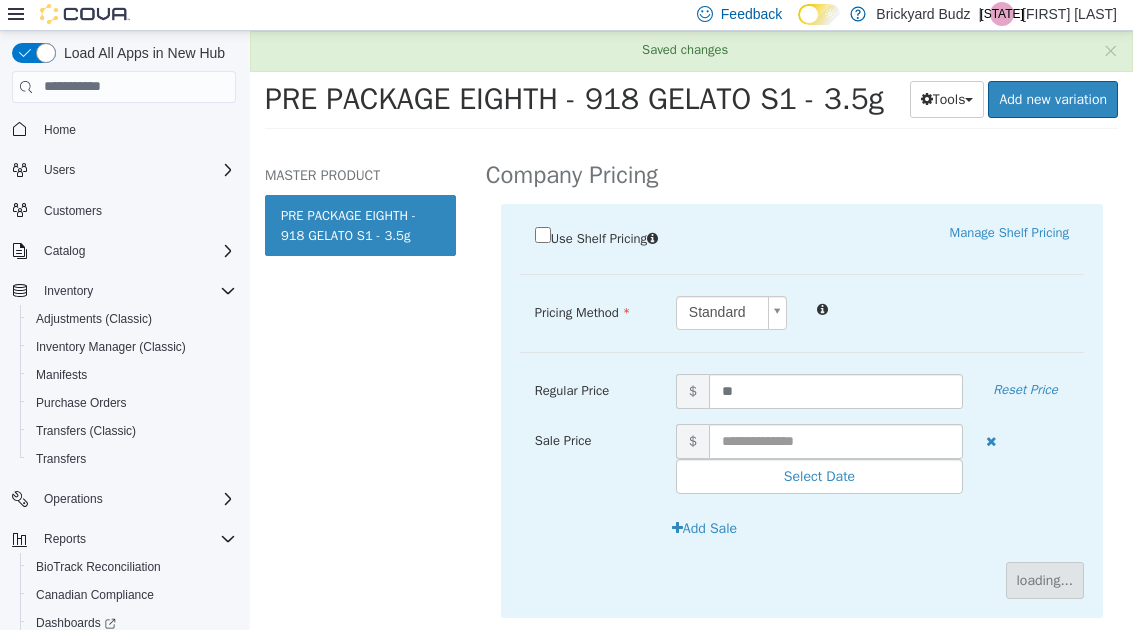 scroll, scrollTop: 178, scrollLeft: 0, axis: vertical 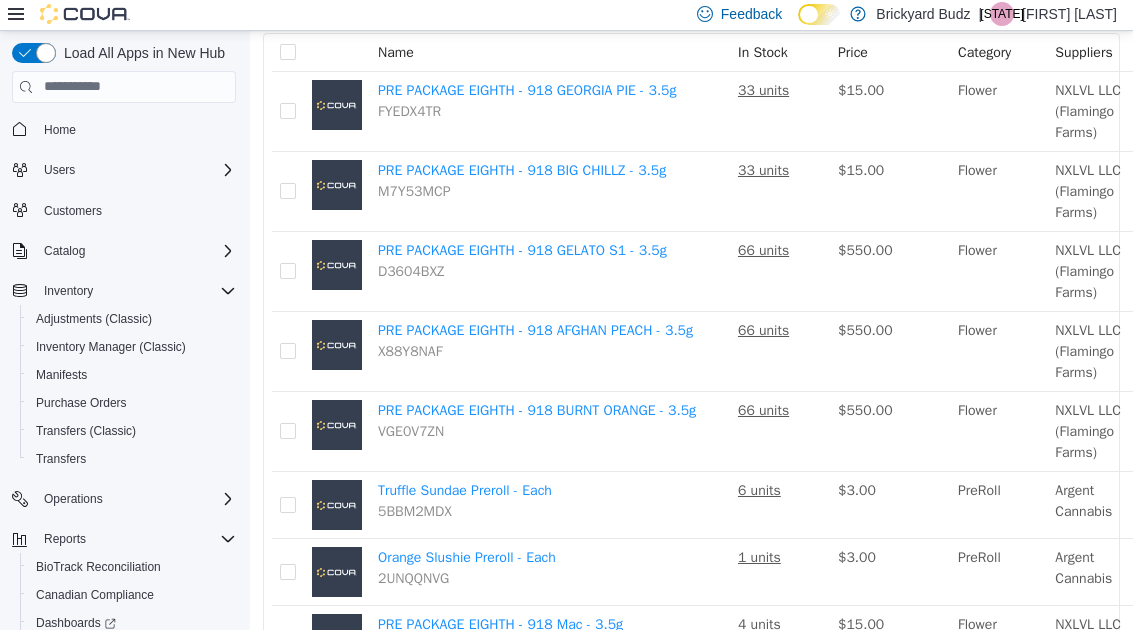 click on "PRE PACKAGE EIGHTH - 918 GELATO S1 - 3.5g" at bounding box center [522, 249] 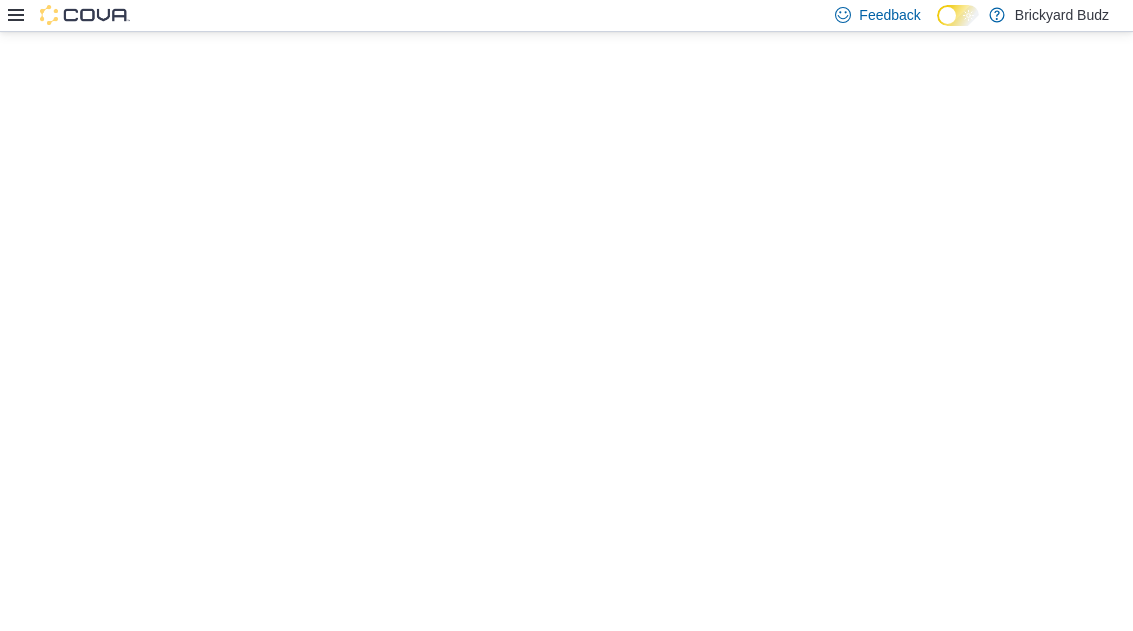 scroll, scrollTop: 0, scrollLeft: 0, axis: both 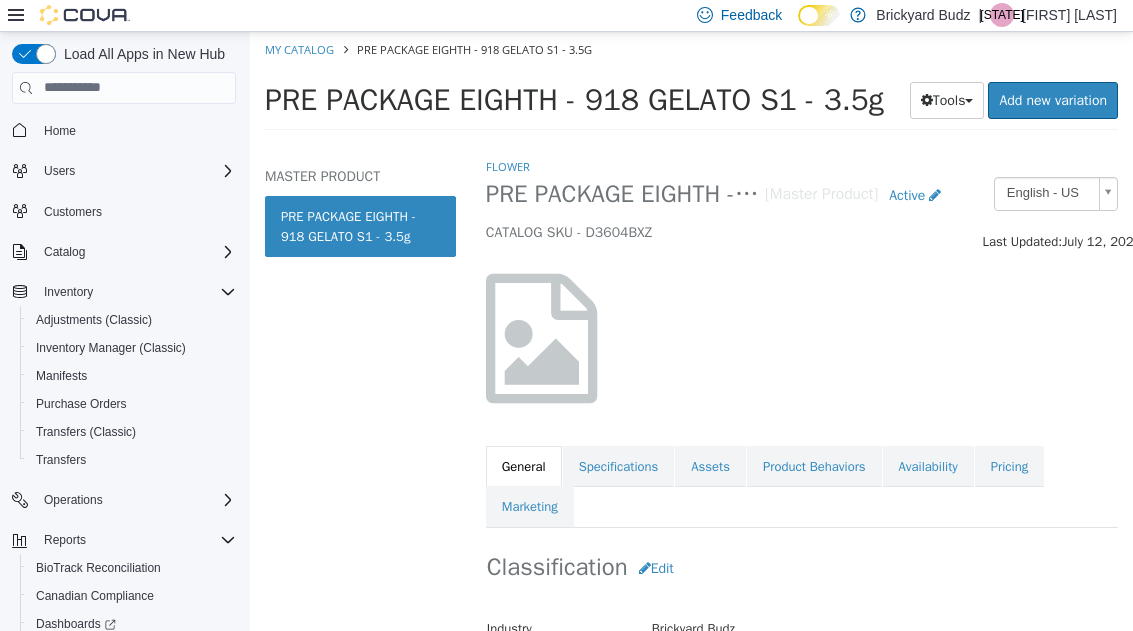 click on "Pricing" at bounding box center [1009, 466] 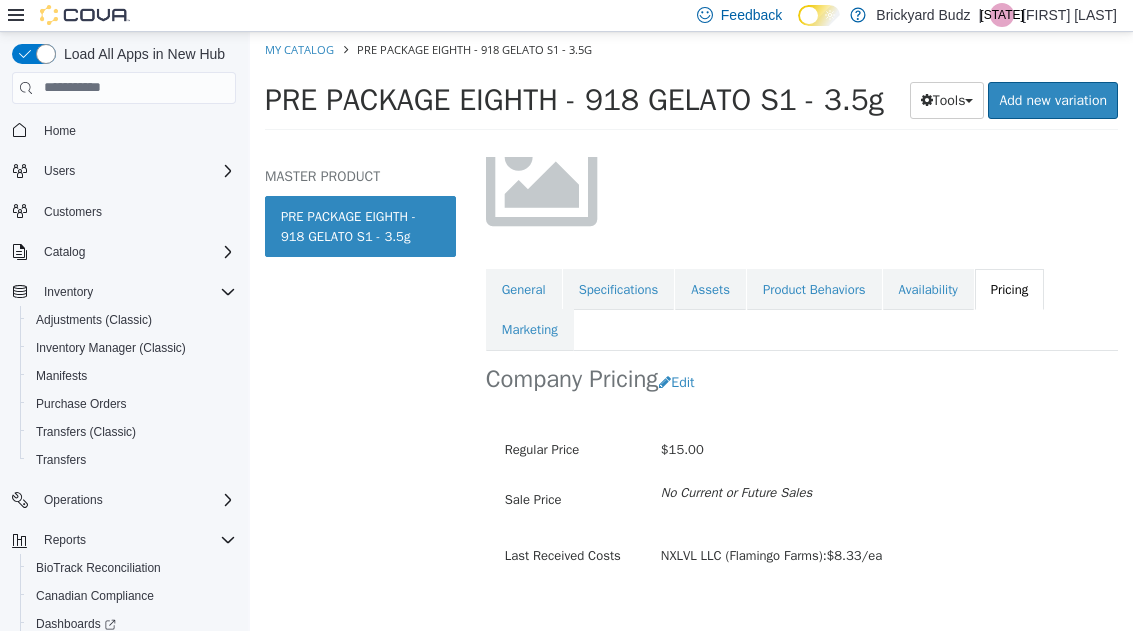 scroll, scrollTop: 177, scrollLeft: 0, axis: vertical 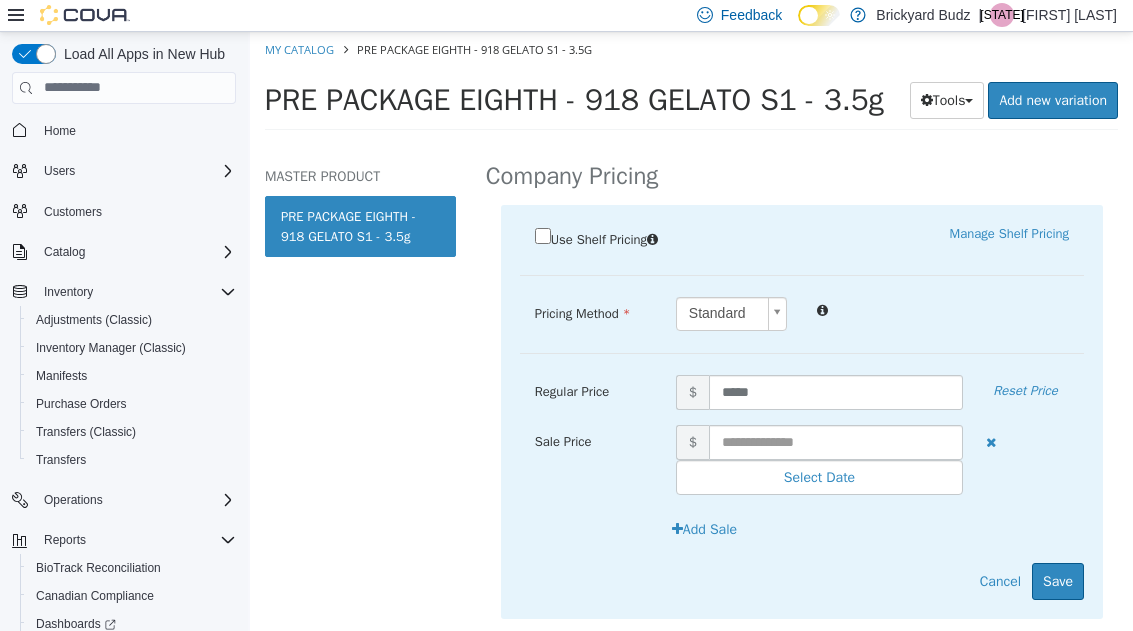 click on "Cancel" at bounding box center (1000, 580) 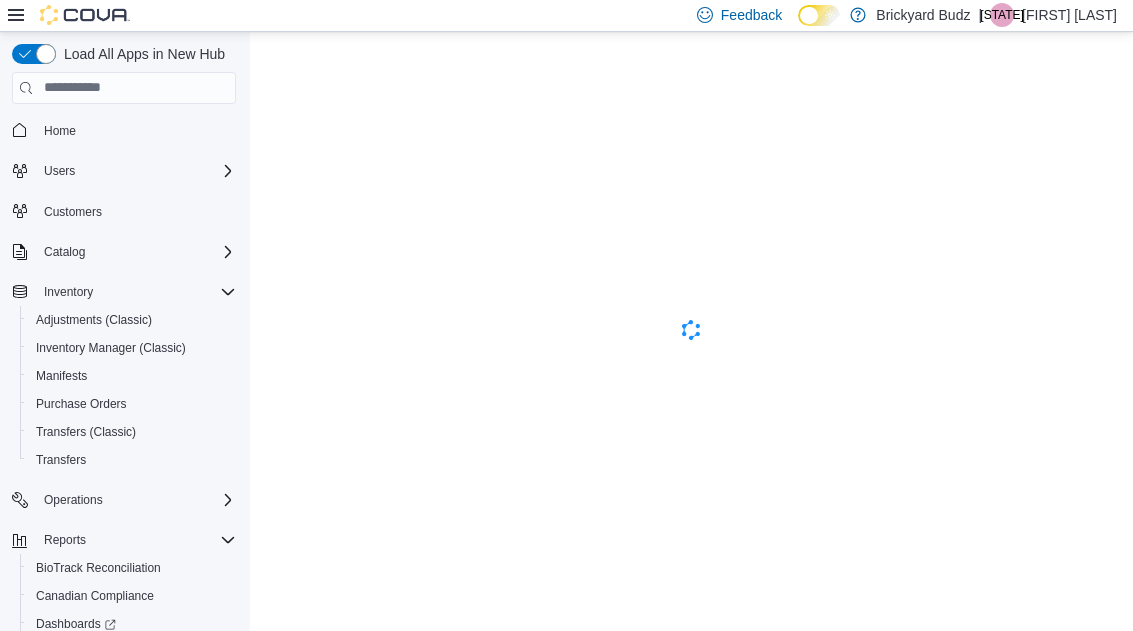scroll, scrollTop: 0, scrollLeft: 0, axis: both 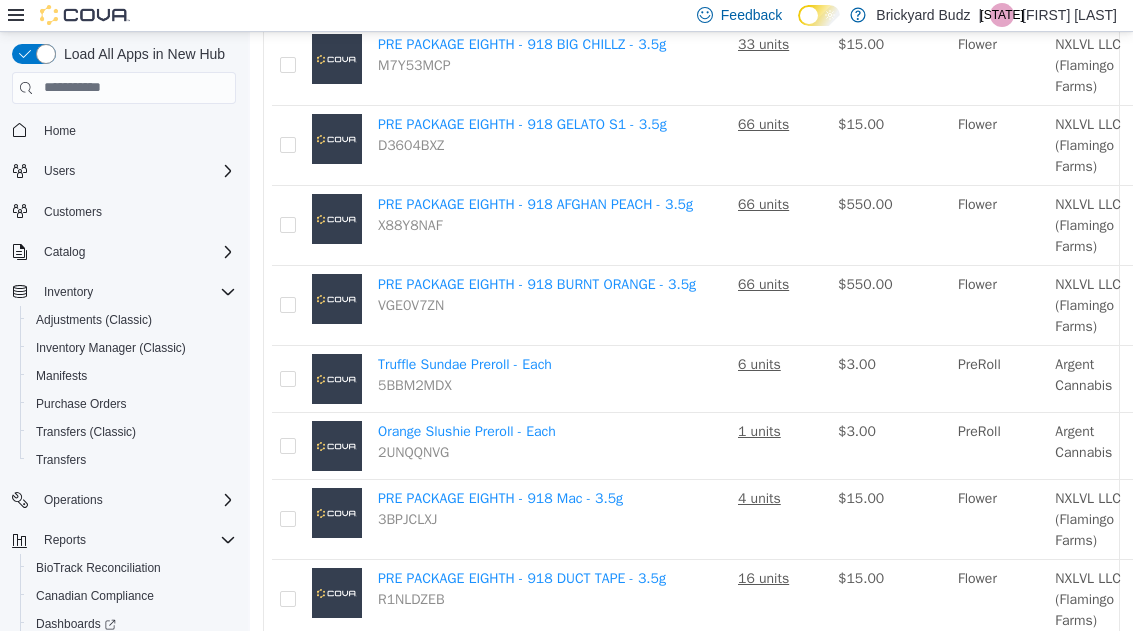 click on "PRE PACKAGE EIGHTH - 918 AFGHAN PEACH - 3.5g" at bounding box center [535, 203] 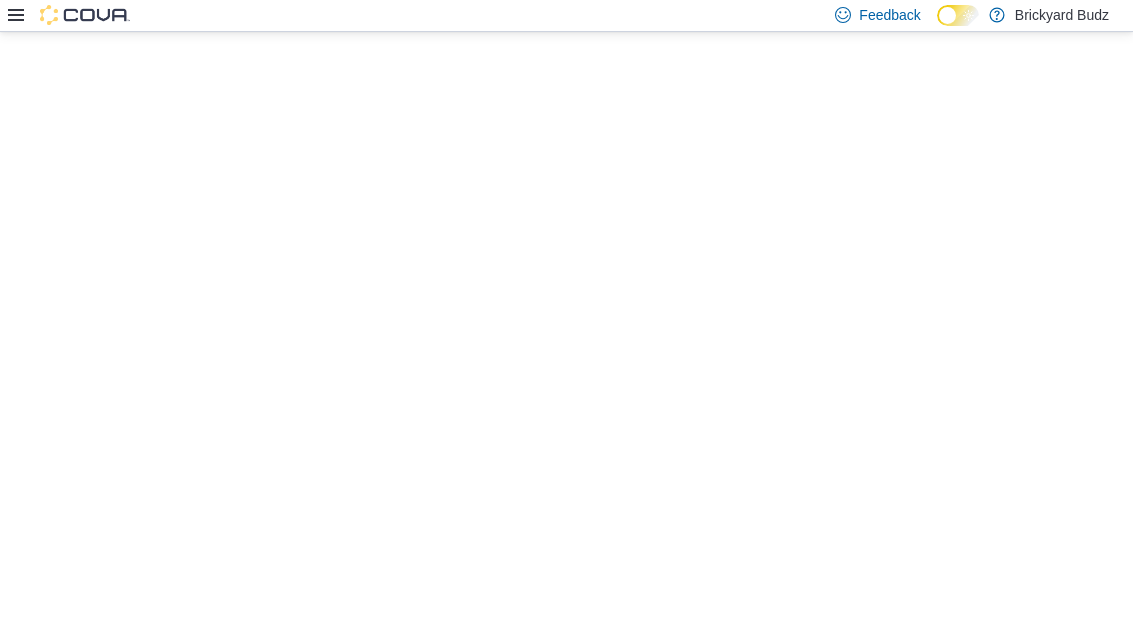 scroll, scrollTop: 0, scrollLeft: 0, axis: both 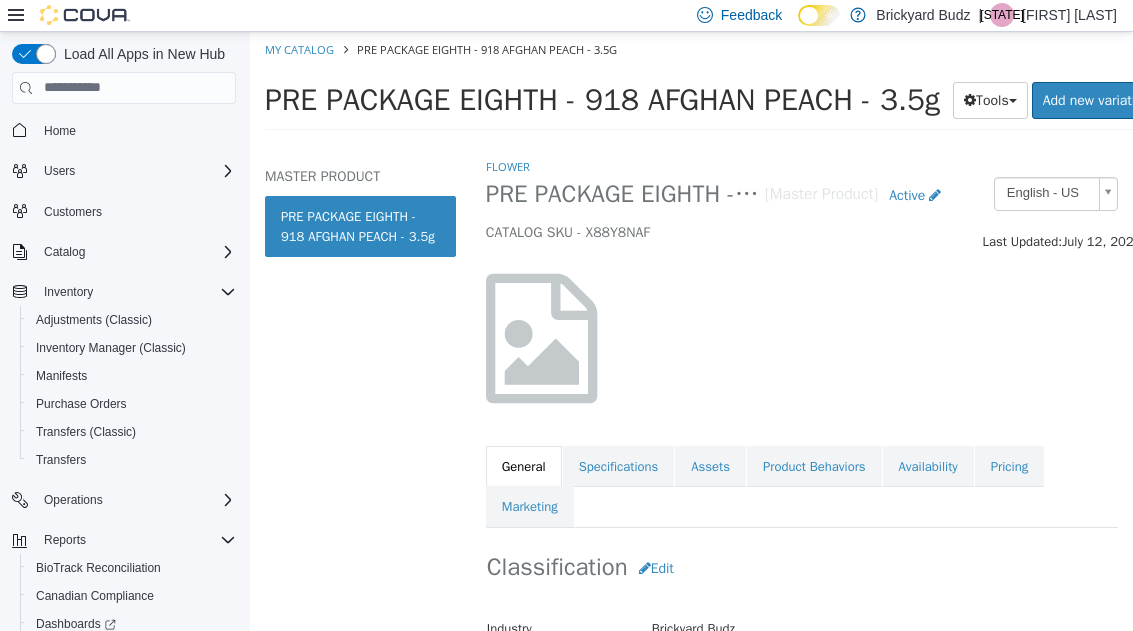 click on "Pricing" at bounding box center [1009, 466] 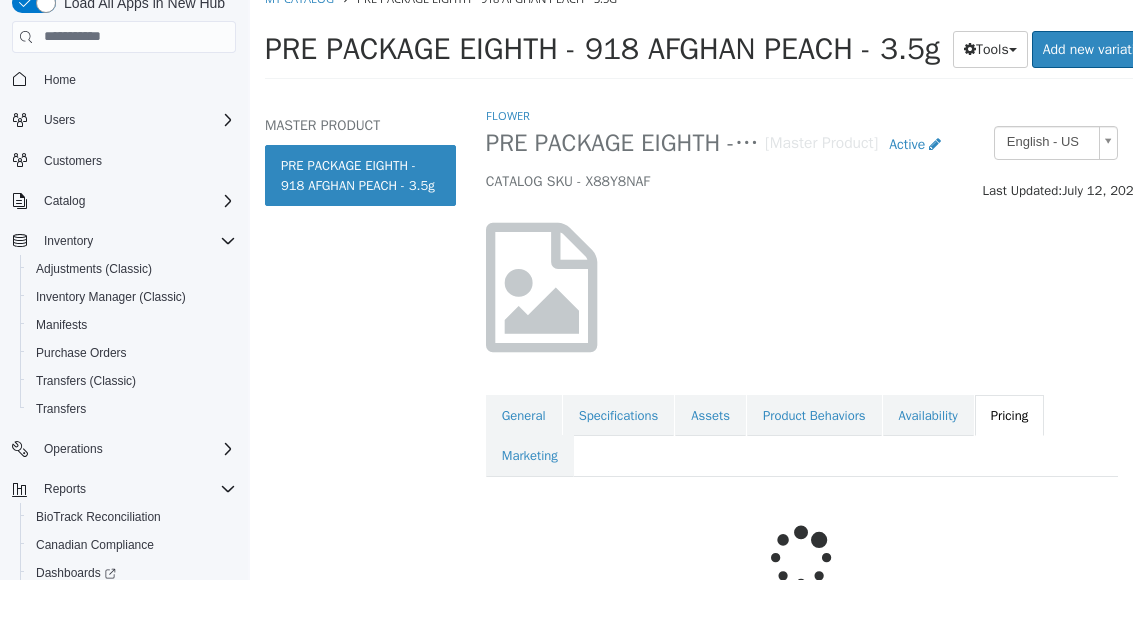 scroll, scrollTop: 0, scrollLeft: 0, axis: both 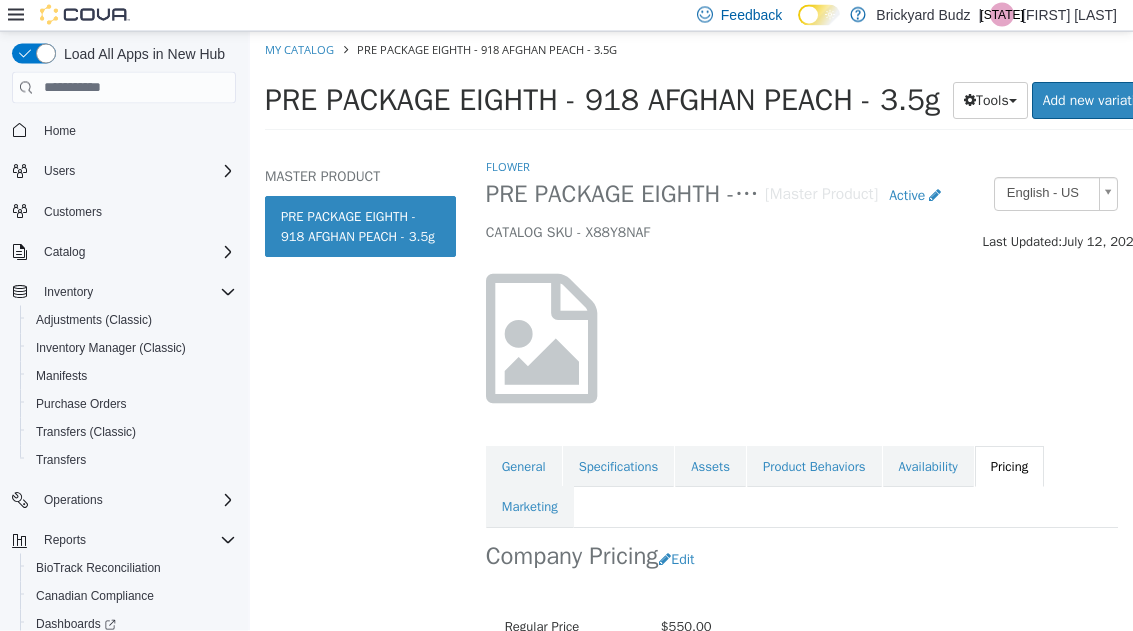 click on "Edit" at bounding box center (681, 558) 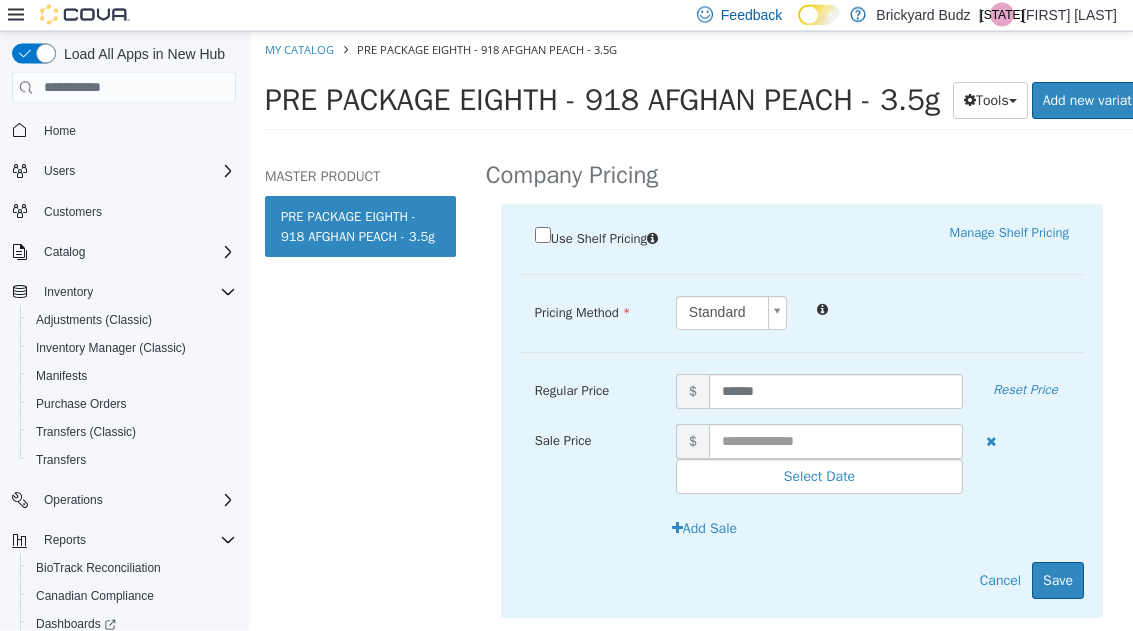 scroll, scrollTop: 380, scrollLeft: 0, axis: vertical 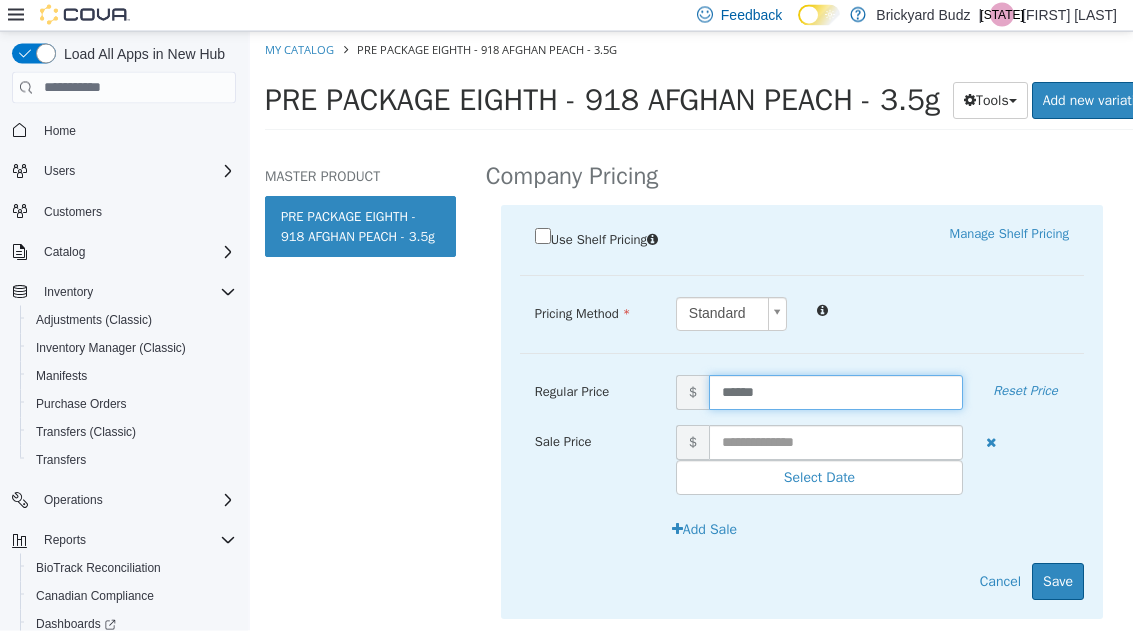 click on "******" at bounding box center [836, 391] 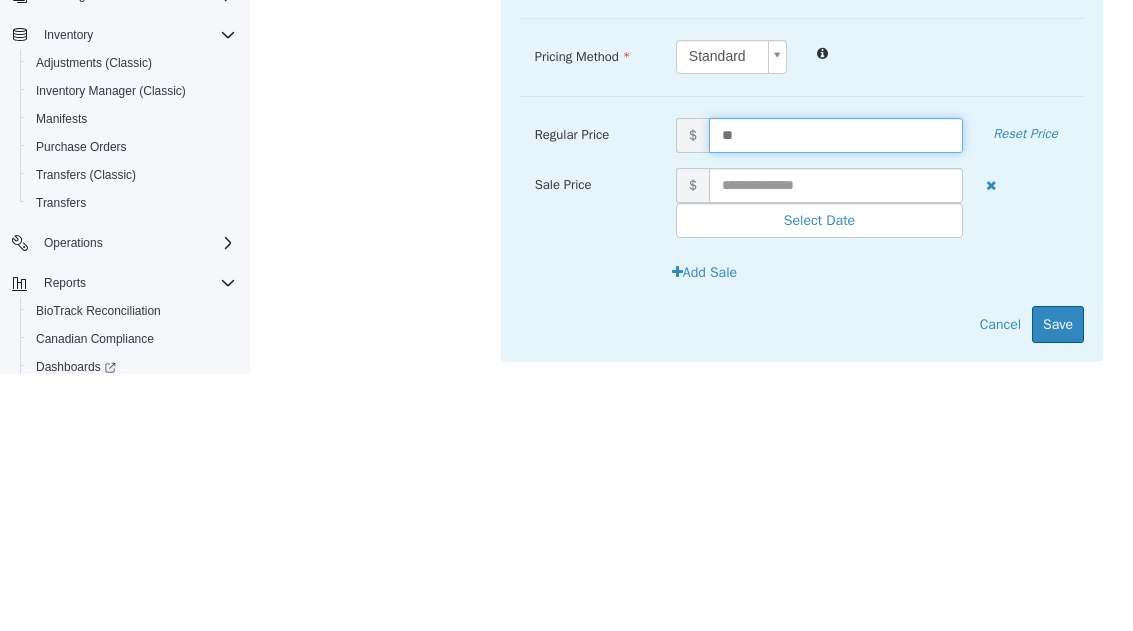 type on "*" 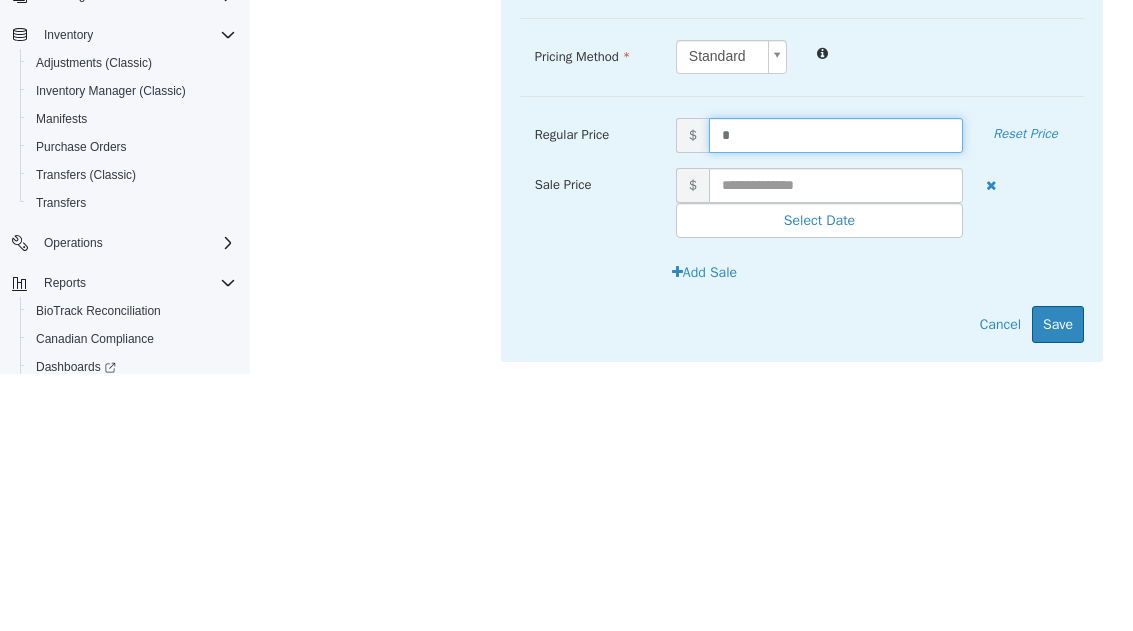 type on "**" 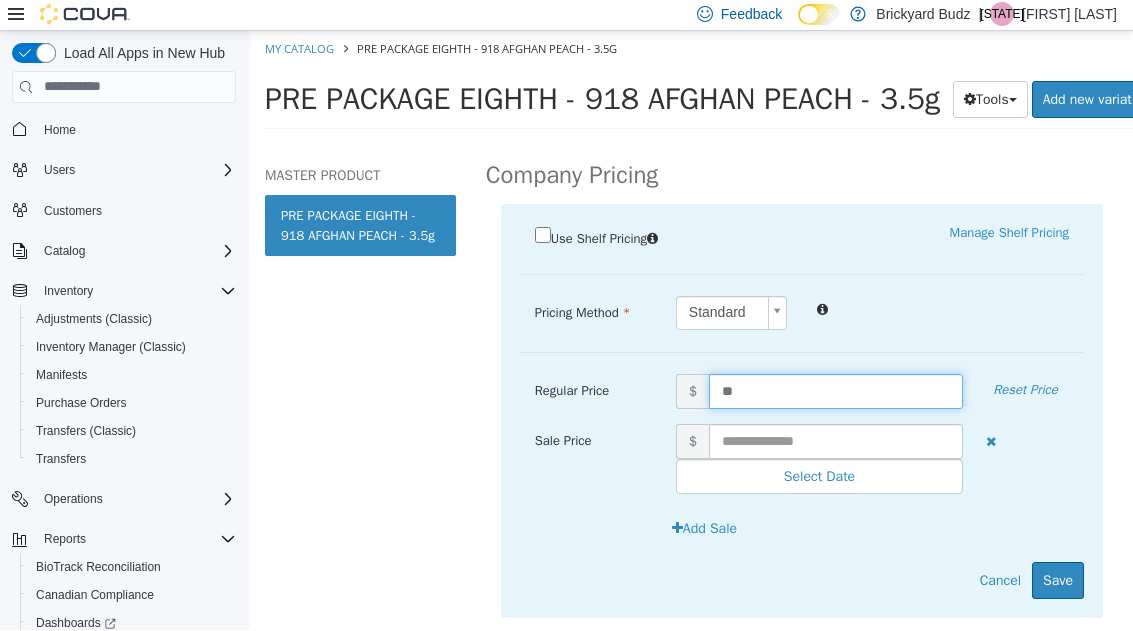click on "Save" at bounding box center (1058, 579) 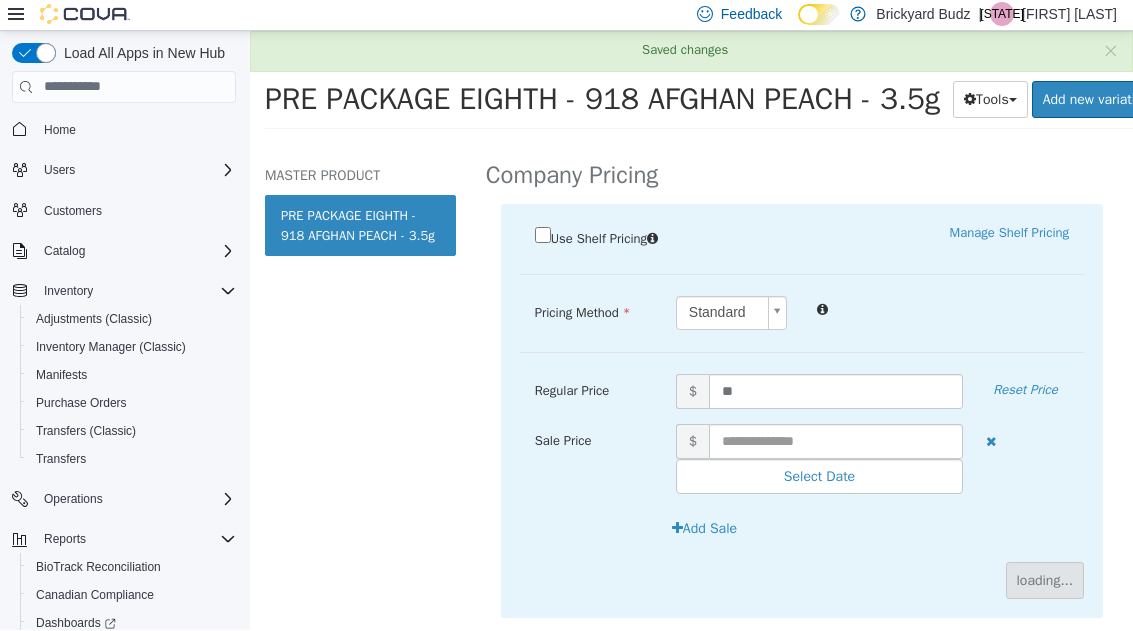 scroll, scrollTop: 178, scrollLeft: 0, axis: vertical 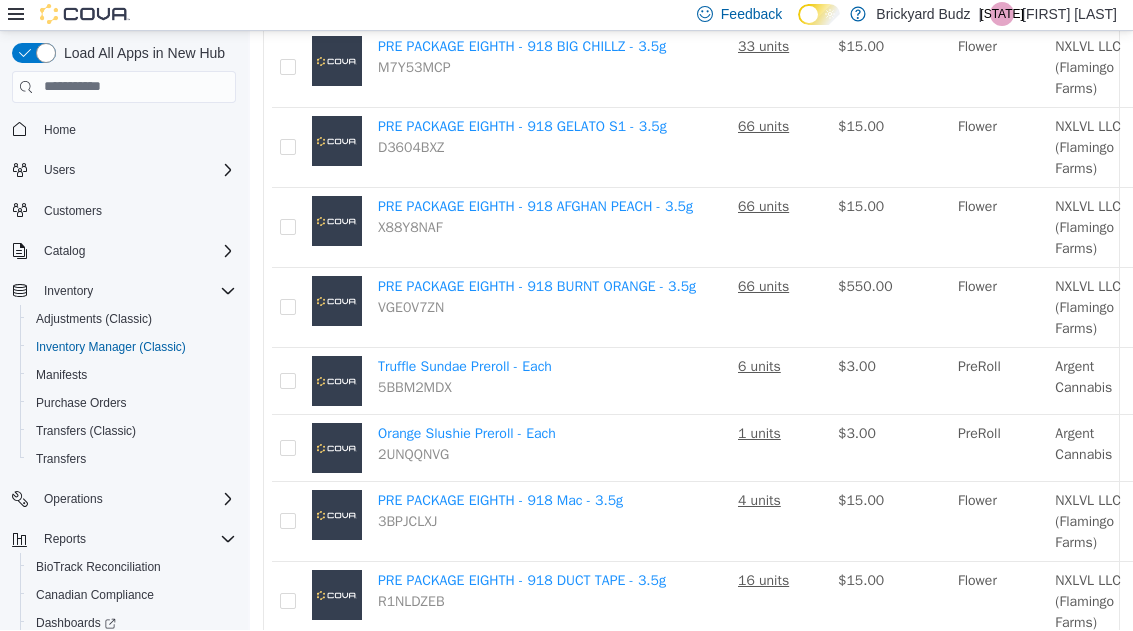 click on "PRE PACKAGE EIGHTH - 918 BURNT ORANGE - 3.5g" at bounding box center [537, 285] 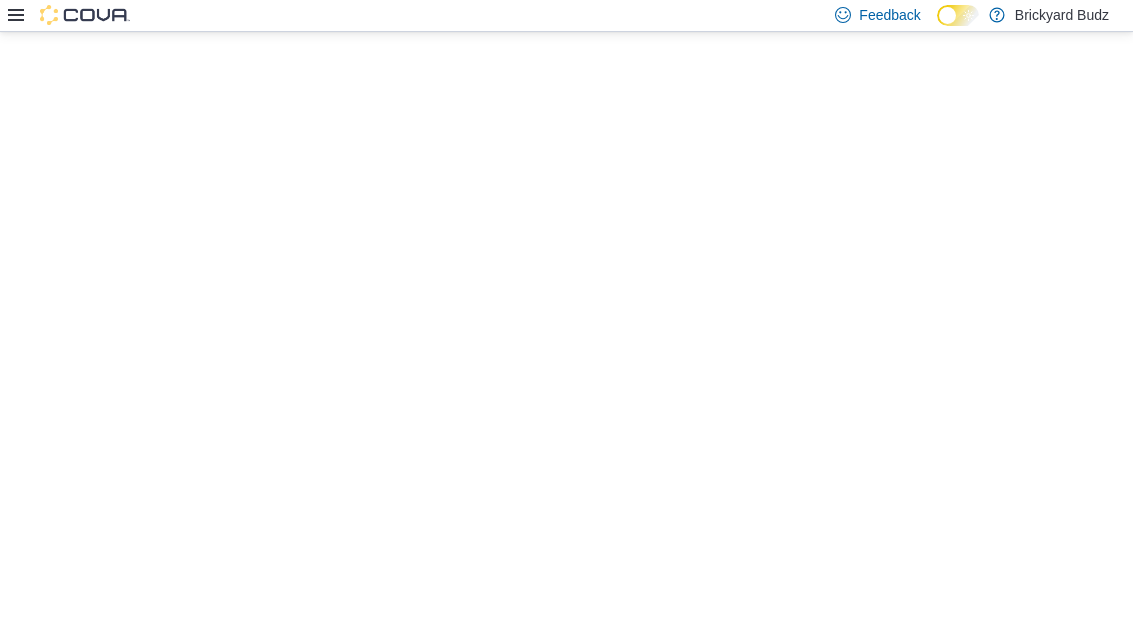 scroll, scrollTop: 0, scrollLeft: 0, axis: both 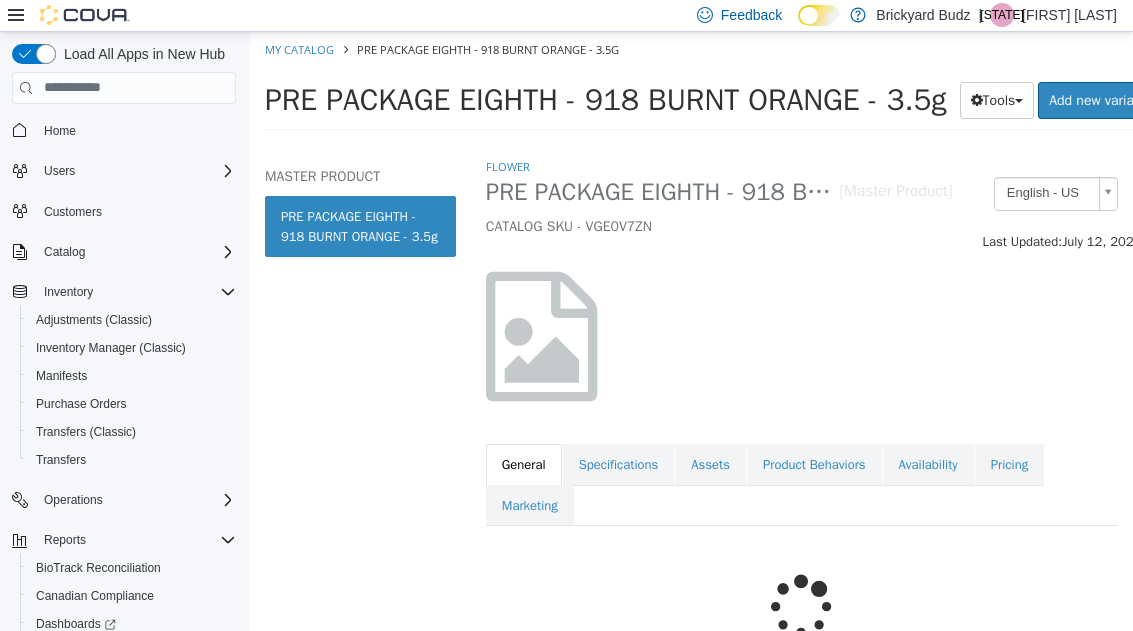 click on "Pricing" at bounding box center [1009, 464] 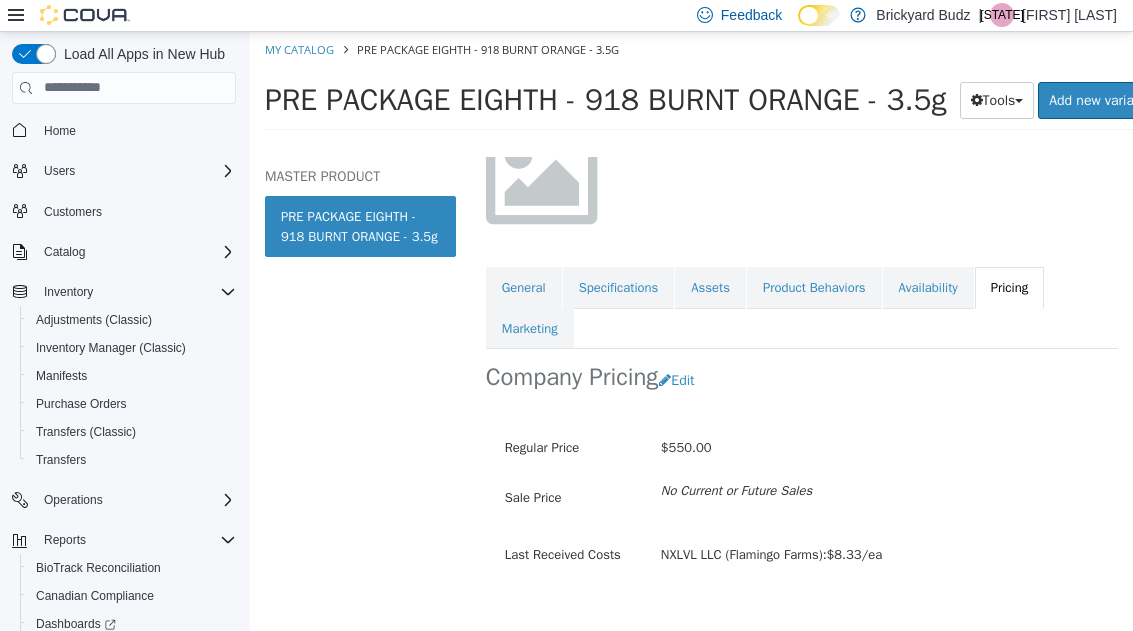 scroll, scrollTop: 177, scrollLeft: 0, axis: vertical 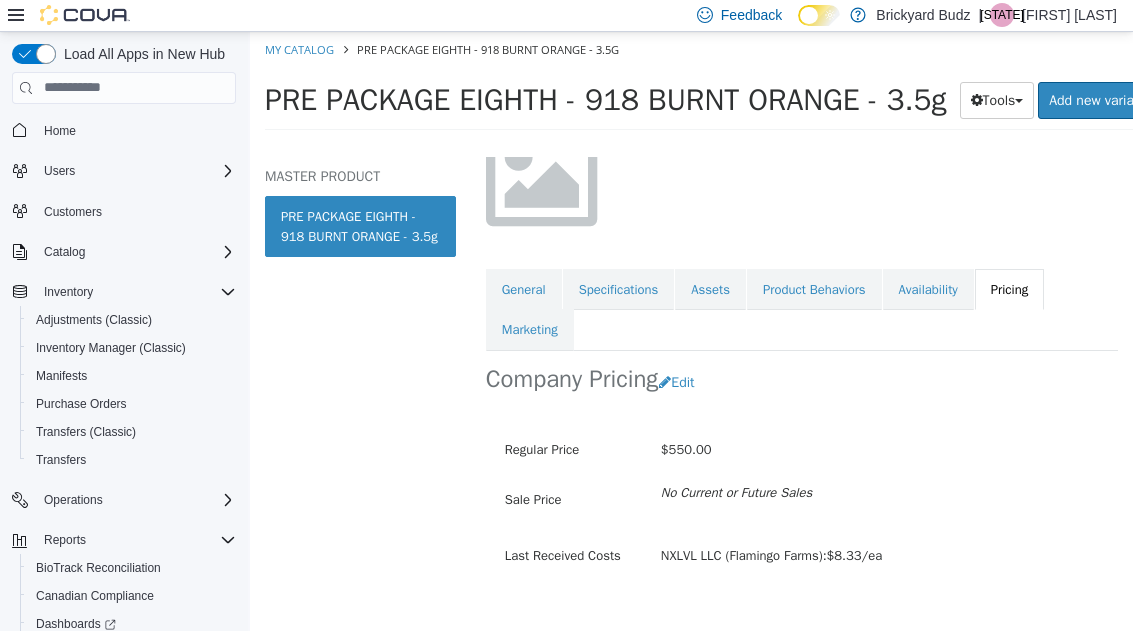 click on "Edit" at bounding box center (681, 381) 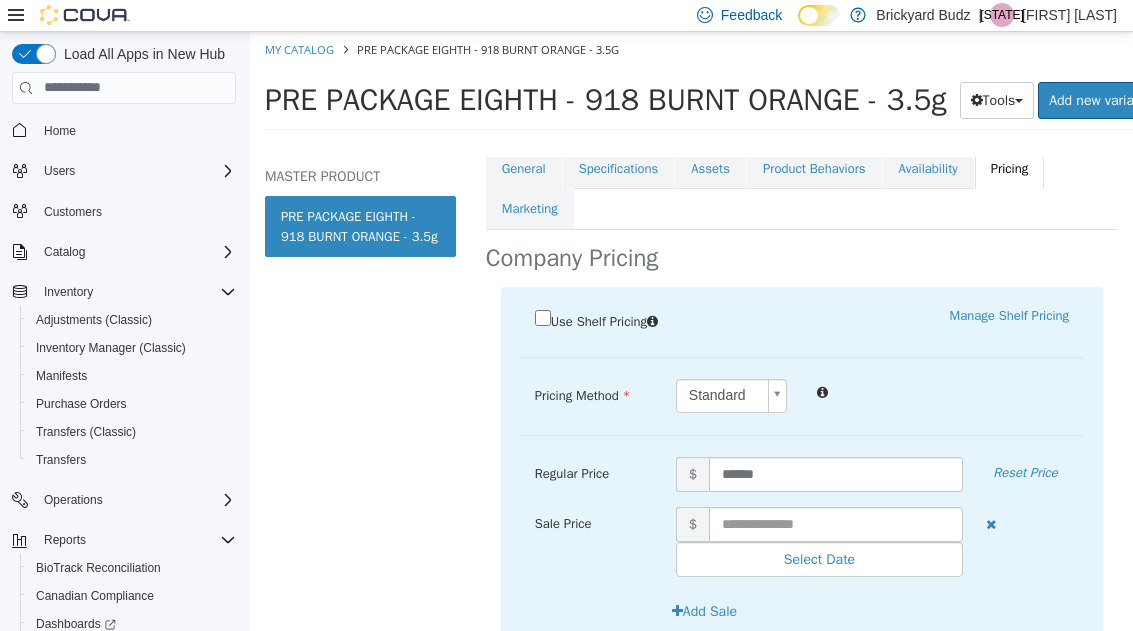 scroll, scrollTop: 301, scrollLeft: 0, axis: vertical 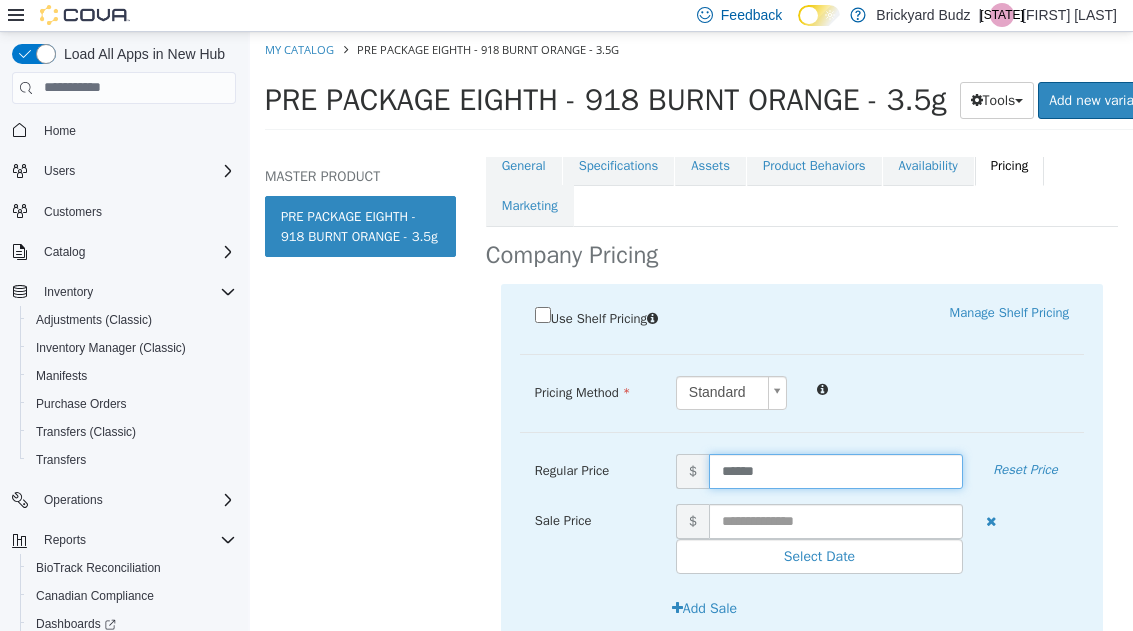 click on "******" at bounding box center (836, 470) 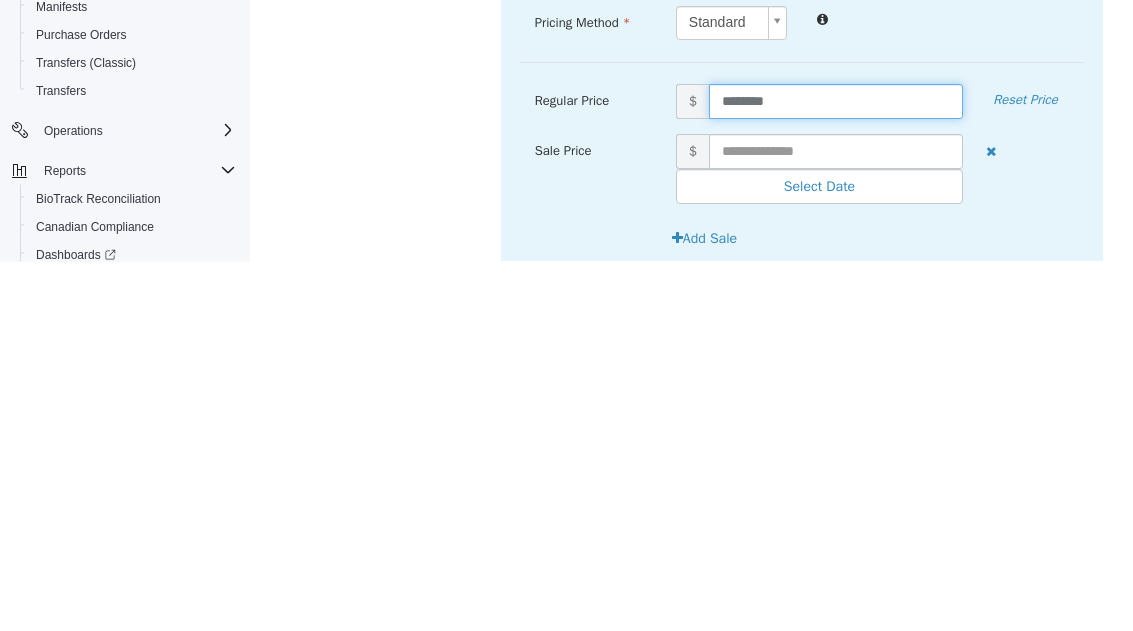 click on "********" at bounding box center (836, 102) 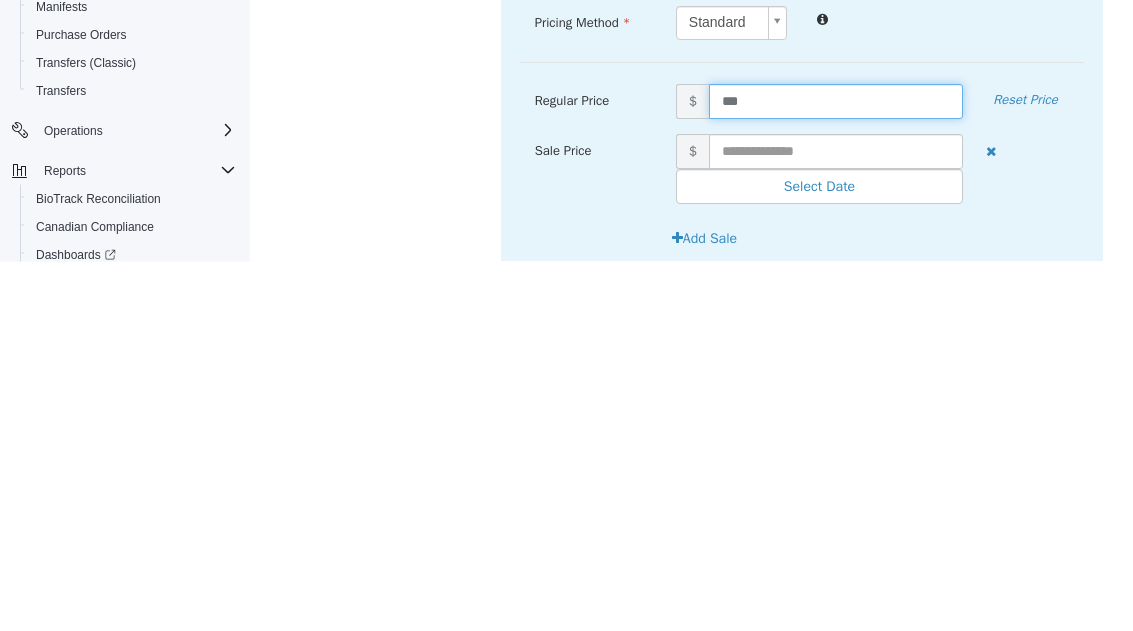 type on "**" 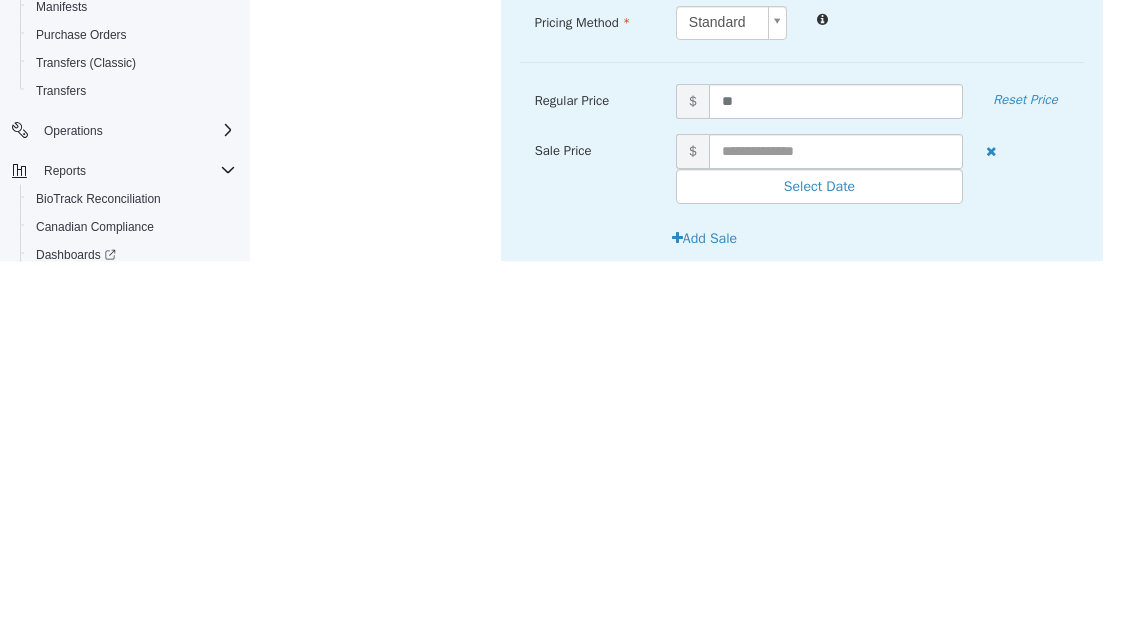 scroll, scrollTop: 67, scrollLeft: 0, axis: vertical 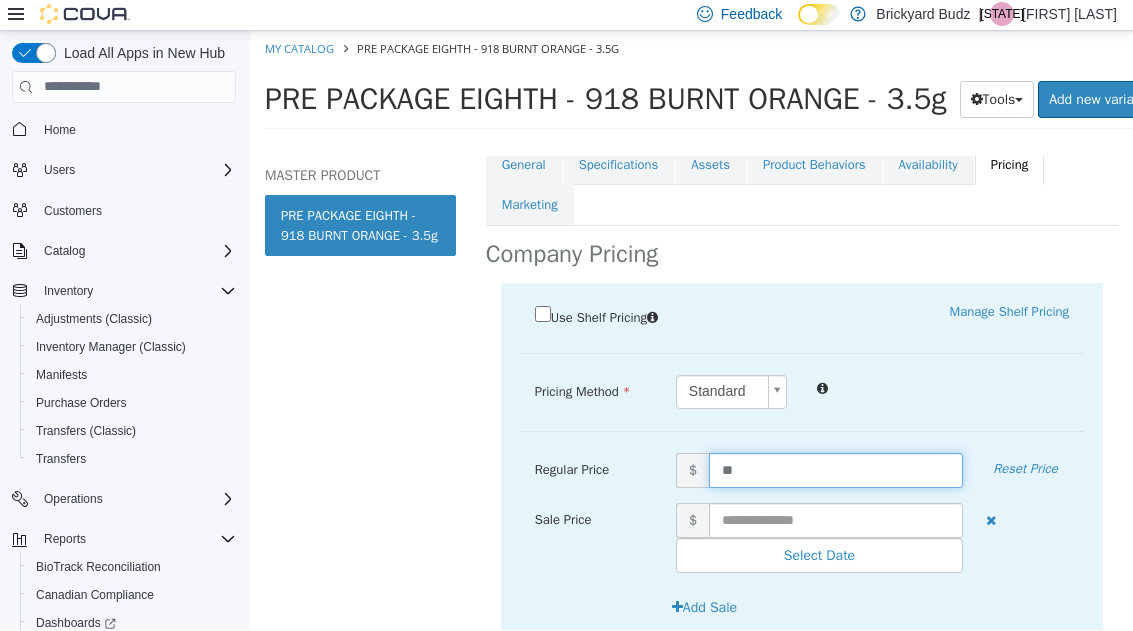 click on "Save" at bounding box center (1058, 658) 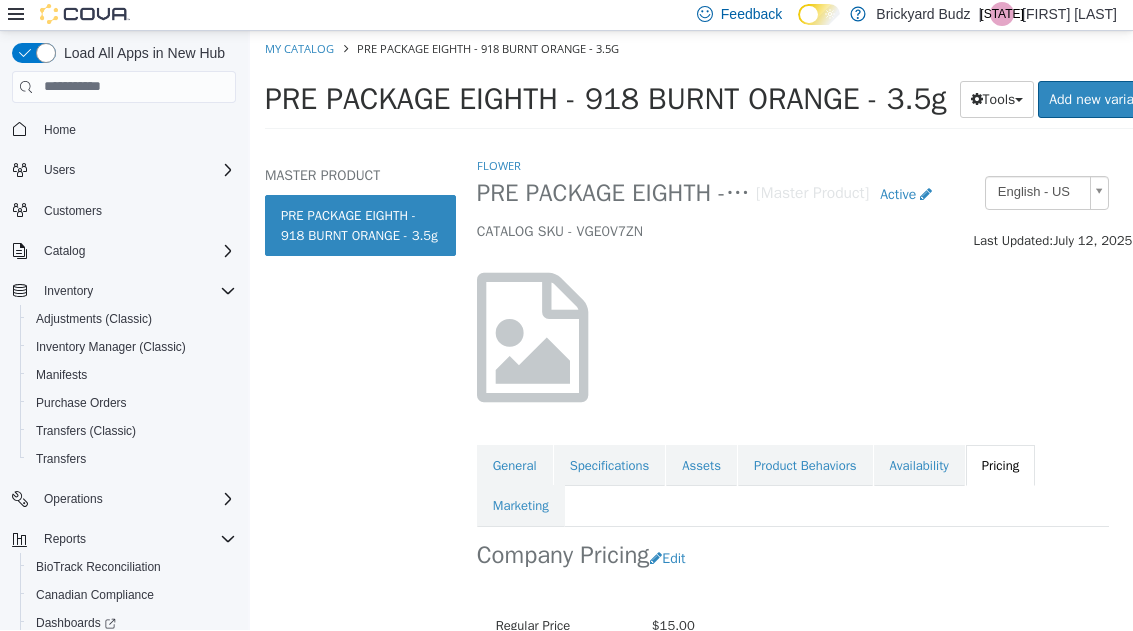 scroll, scrollTop: 0, scrollLeft: 9, axis: horizontal 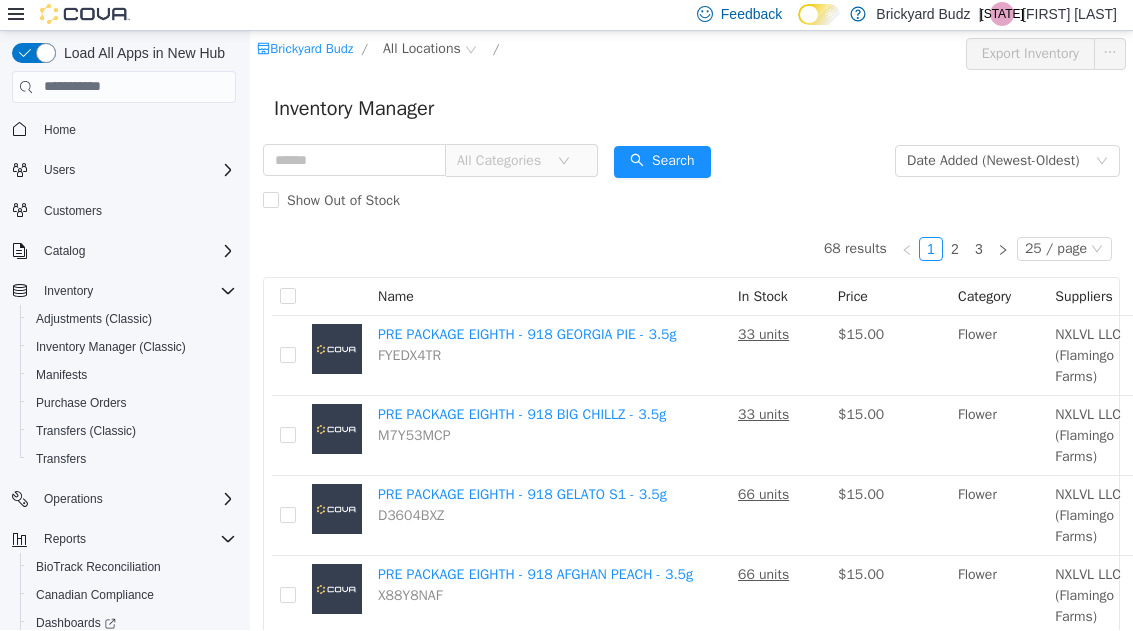 click on "All Categories" at bounding box center (502, 160) 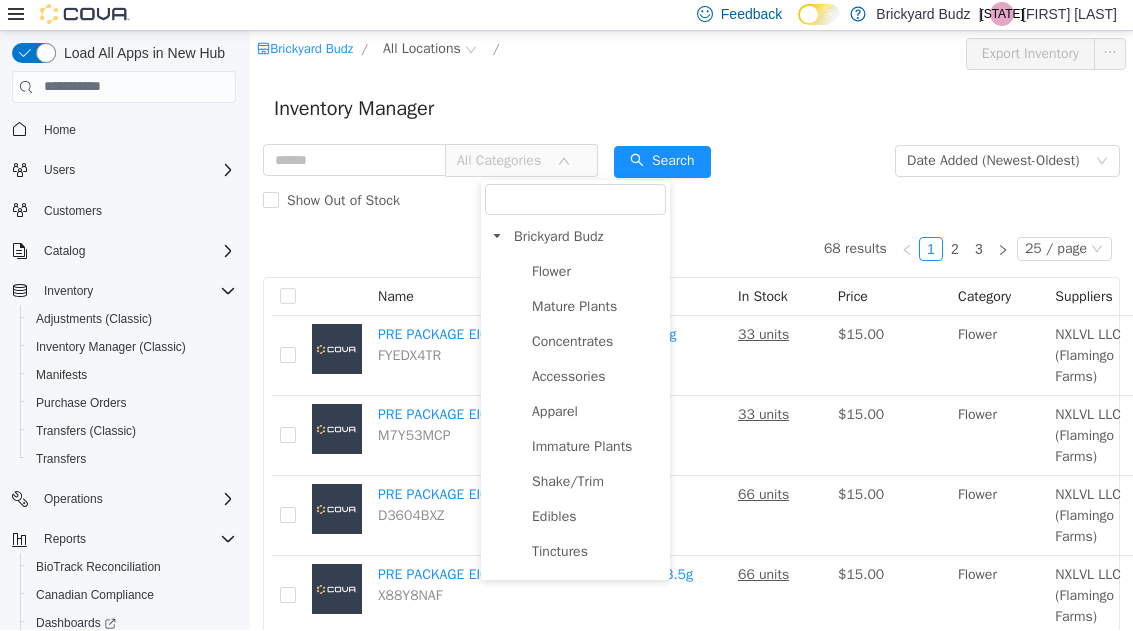 click on "Flower" at bounding box center (551, 270) 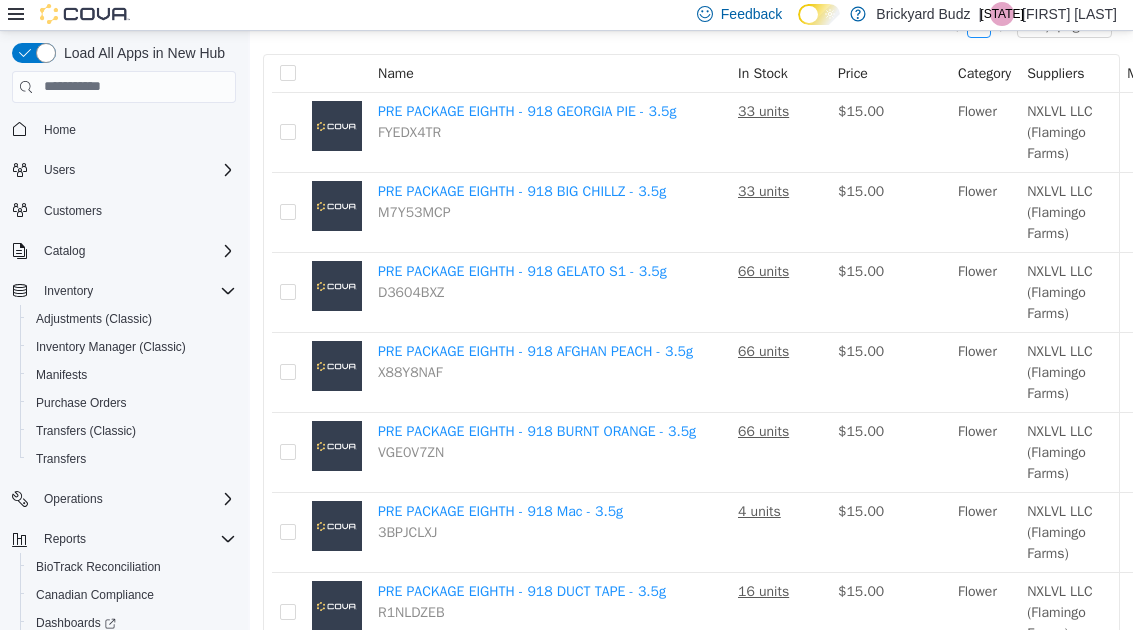 scroll, scrollTop: 205, scrollLeft: 0, axis: vertical 